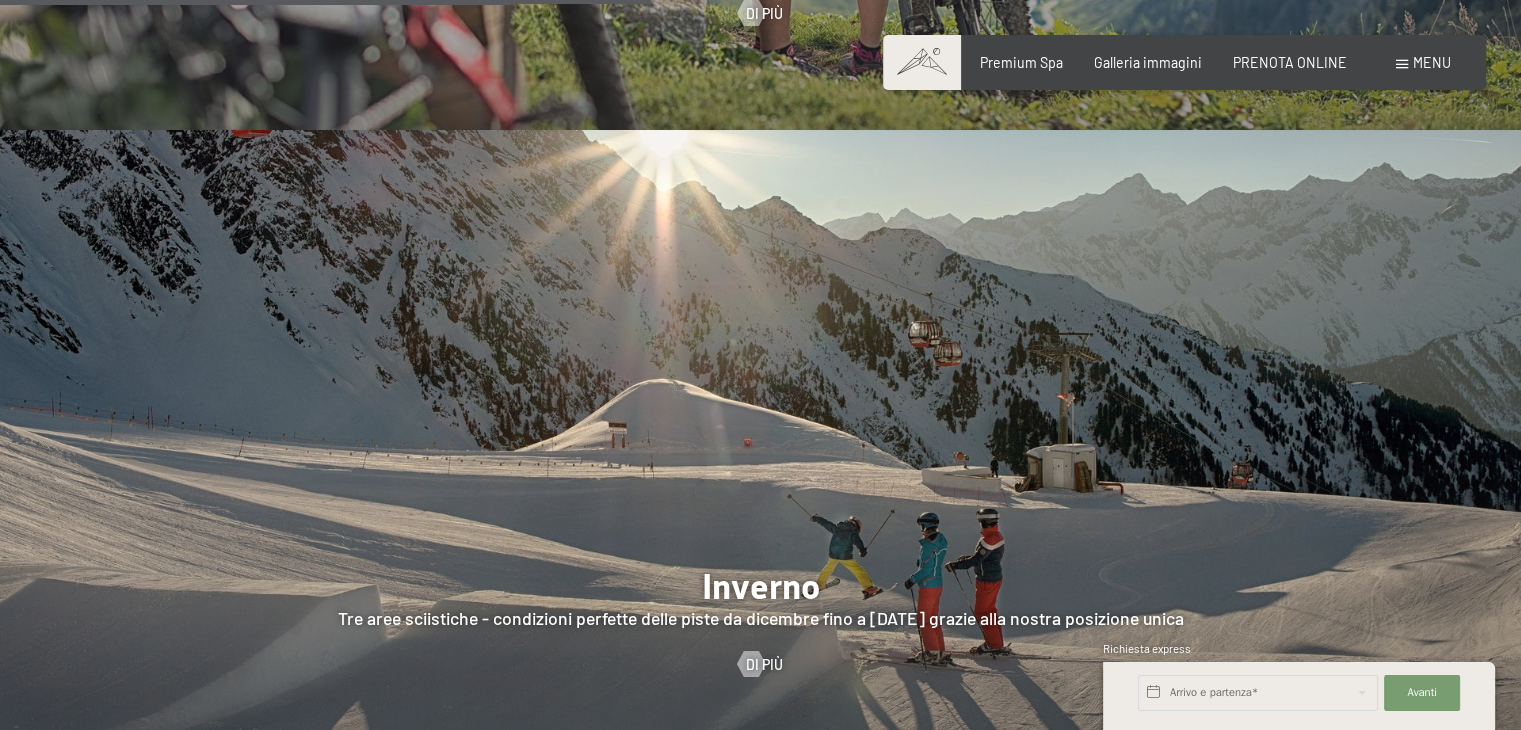 scroll, scrollTop: 0, scrollLeft: 0, axis: both 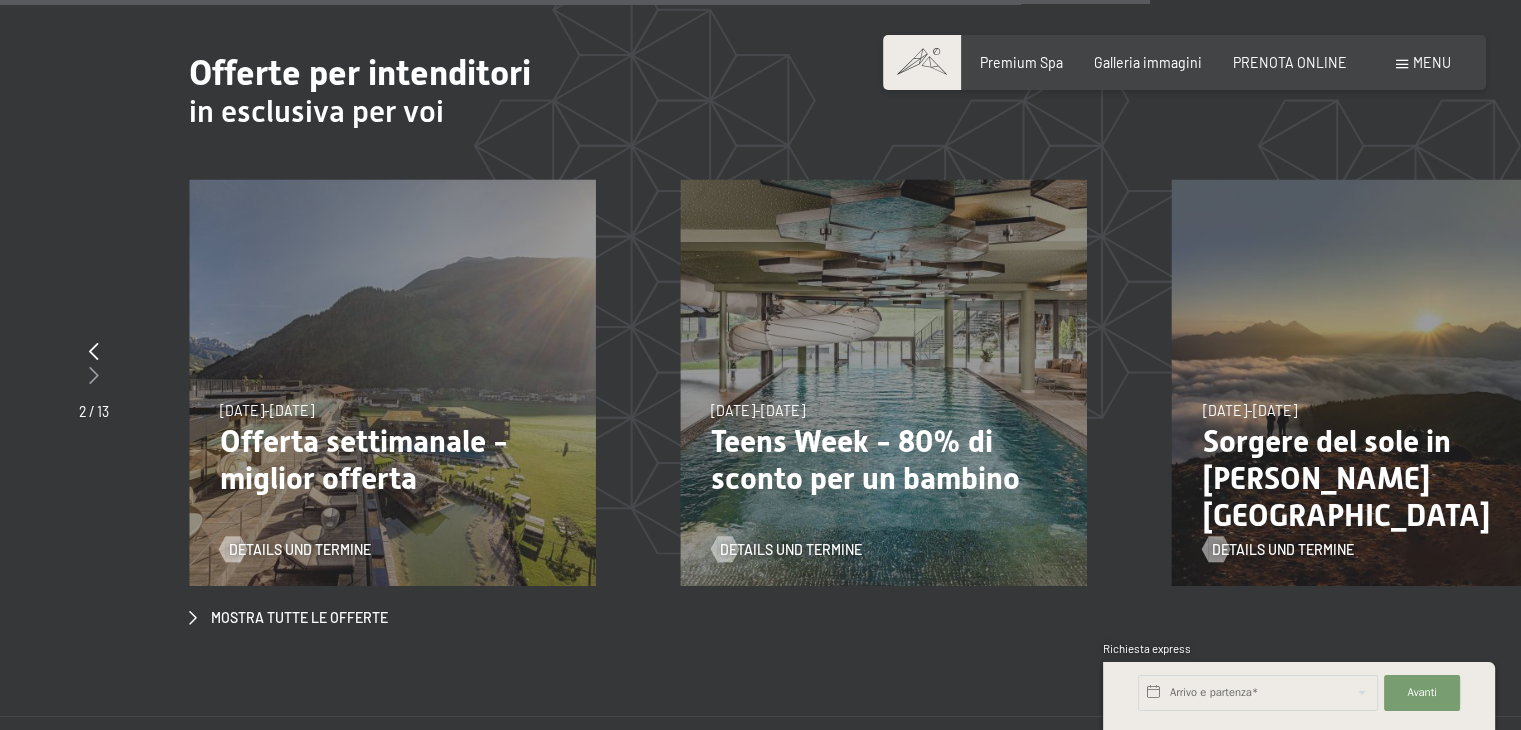 click at bounding box center (94, 375) 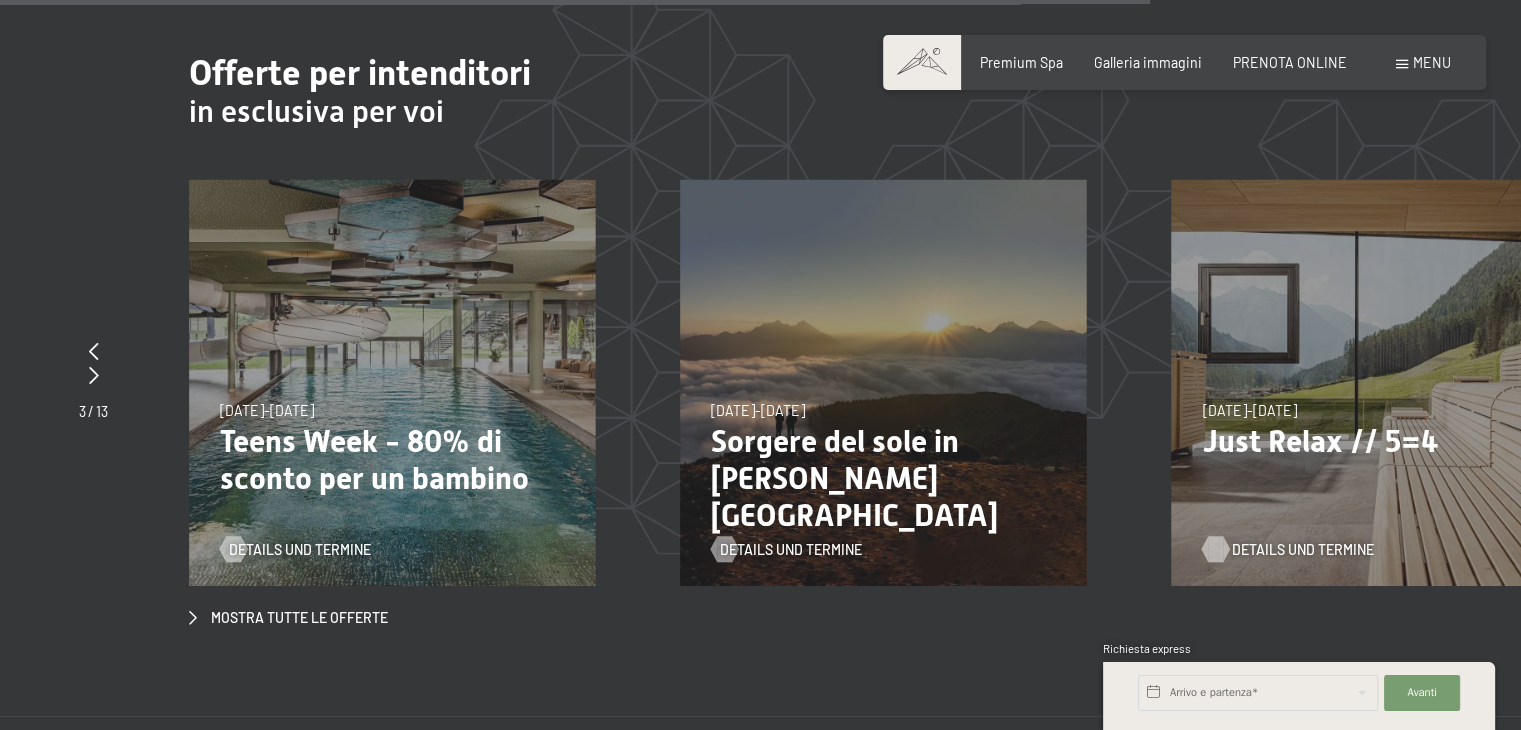 click on "Details und Termine" at bounding box center [1302, 550] 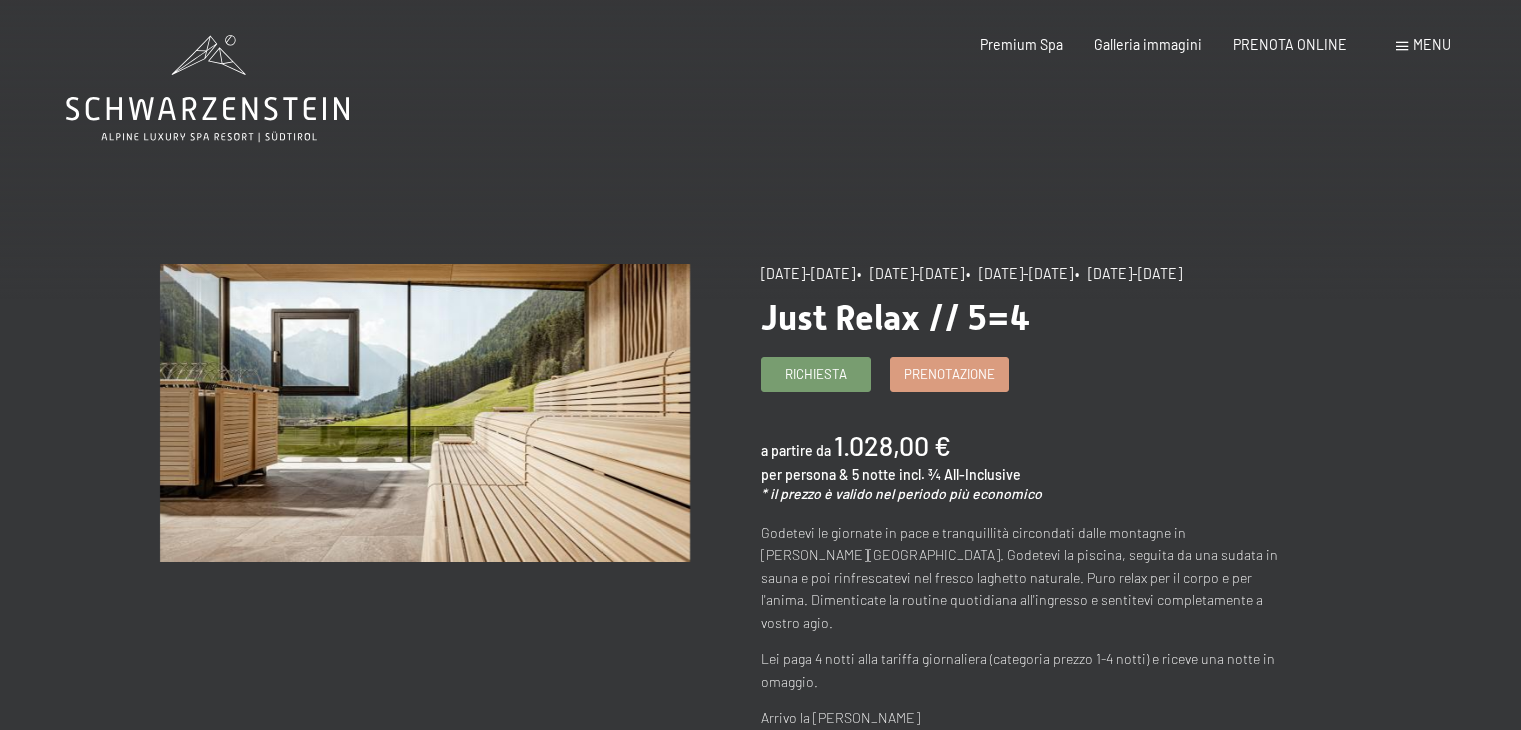scroll, scrollTop: 0, scrollLeft: 0, axis: both 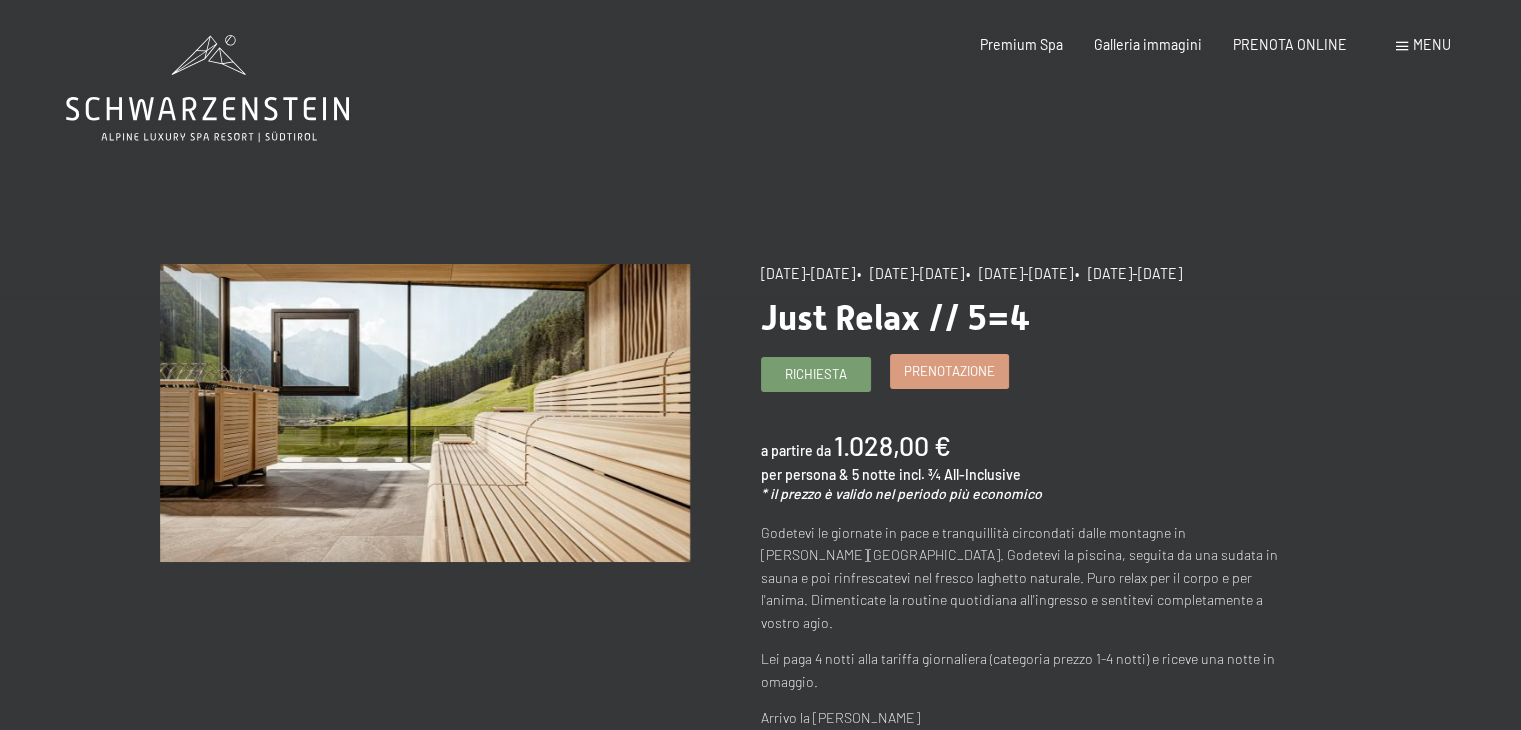 click on "Prenotazione" at bounding box center [949, 371] 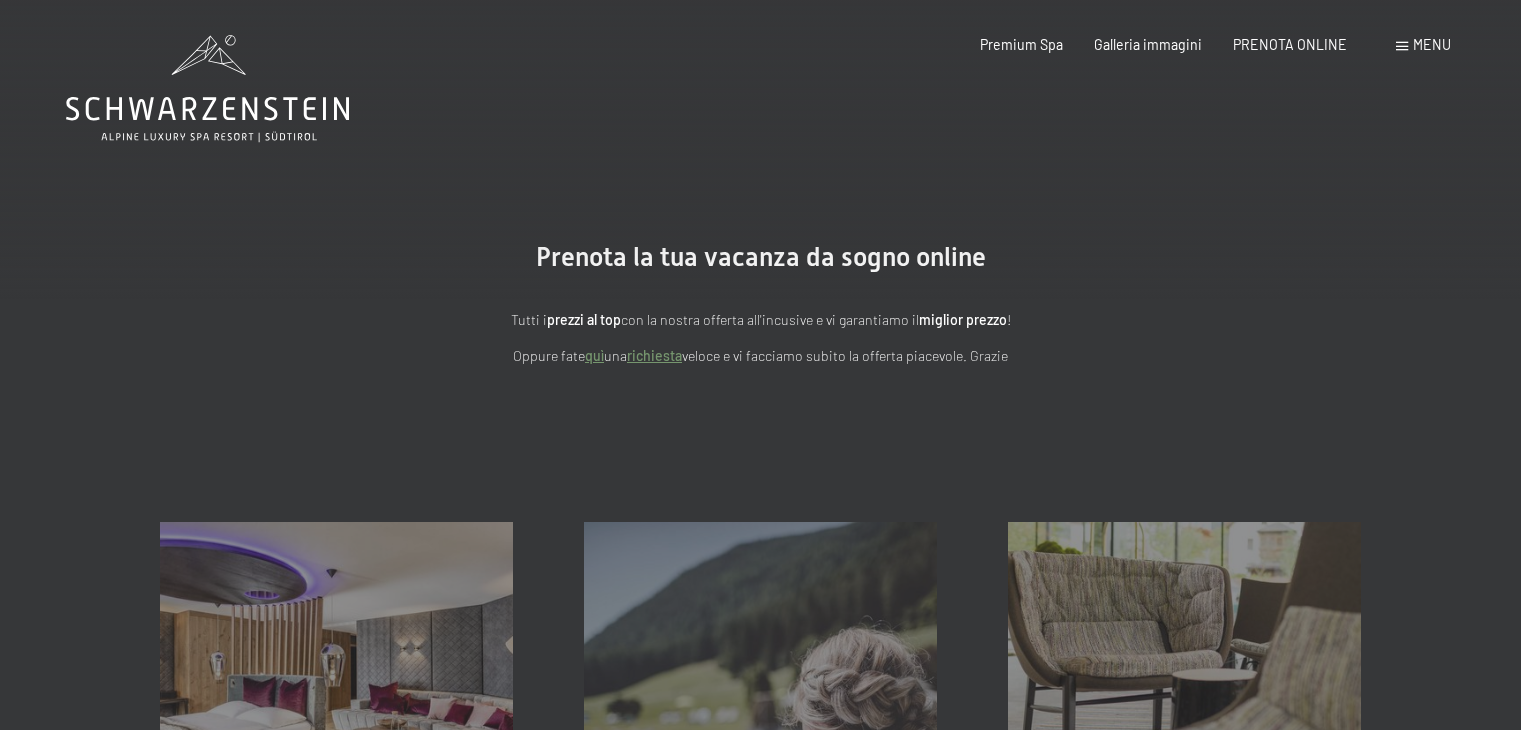 scroll, scrollTop: 0, scrollLeft: 0, axis: both 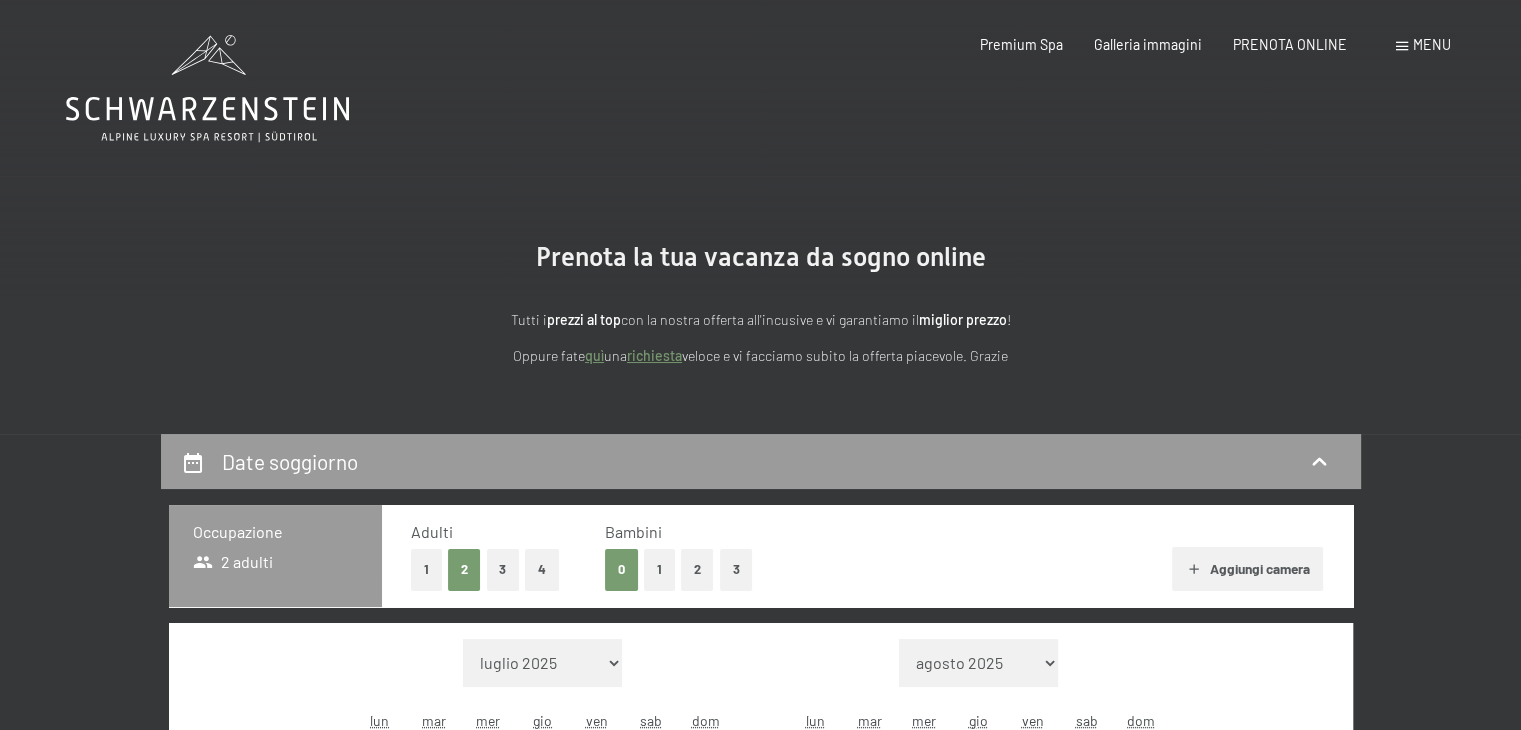 select on "2025-09-01" 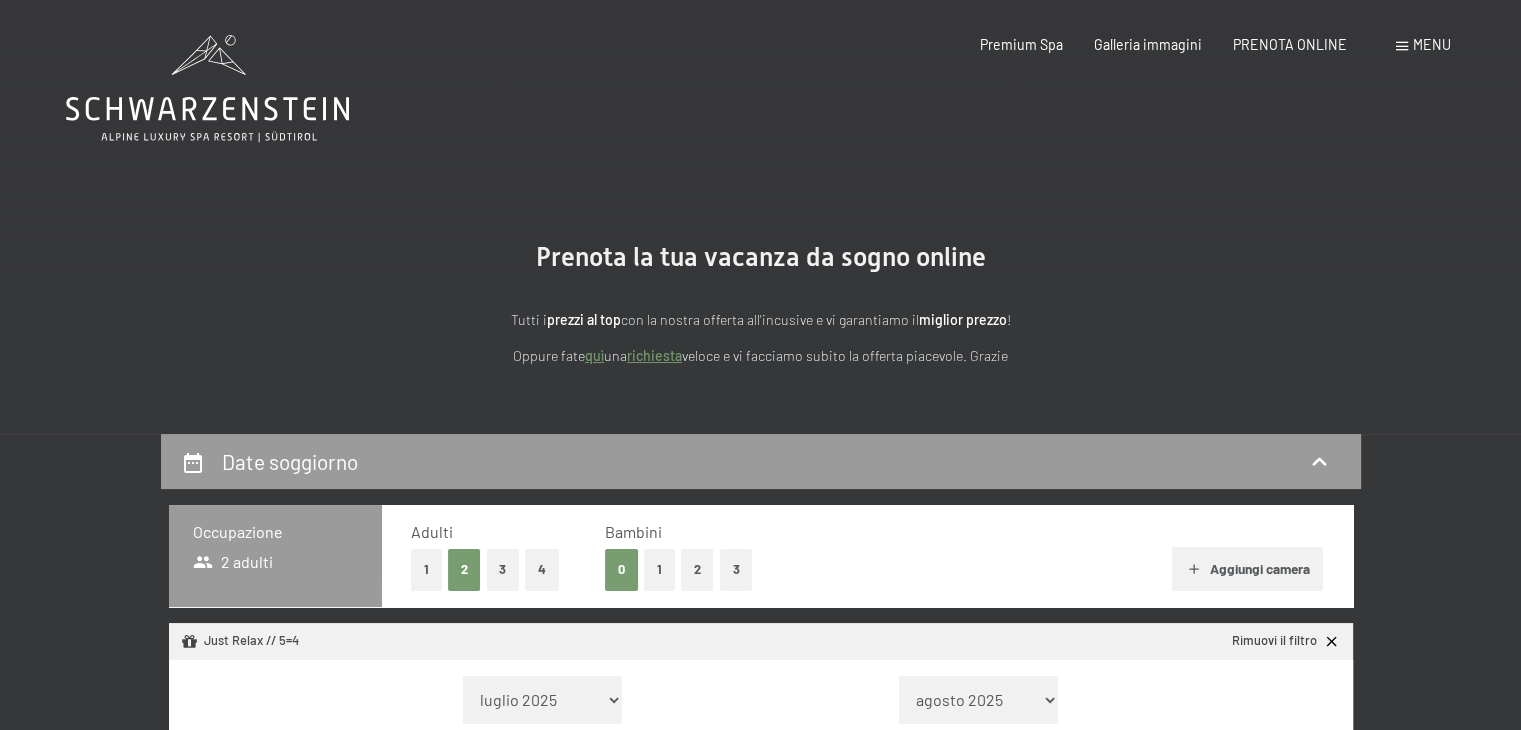 select on "2025-09-01" 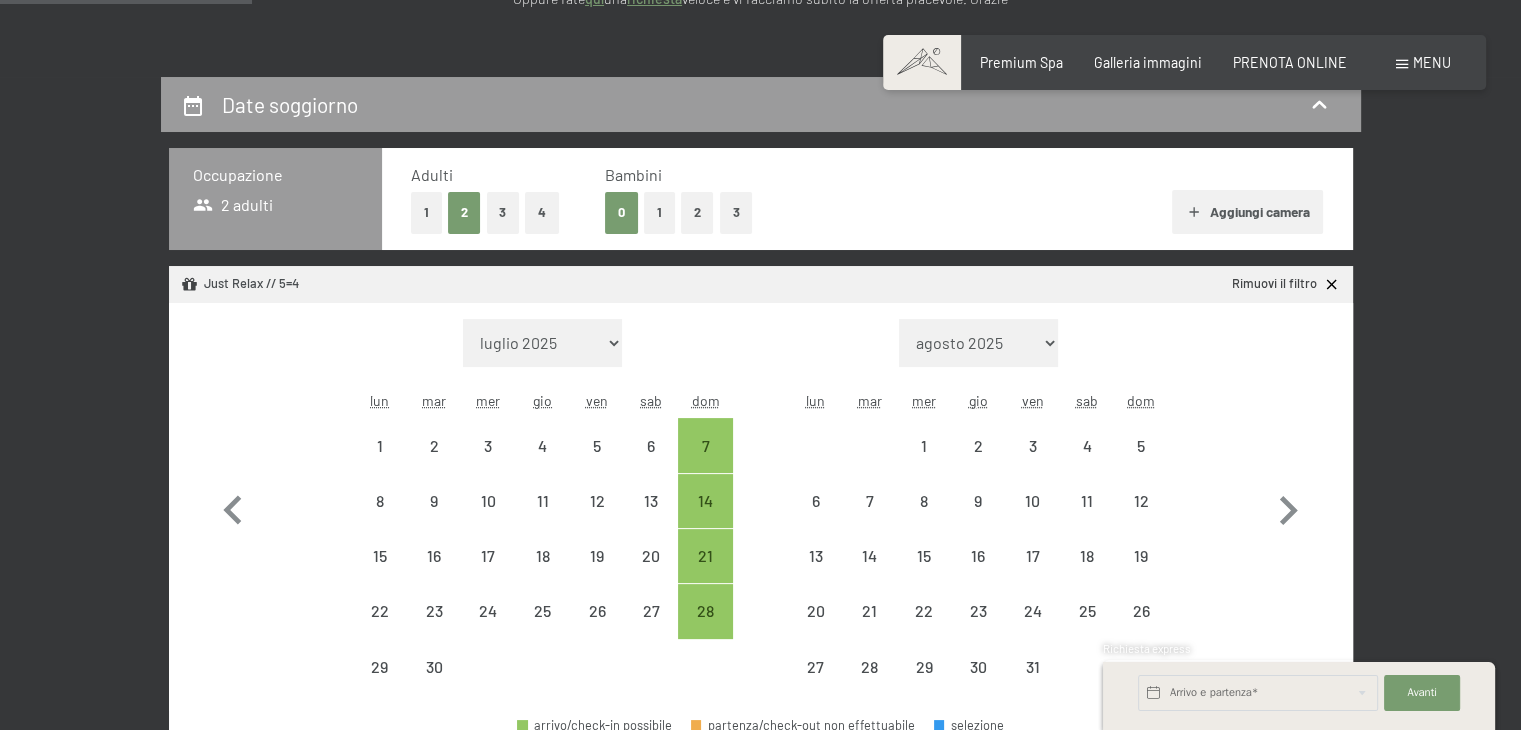 scroll, scrollTop: 424, scrollLeft: 0, axis: vertical 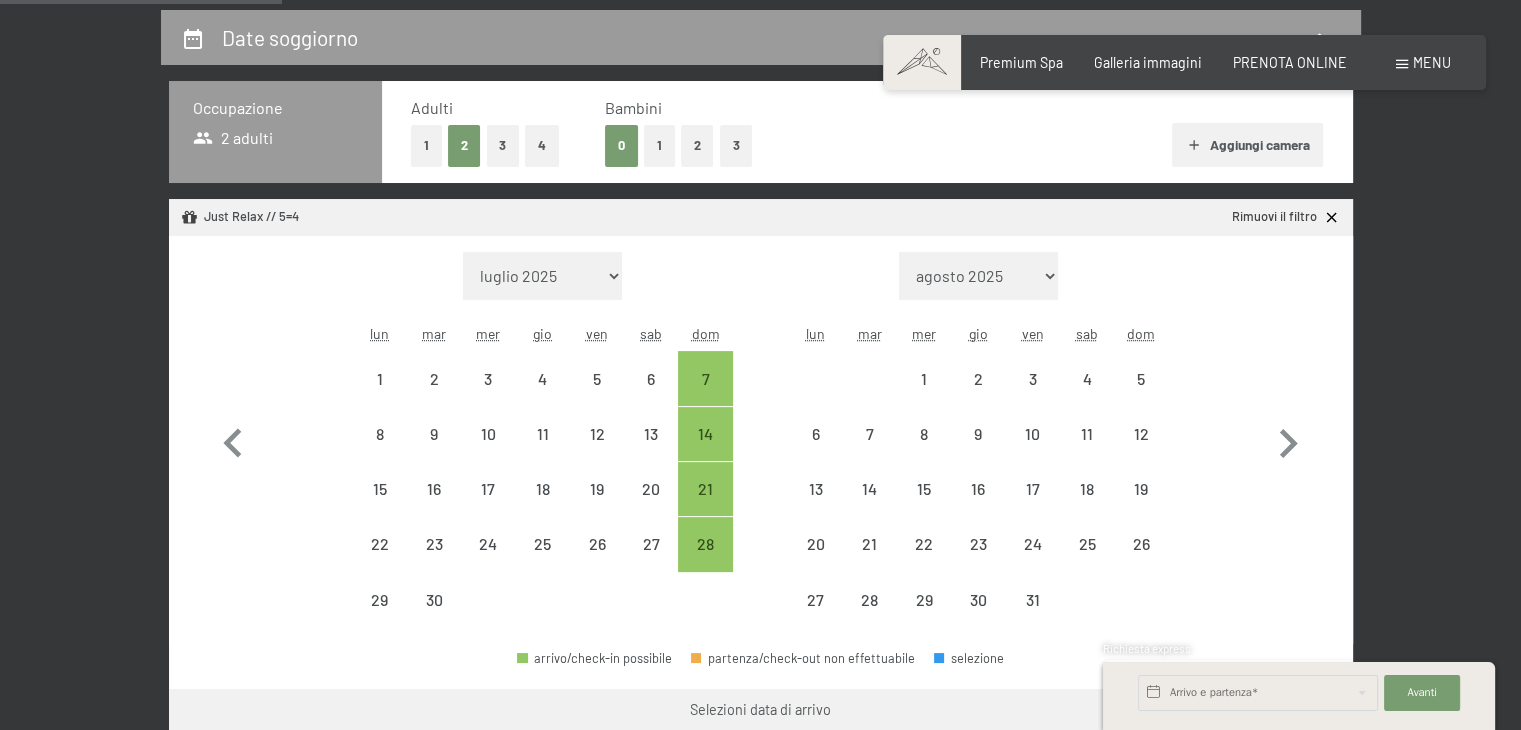 click on "3" at bounding box center (503, 145) 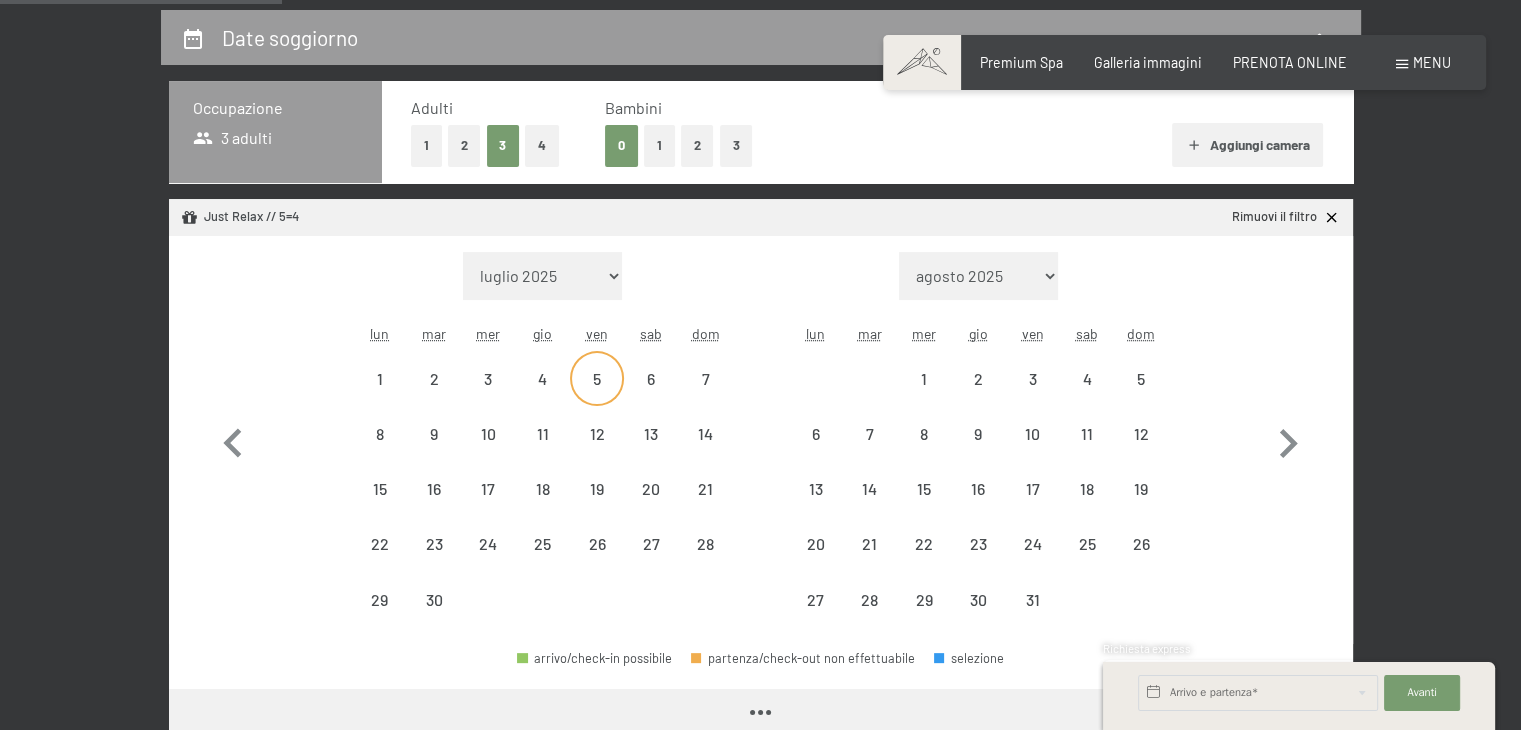 select on "2025-09-01" 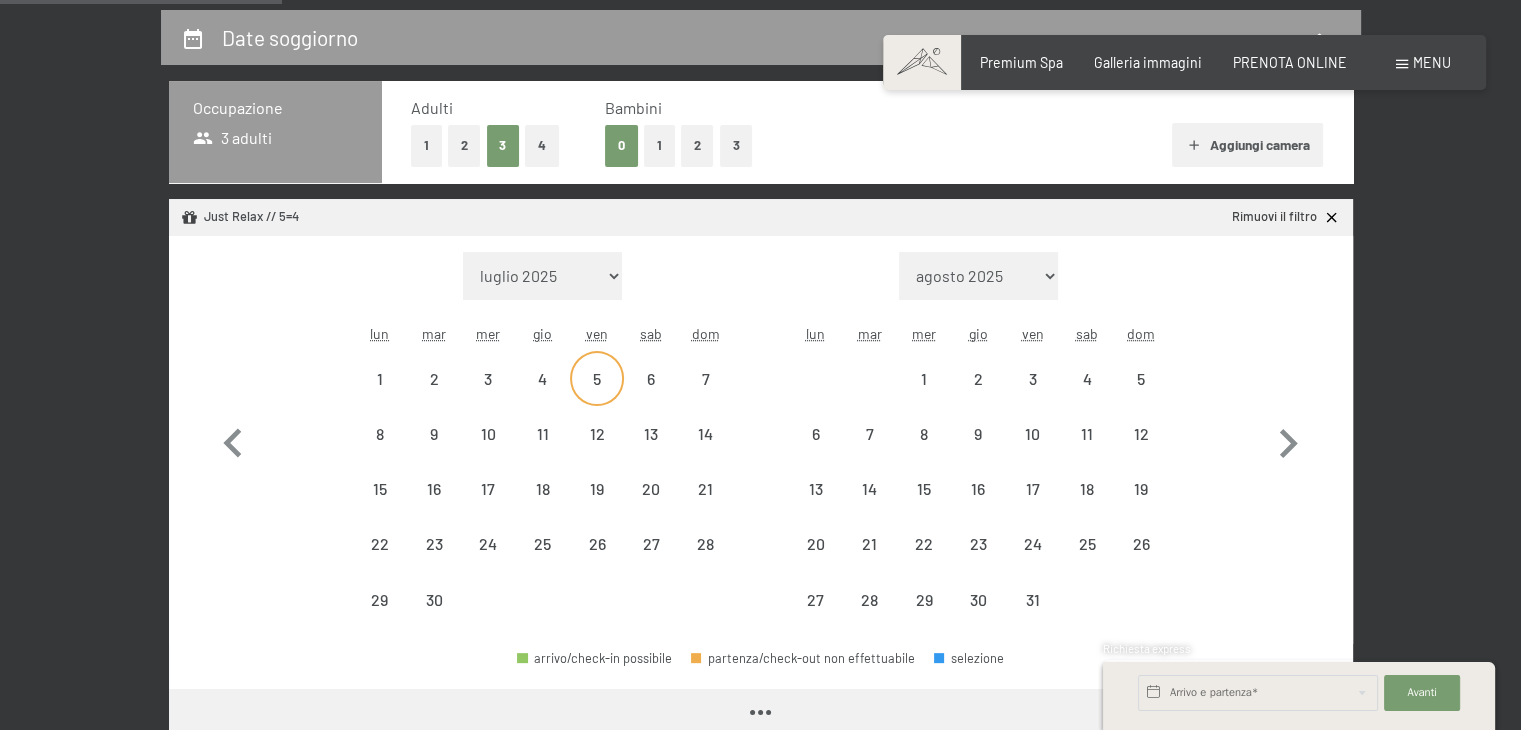 select on "2025-10-01" 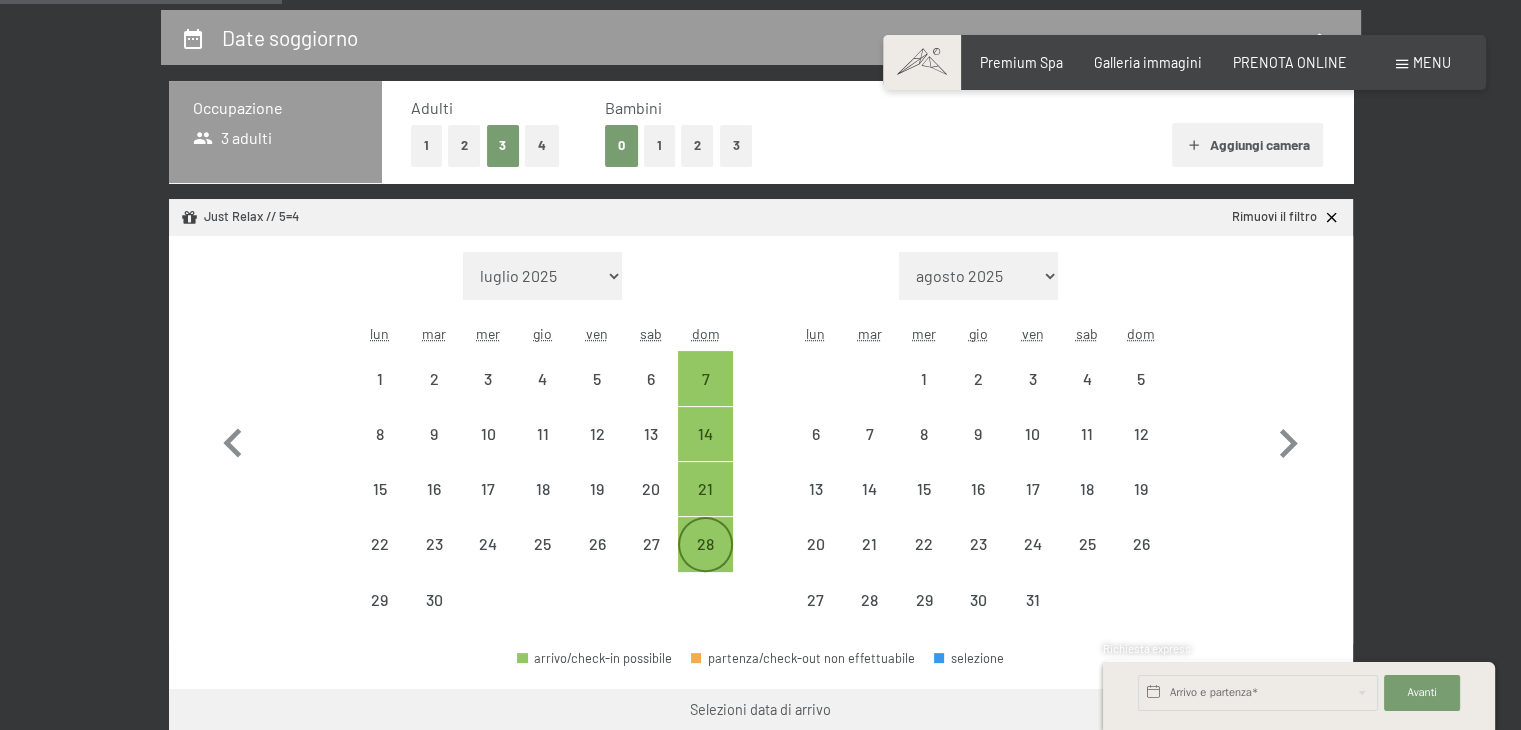click on "28" at bounding box center (705, 561) 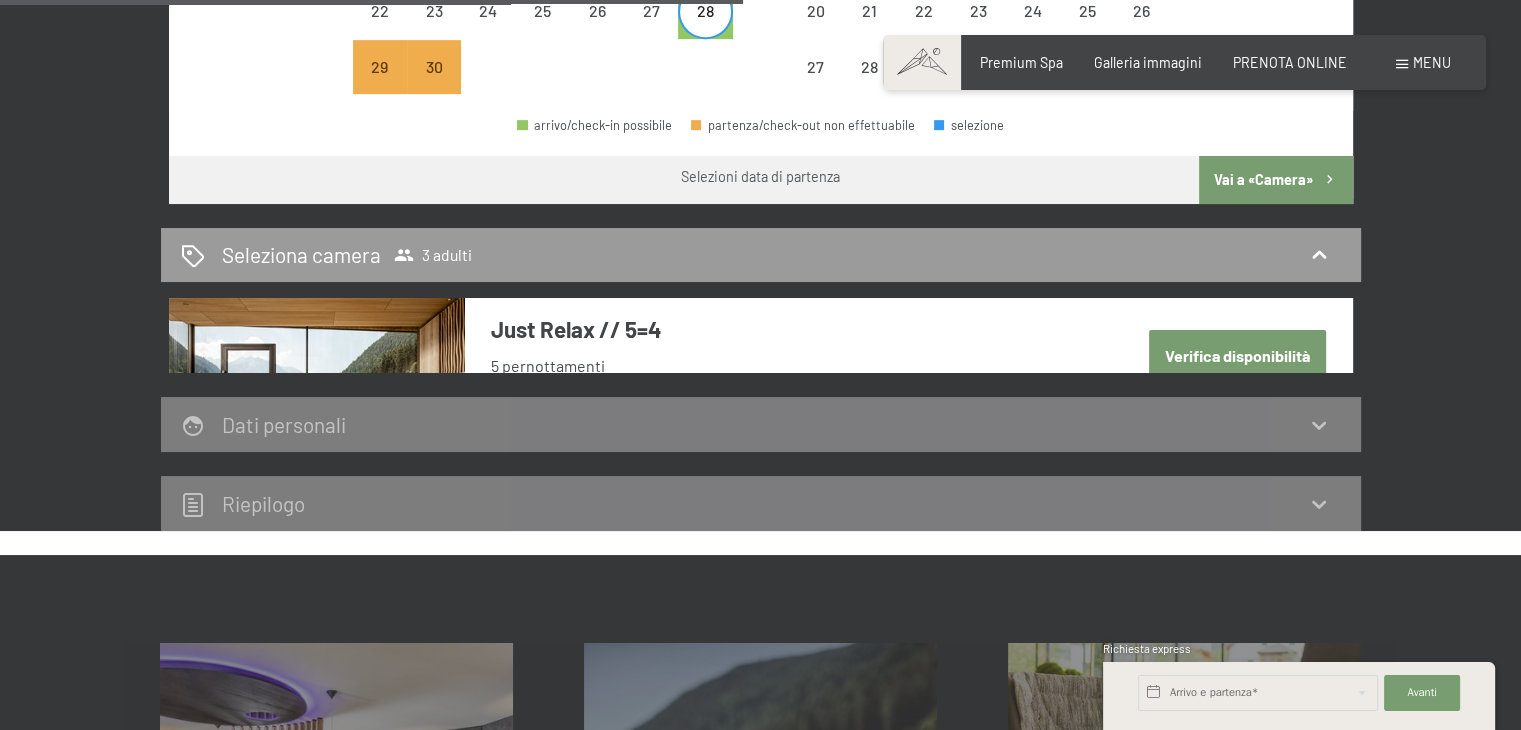 scroll, scrollTop: 960, scrollLeft: 0, axis: vertical 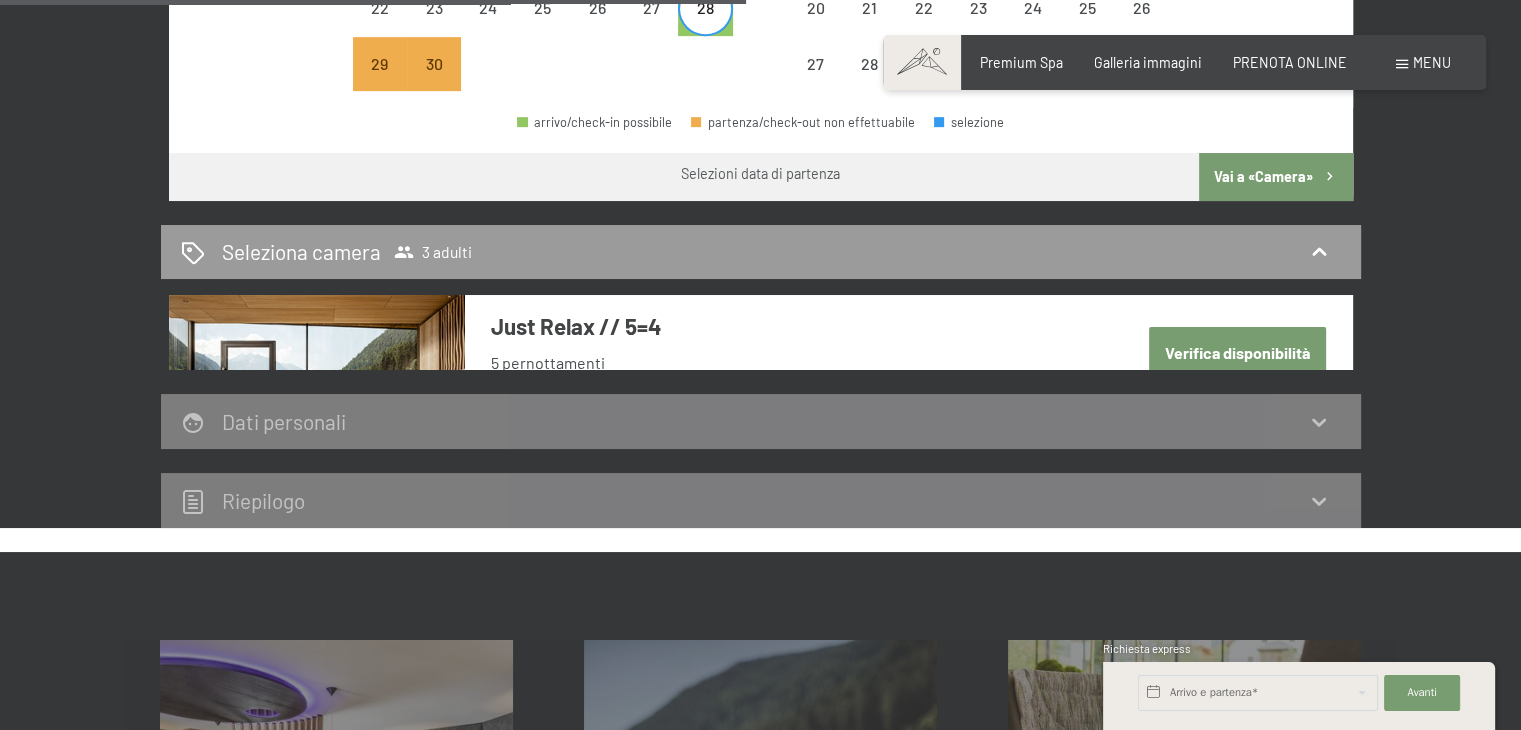 click on "Vai a «Camera»" at bounding box center (1275, 177) 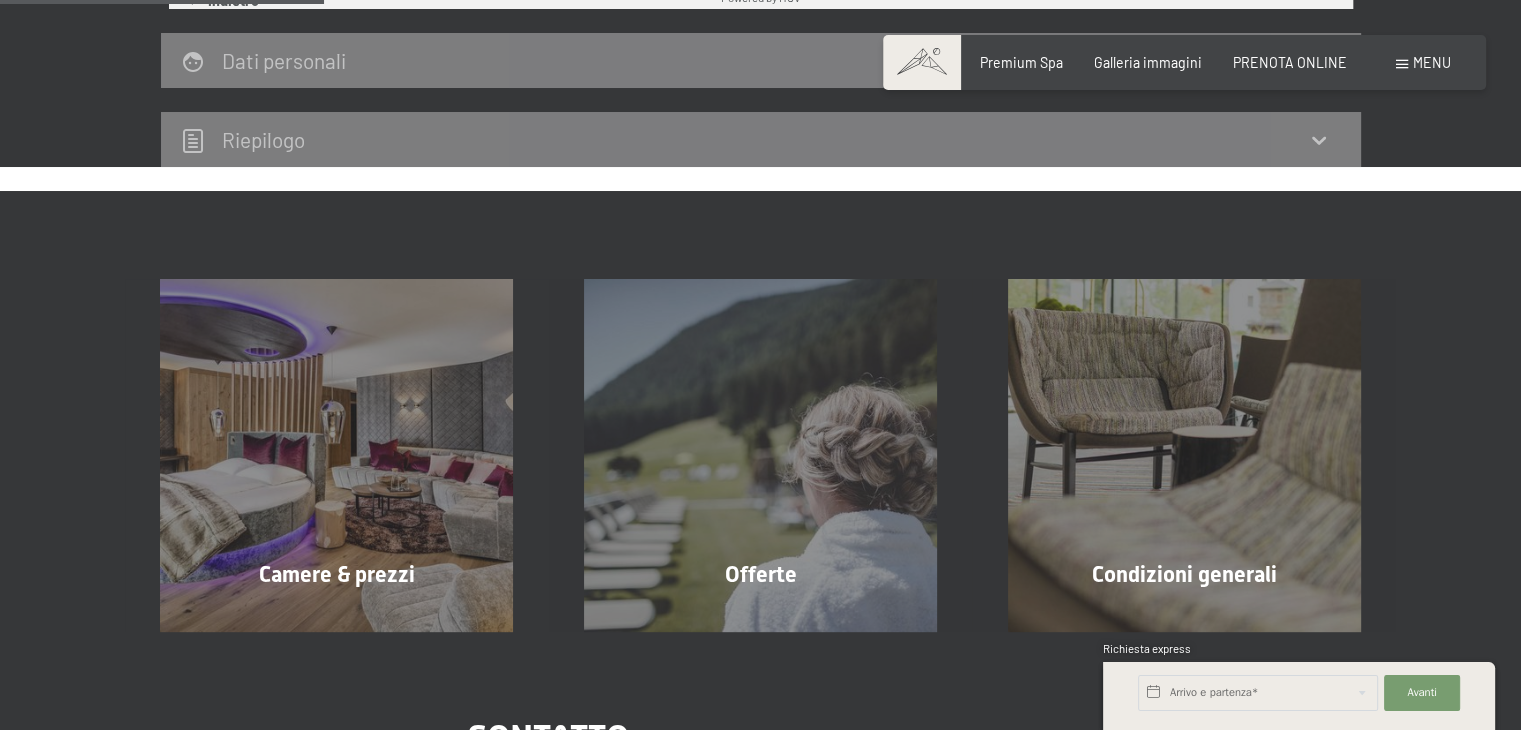 scroll, scrollTop: 433, scrollLeft: 0, axis: vertical 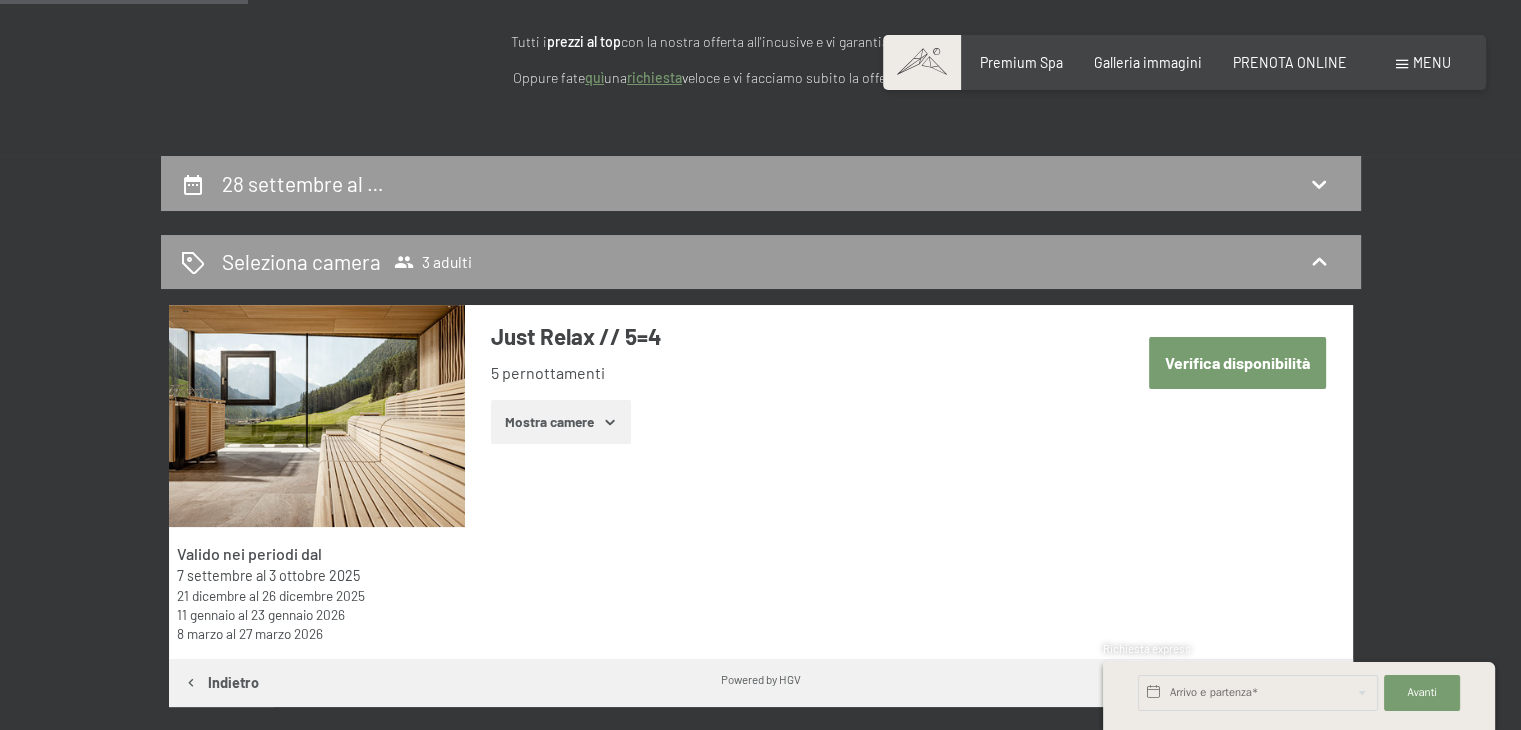 click on "Verifica disponibilità" at bounding box center (1237, 362) 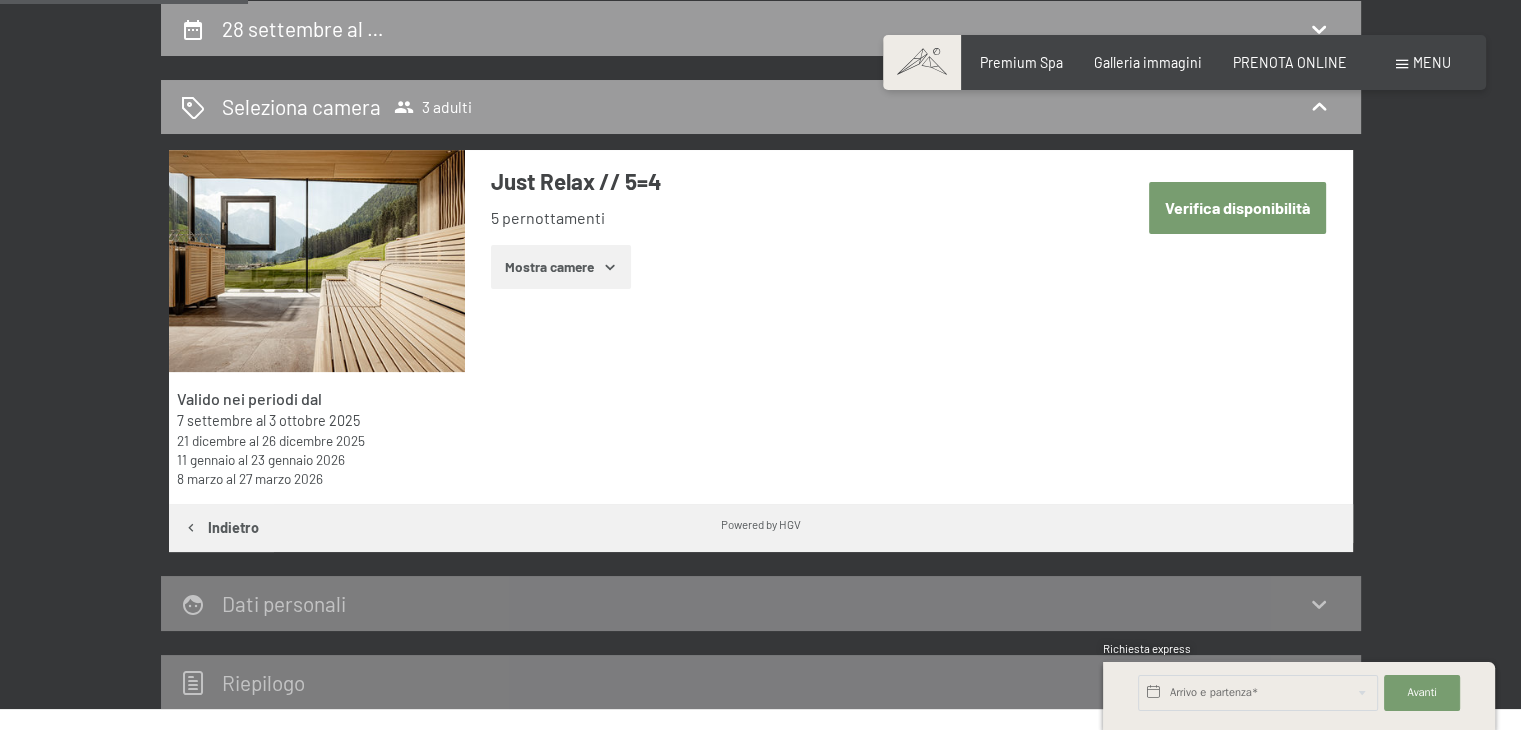 select on "2025-09-01" 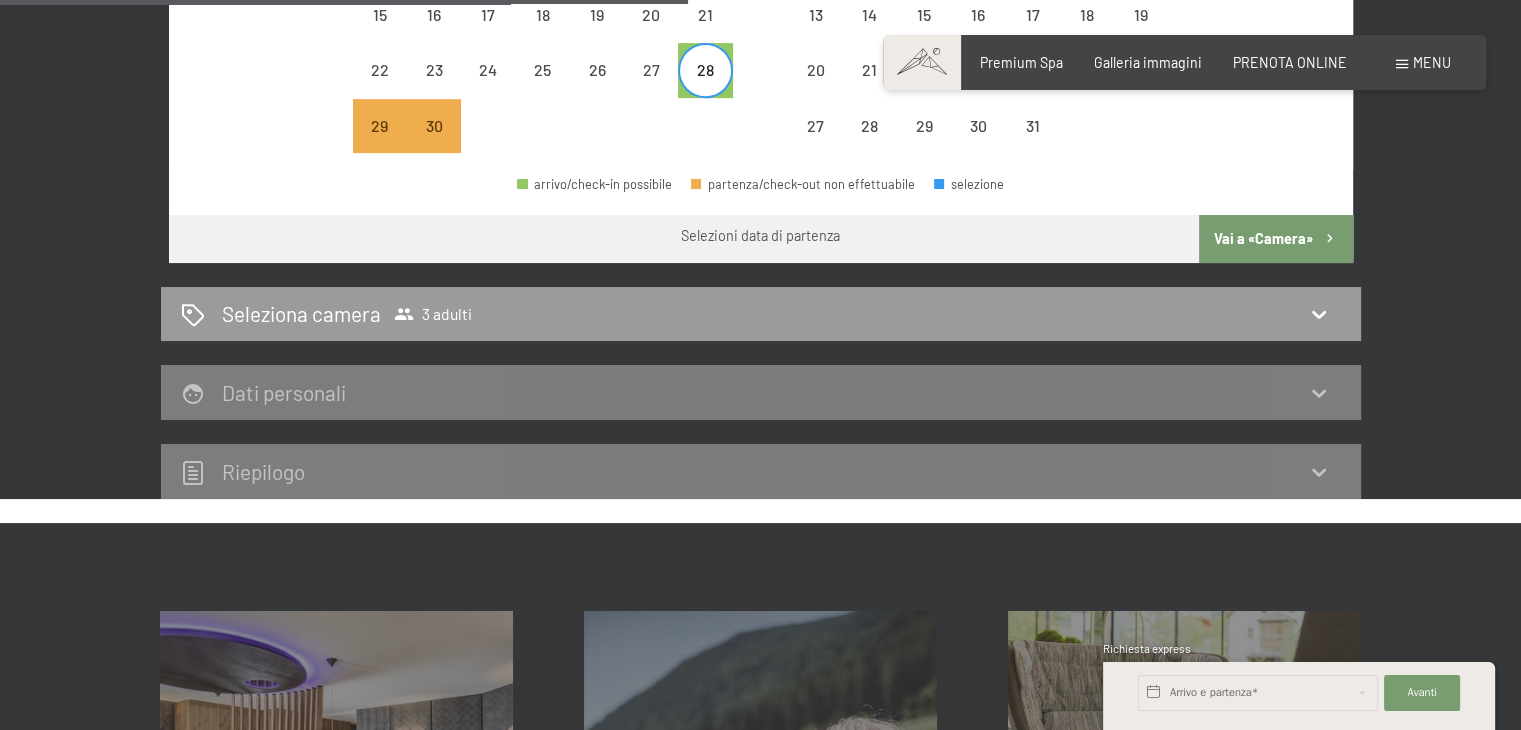 scroll, scrollTop: 910, scrollLeft: 0, axis: vertical 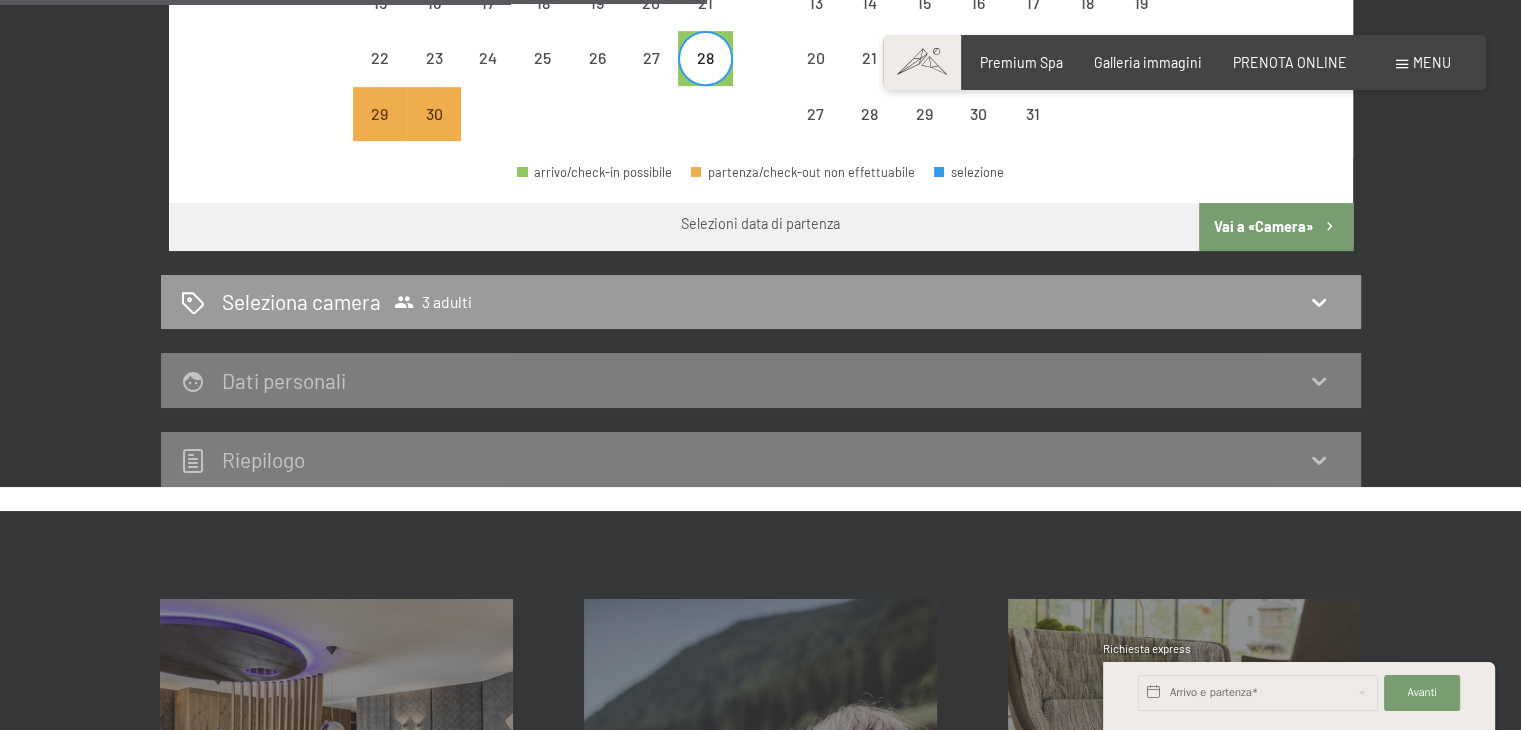 click on "Vai a «Camera»" at bounding box center [1275, 227] 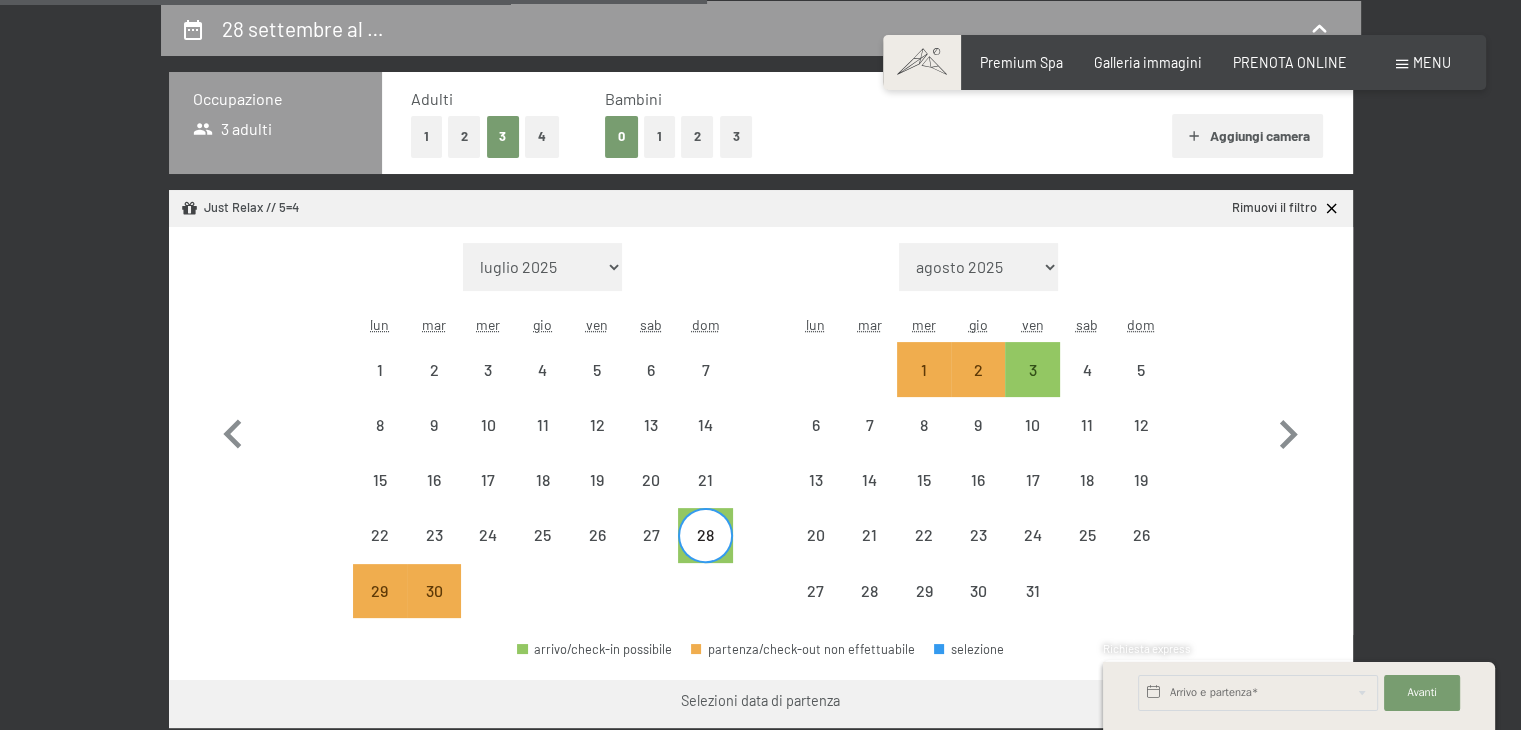 select on "2025-09-01" 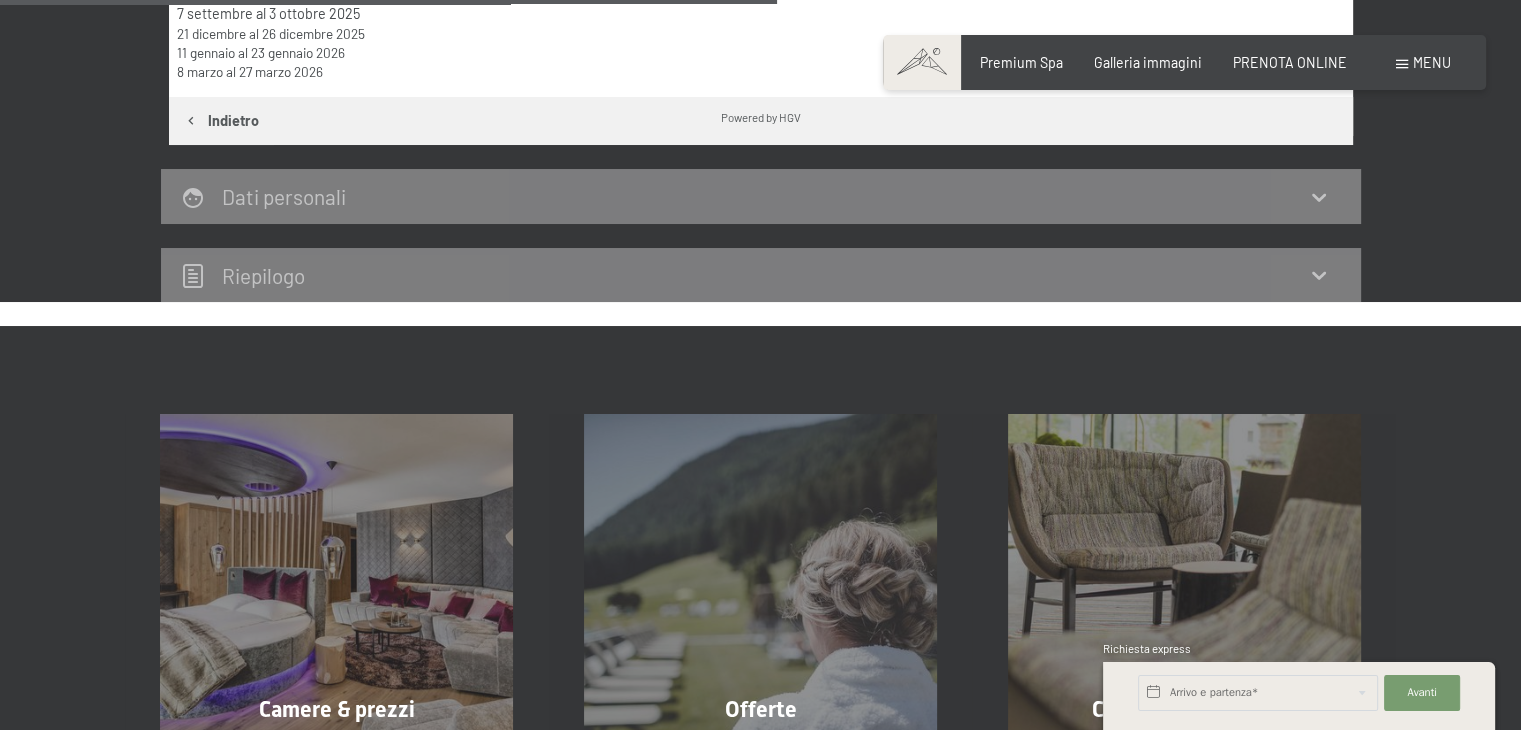 scroll, scrollTop: 874, scrollLeft: 0, axis: vertical 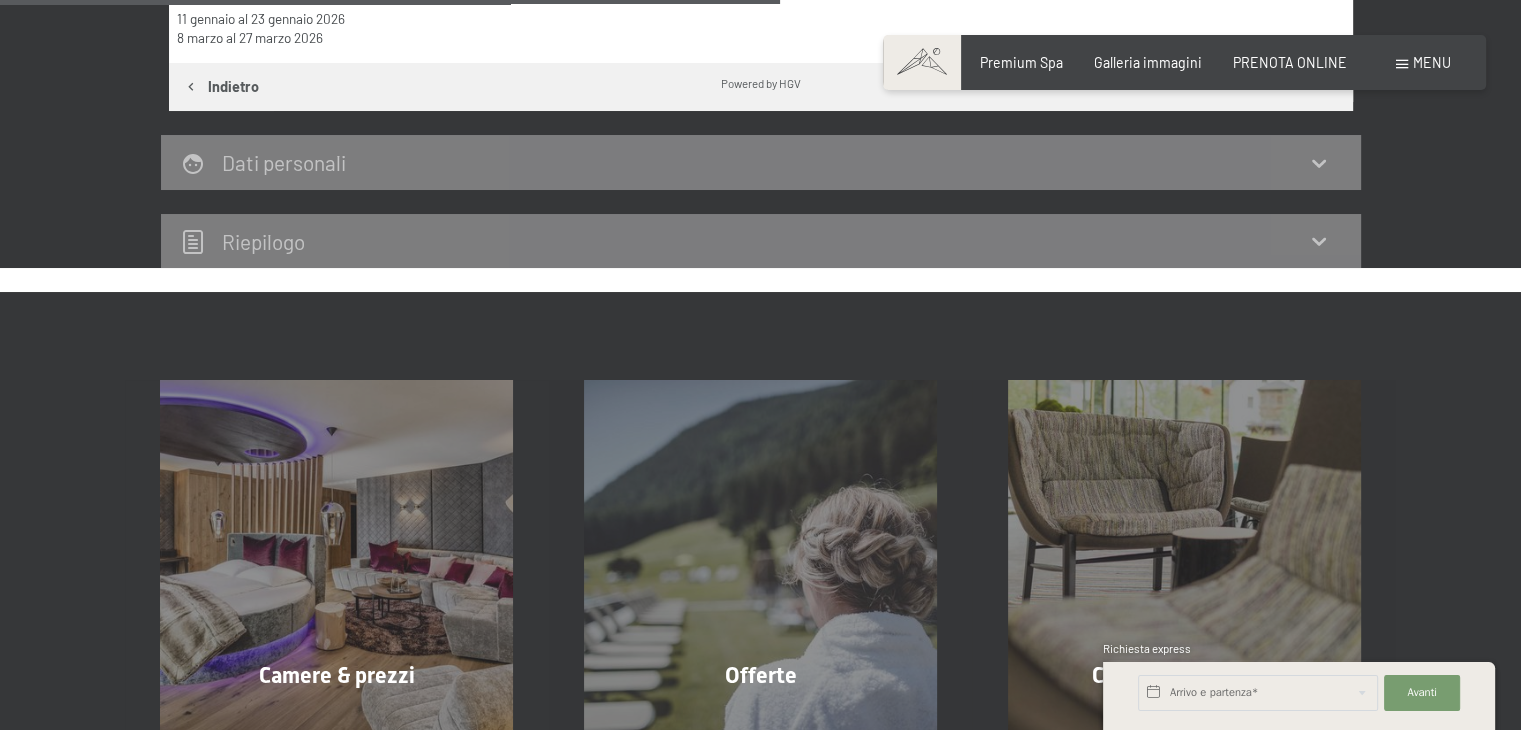 click 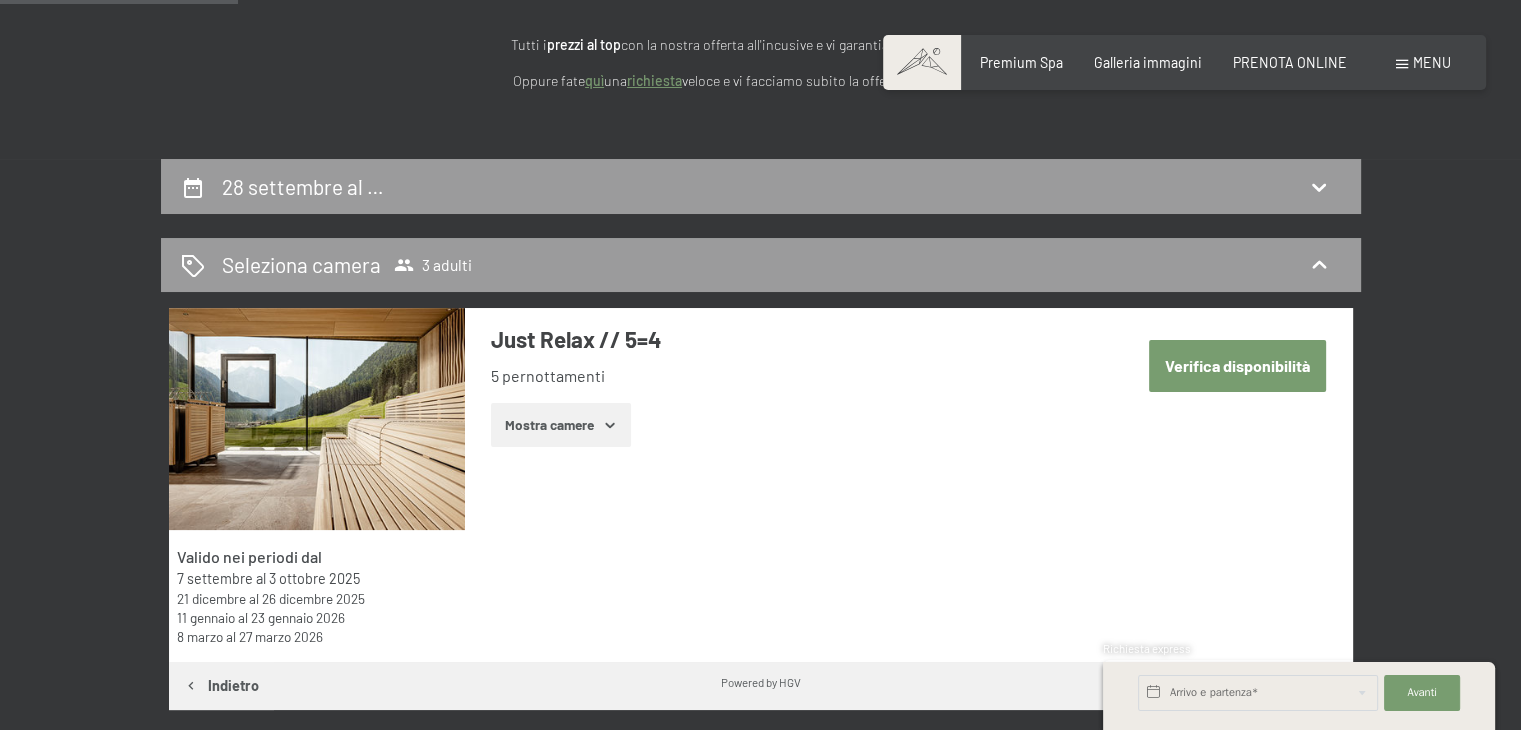 scroll, scrollTop: 266, scrollLeft: 0, axis: vertical 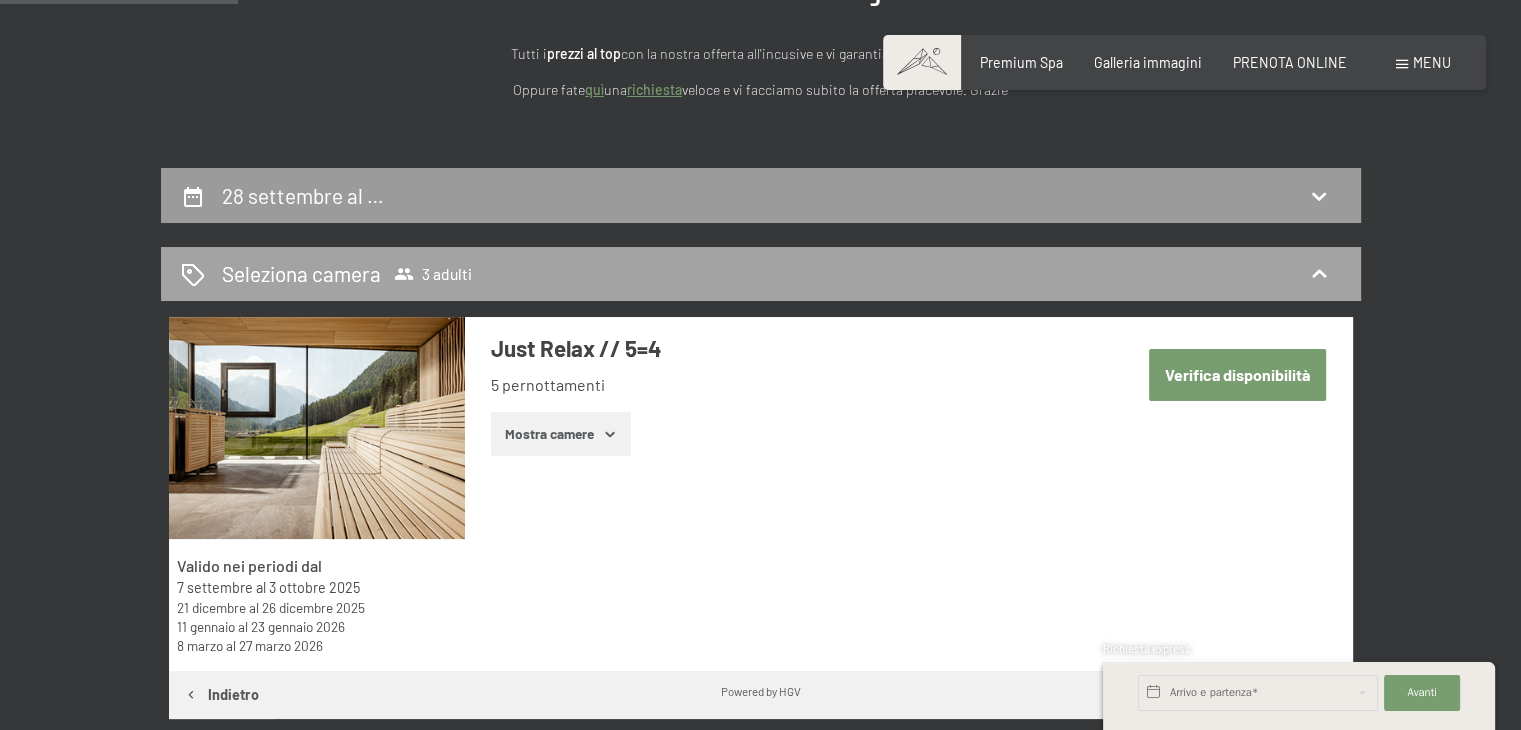 click 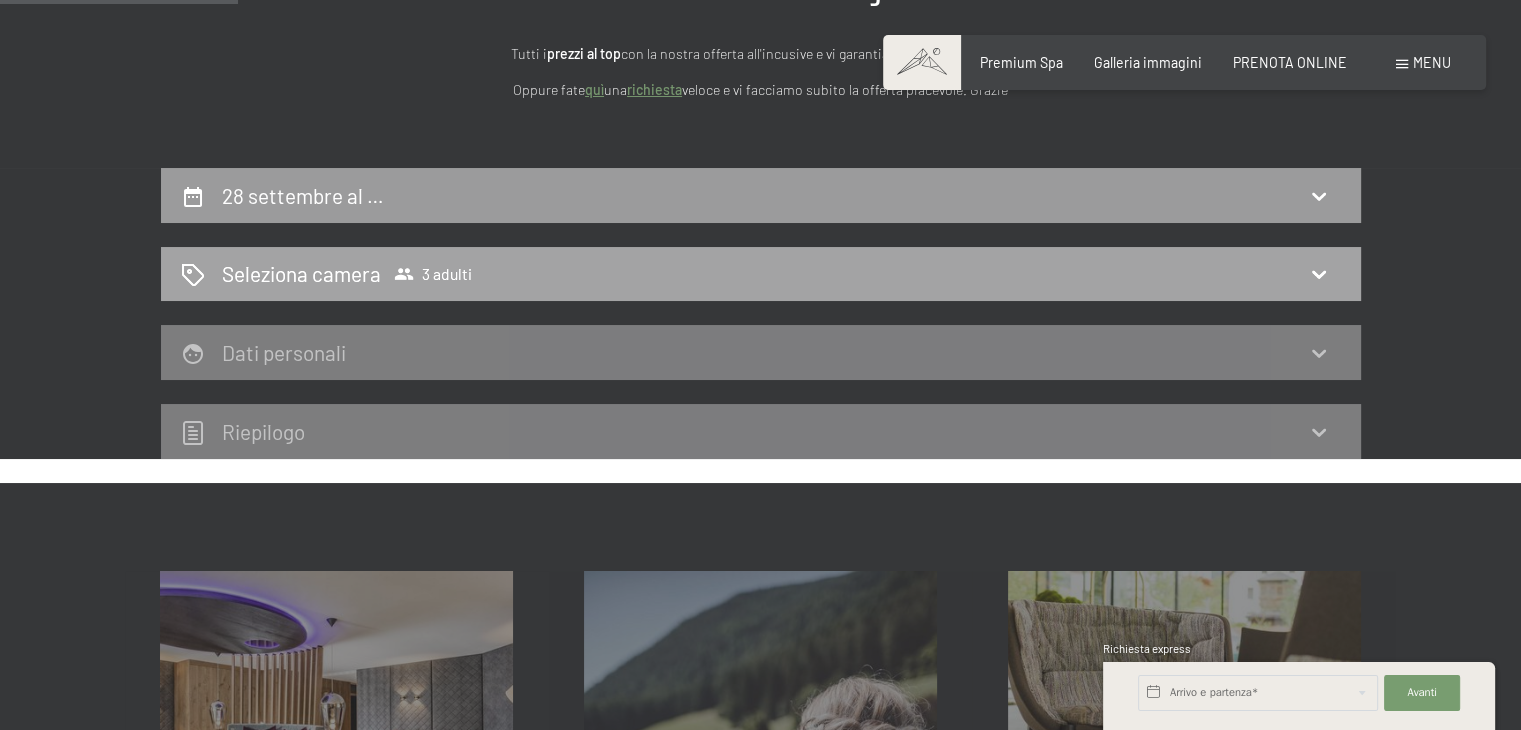 click on "Seleziona camera" at bounding box center (301, 273) 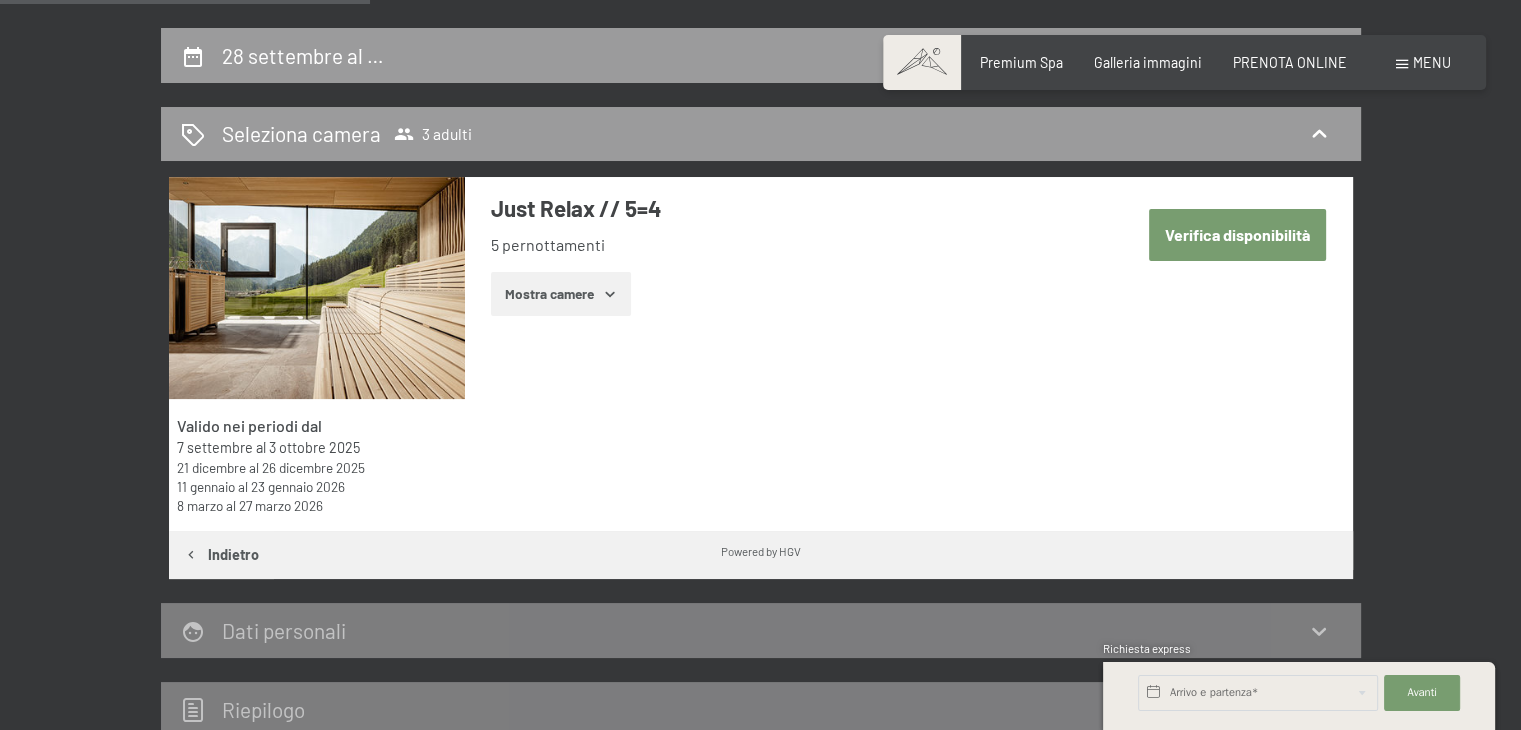scroll, scrollTop: 423, scrollLeft: 0, axis: vertical 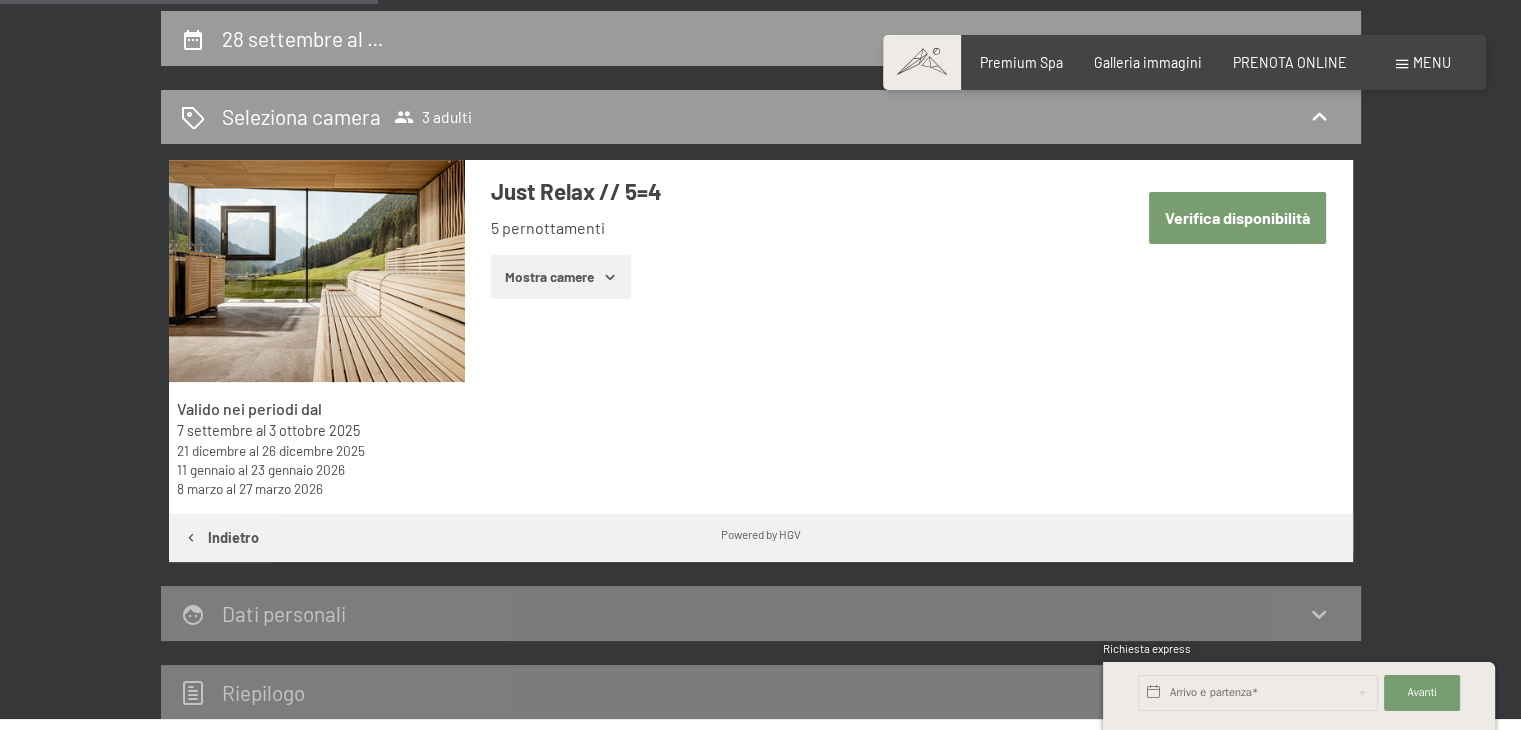 click on "Verifica disponibilità" at bounding box center (1237, 217) 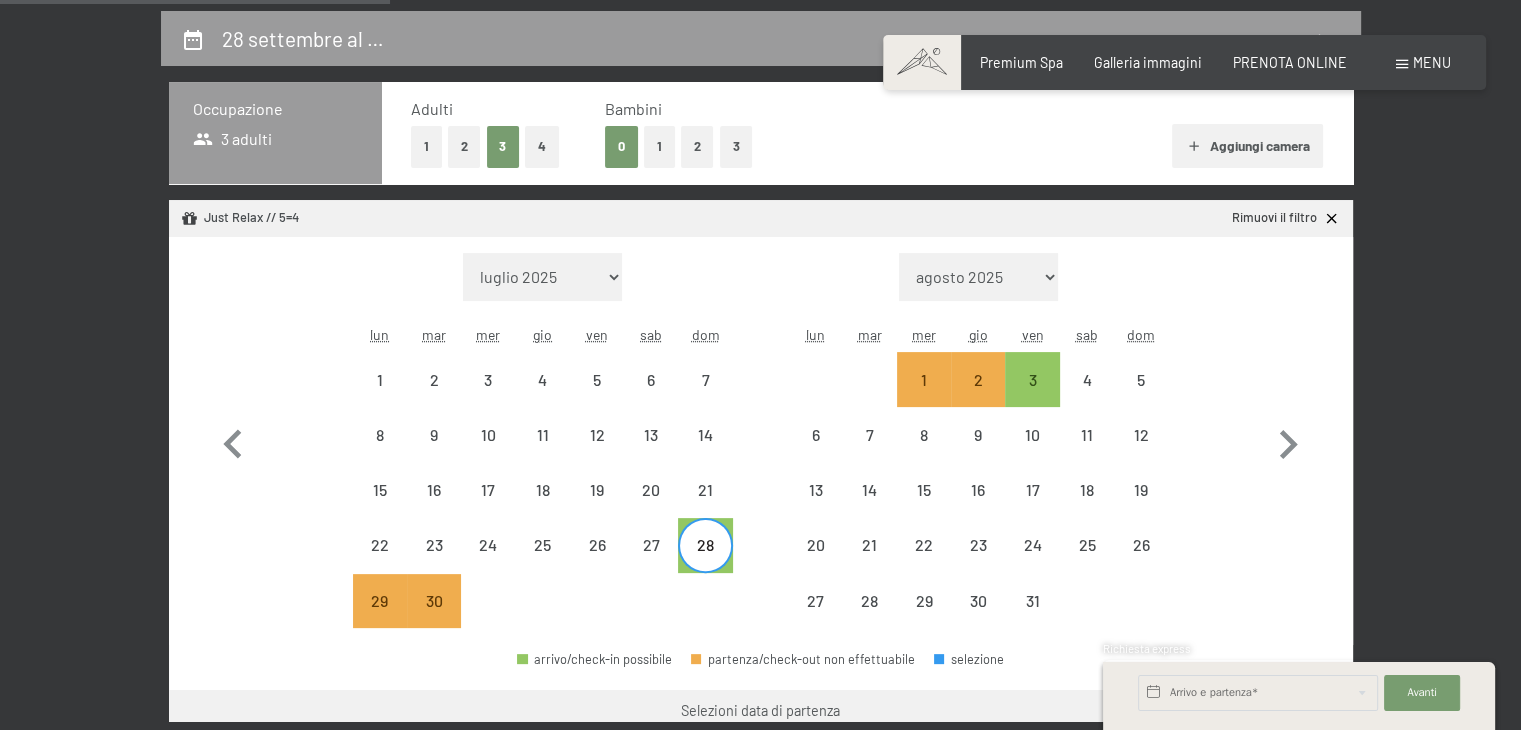 scroll, scrollTop: 433, scrollLeft: 0, axis: vertical 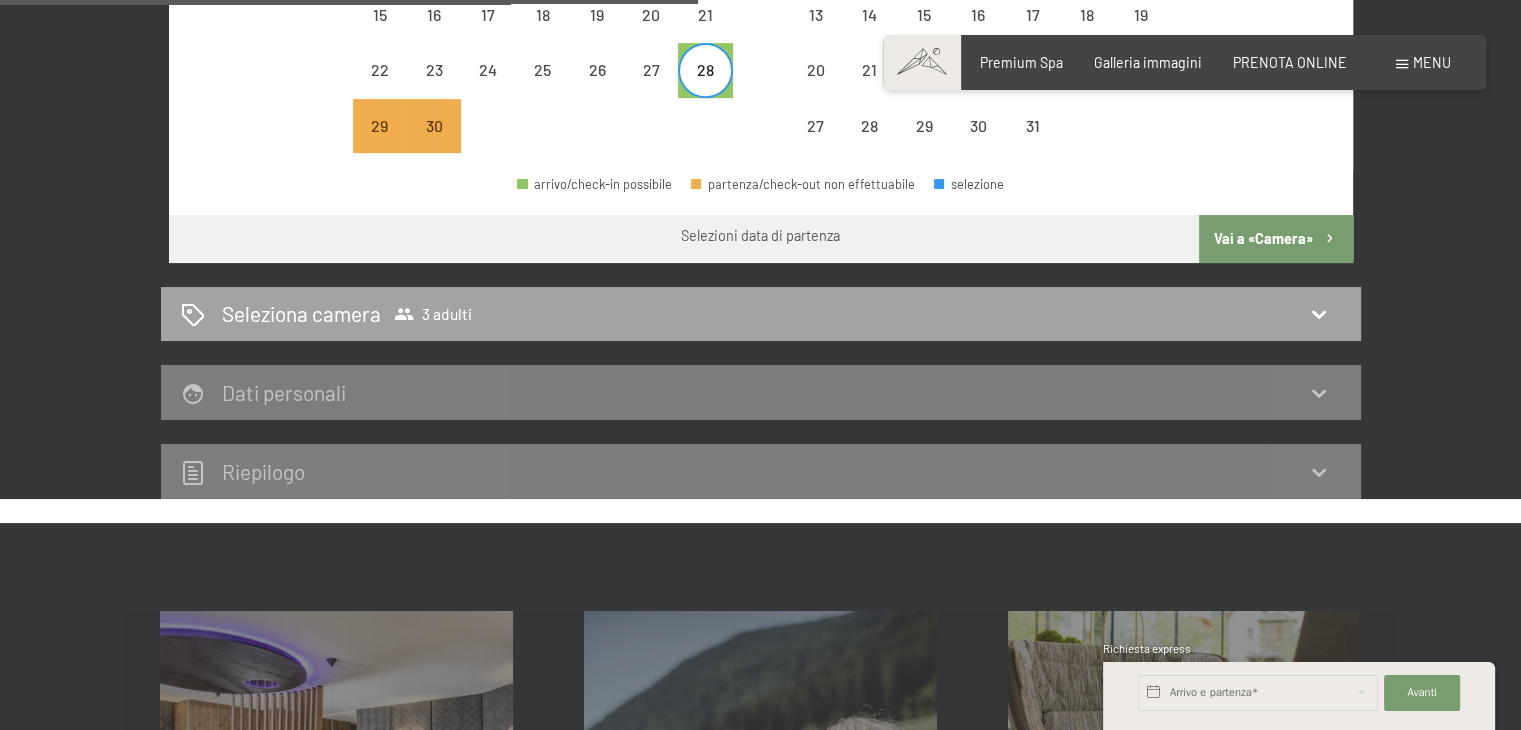 click 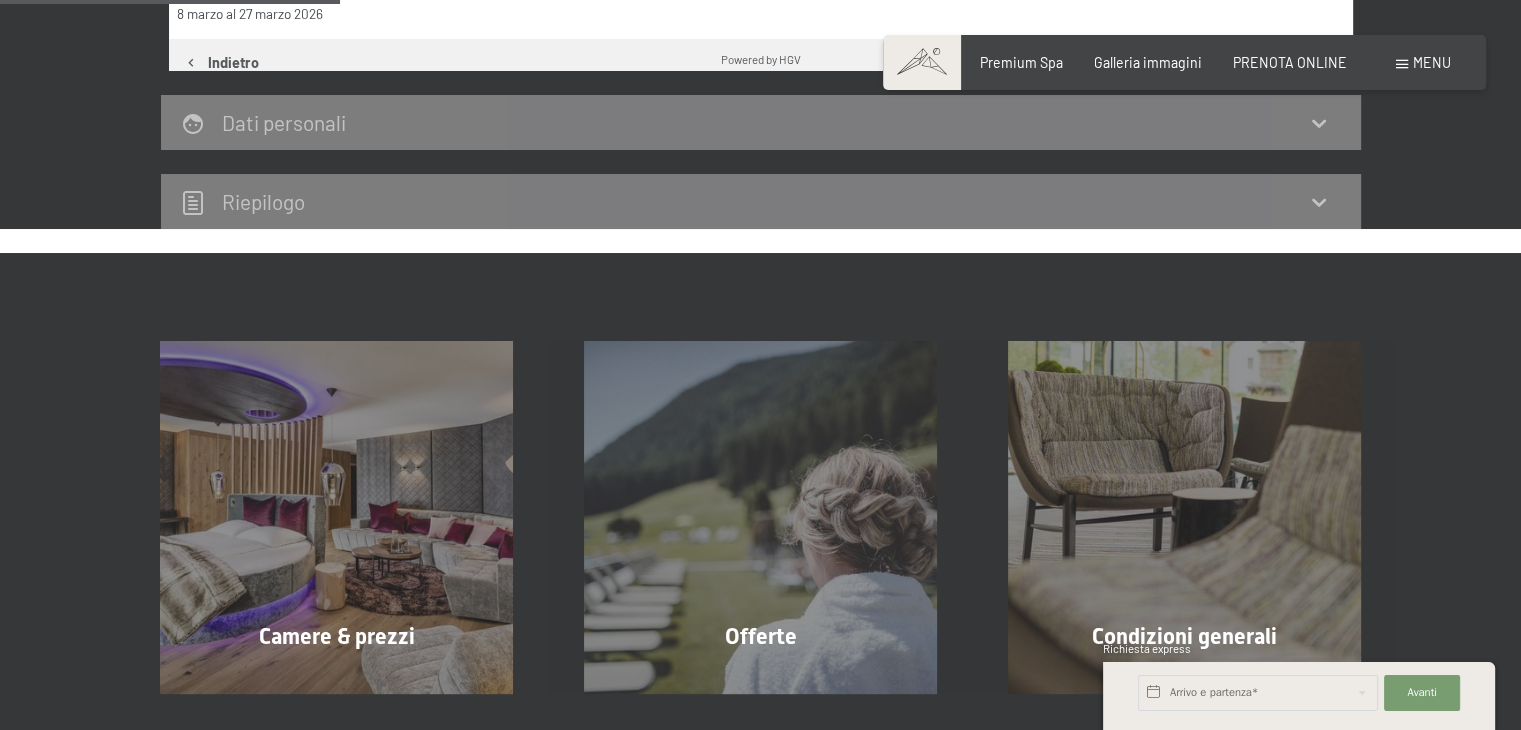 scroll, scrollTop: 433, scrollLeft: 0, axis: vertical 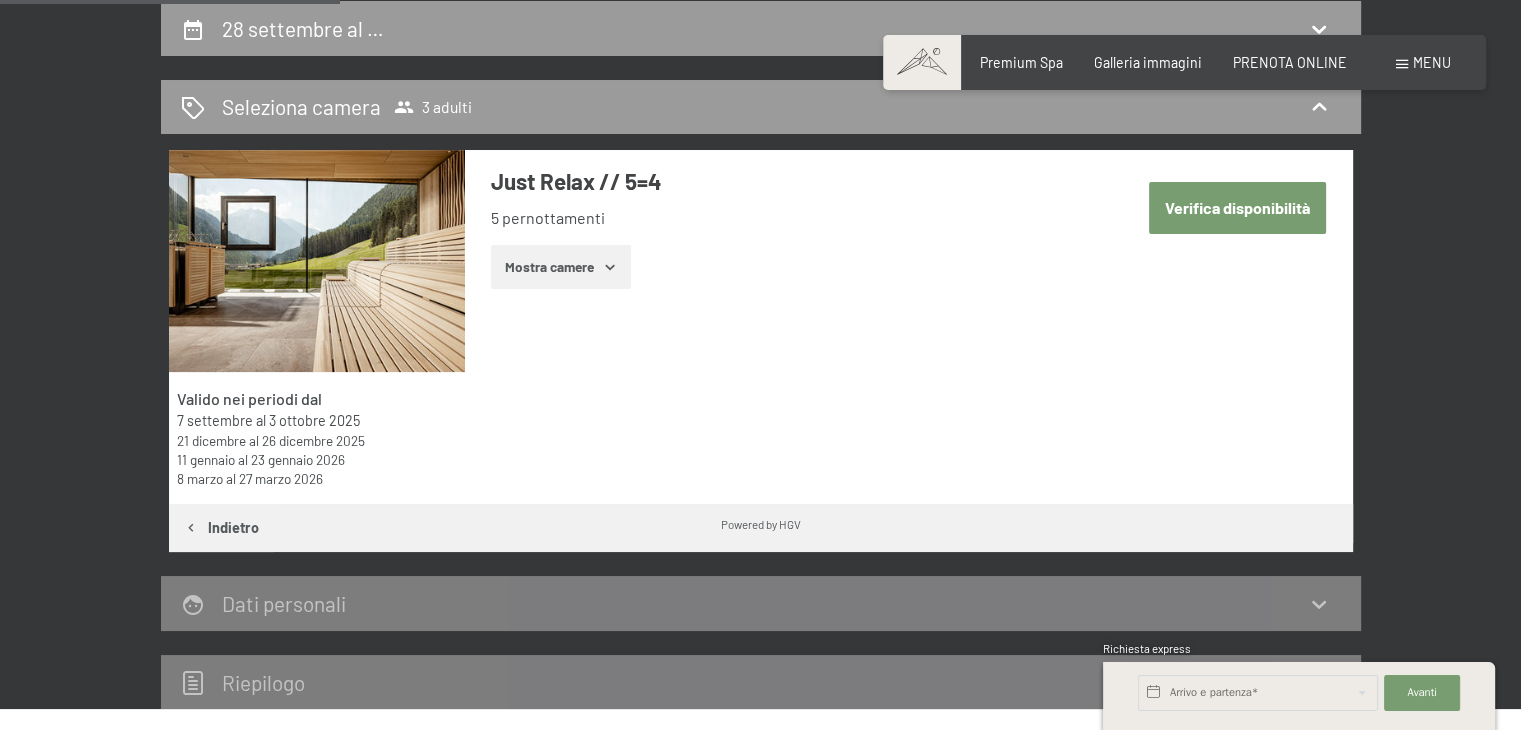 click on "Verifica disponibilità" at bounding box center (1237, 207) 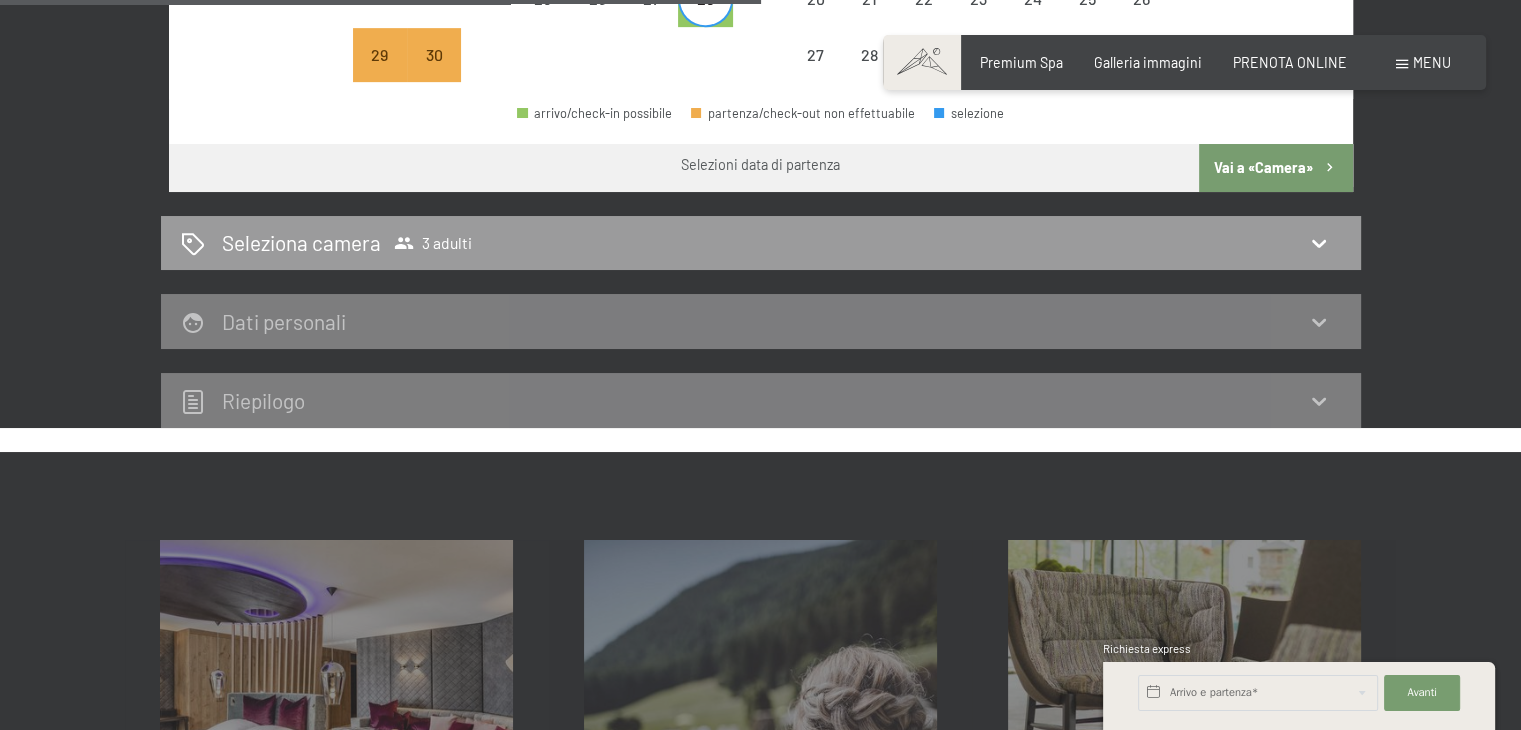 scroll, scrollTop: 985, scrollLeft: 0, axis: vertical 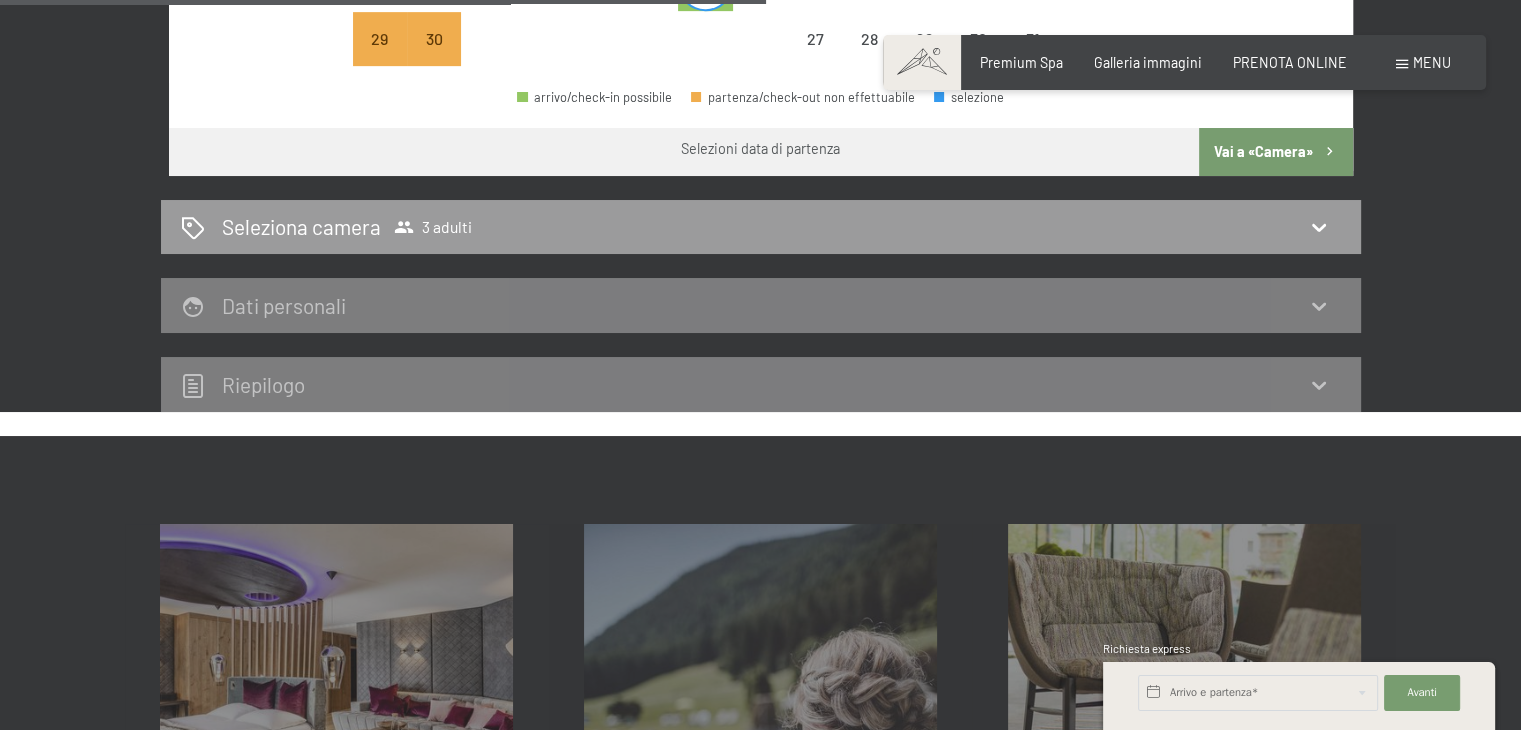 click on "Vai a «Camera»" at bounding box center (1275, 152) 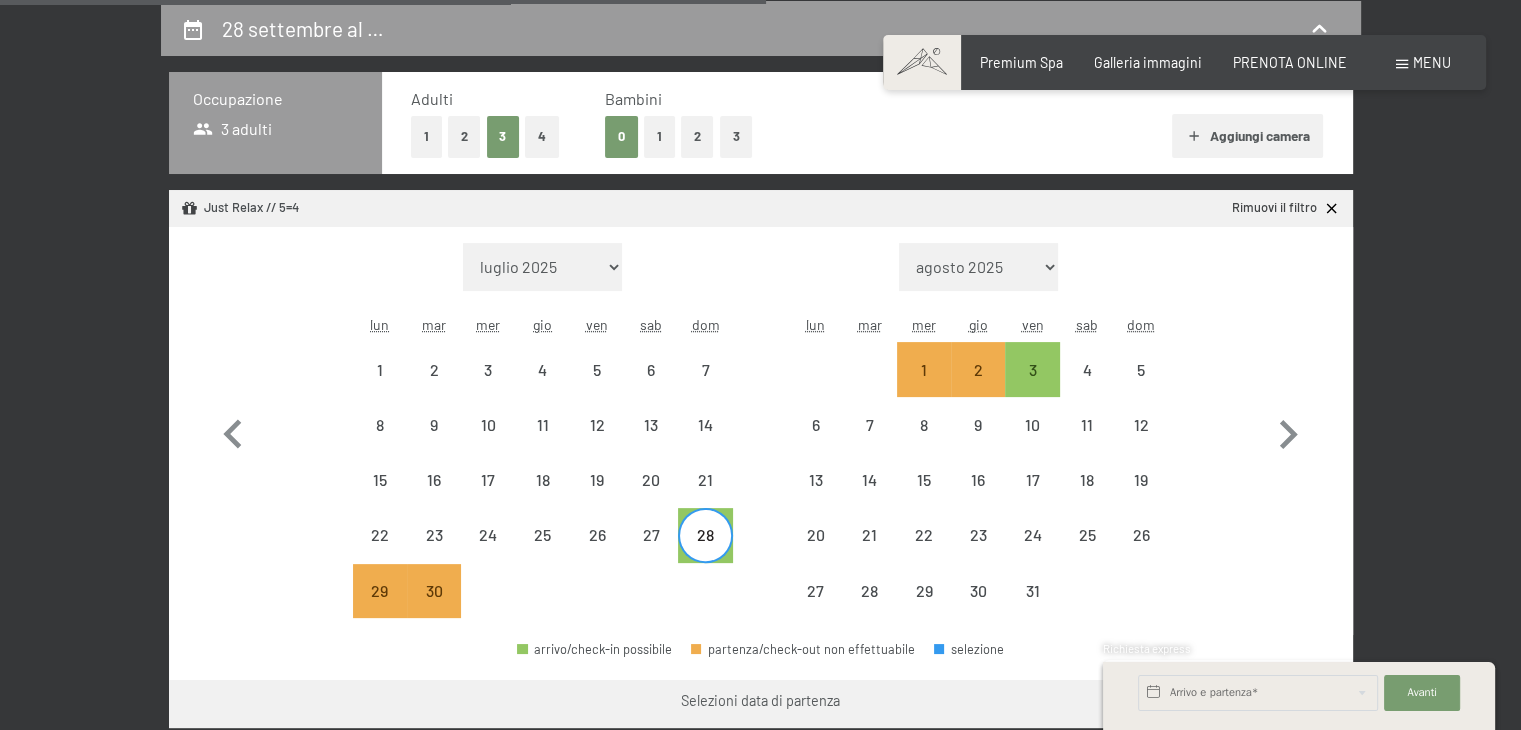 select on "2025-09-01" 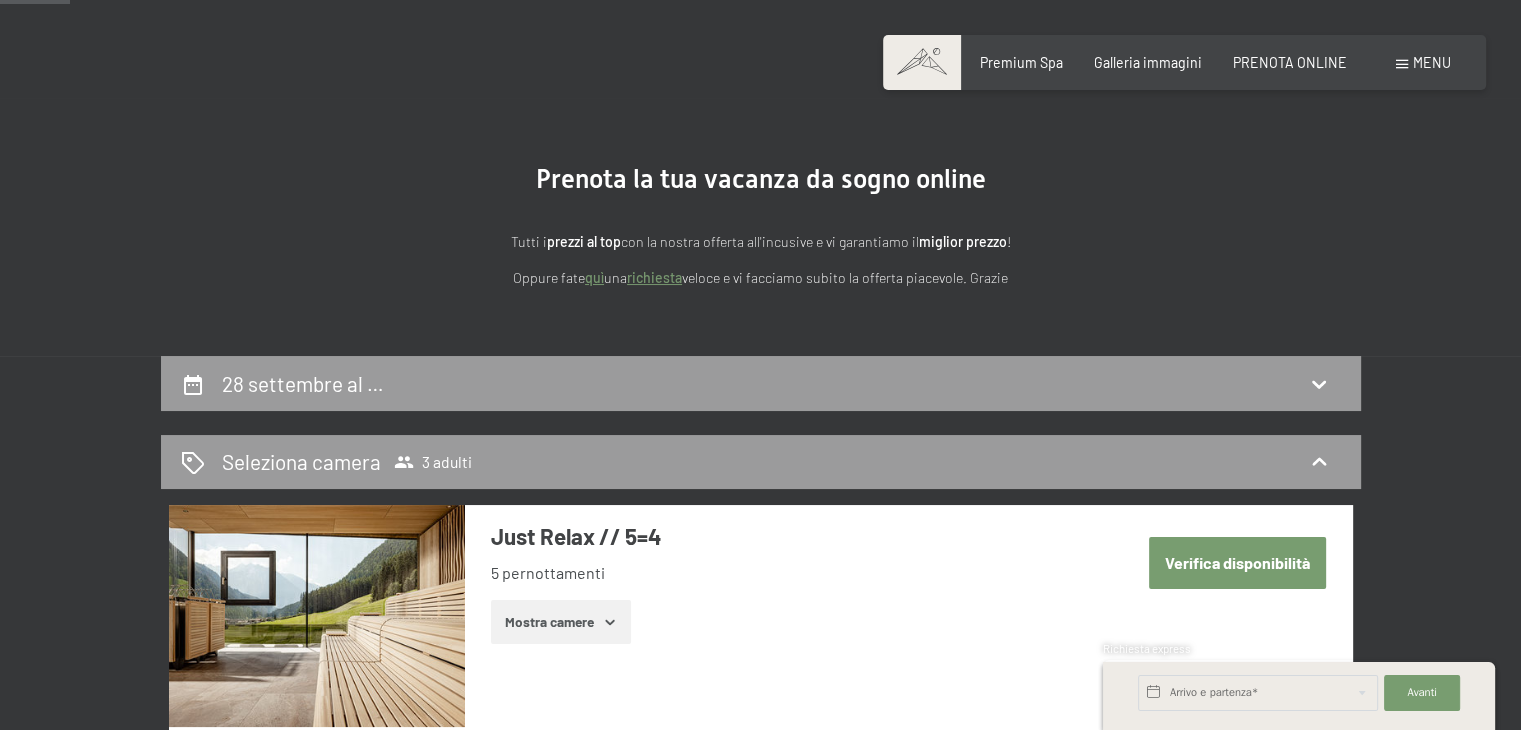scroll, scrollTop: 76, scrollLeft: 0, axis: vertical 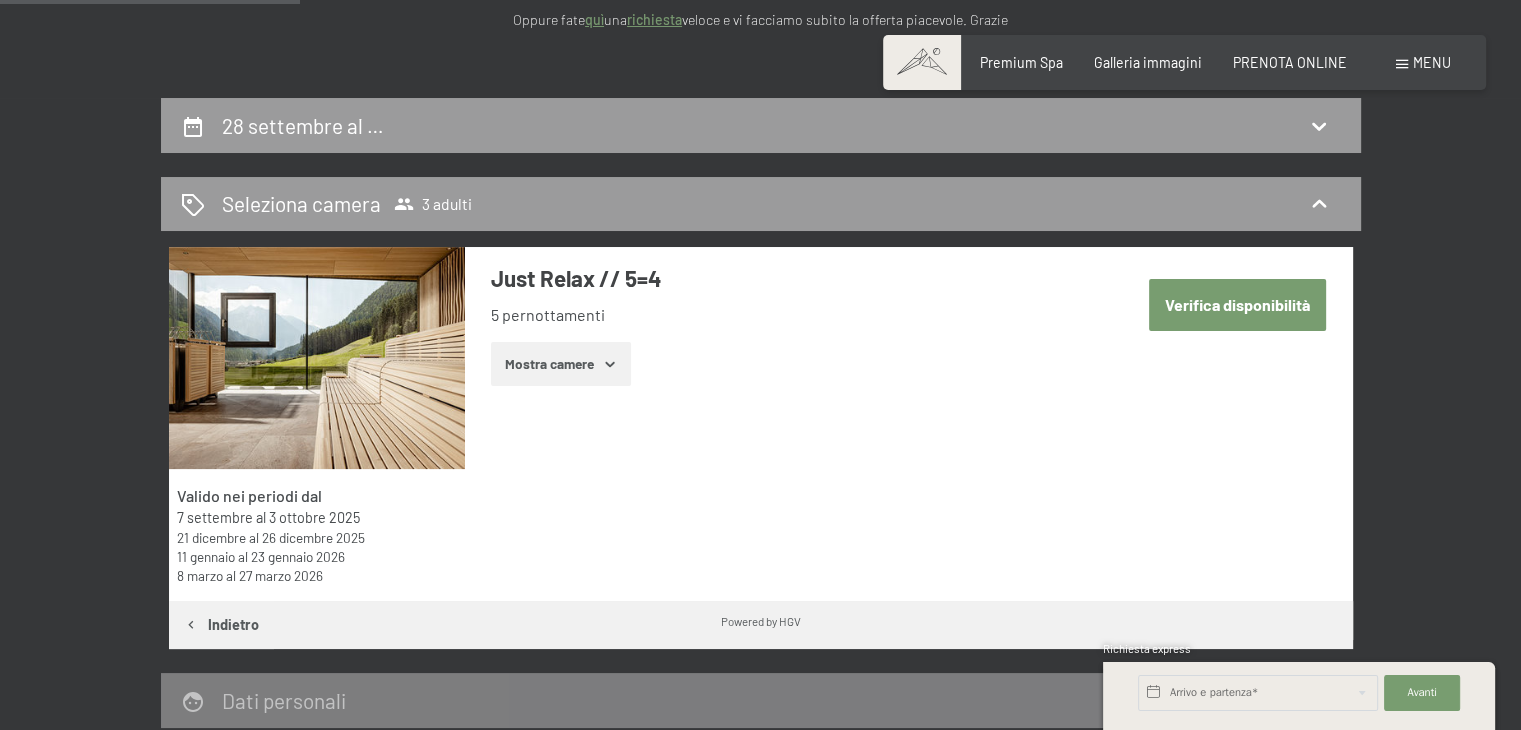 click 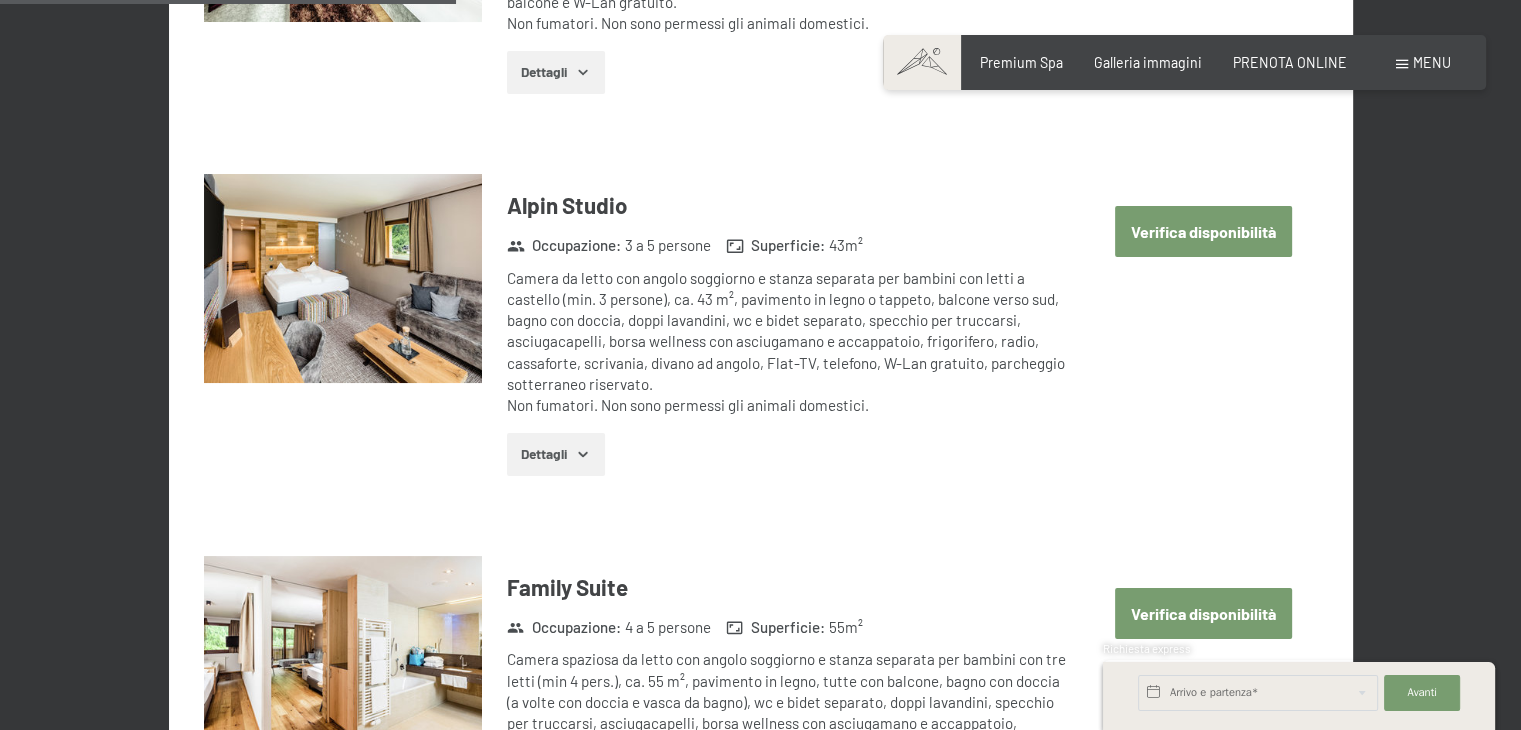 scroll, scrollTop: 2040, scrollLeft: 0, axis: vertical 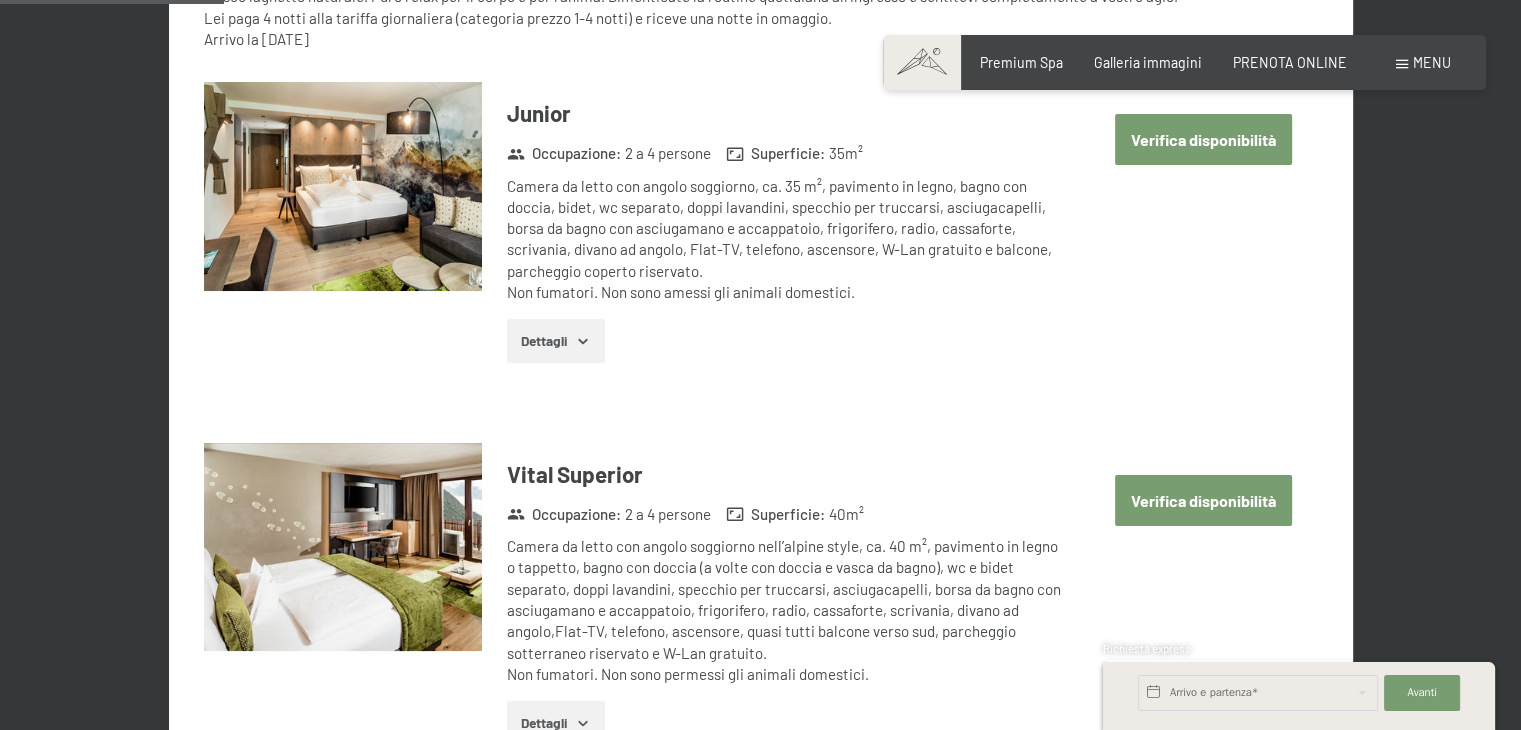 click on "Verifica disponibilità" at bounding box center (1203, 500) 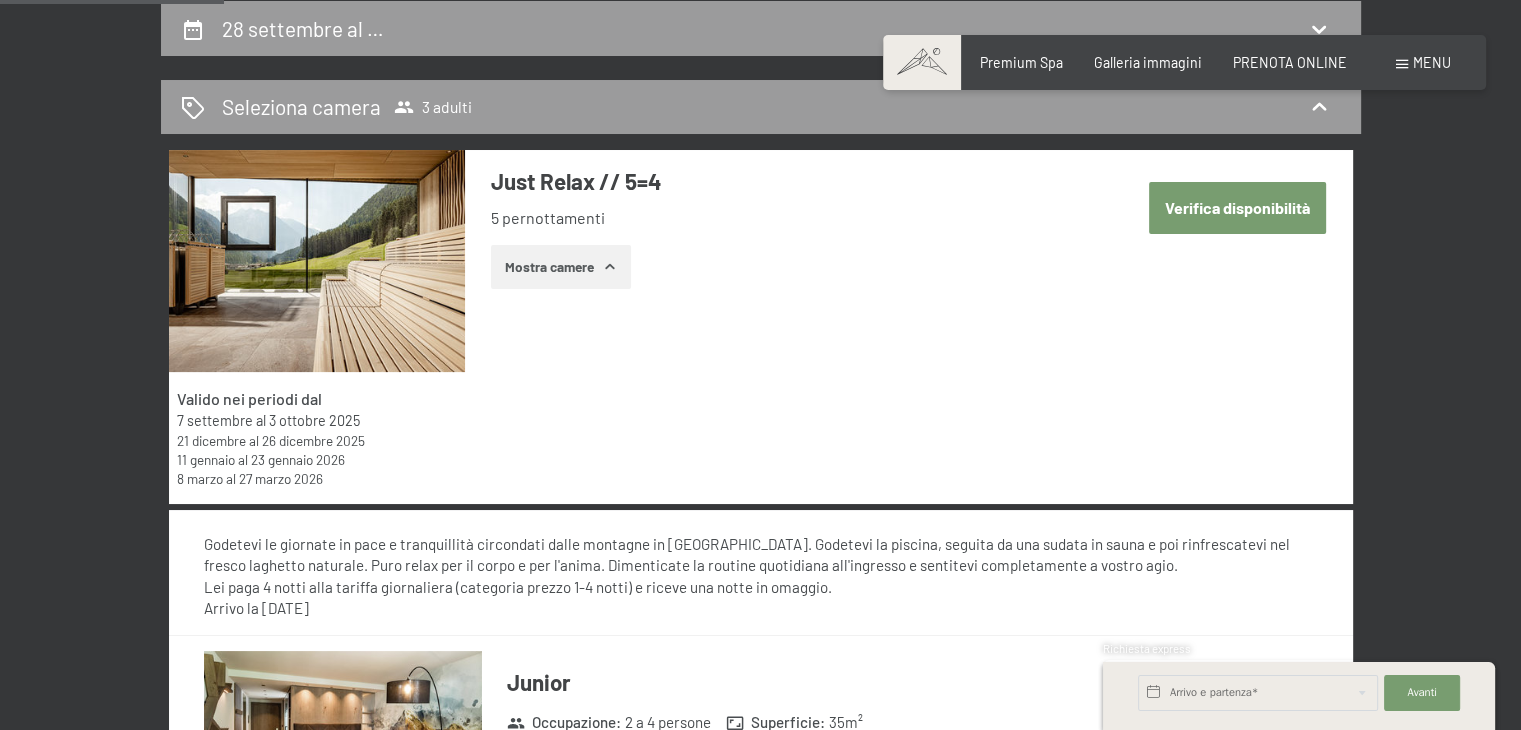 select on "2025-09-01" 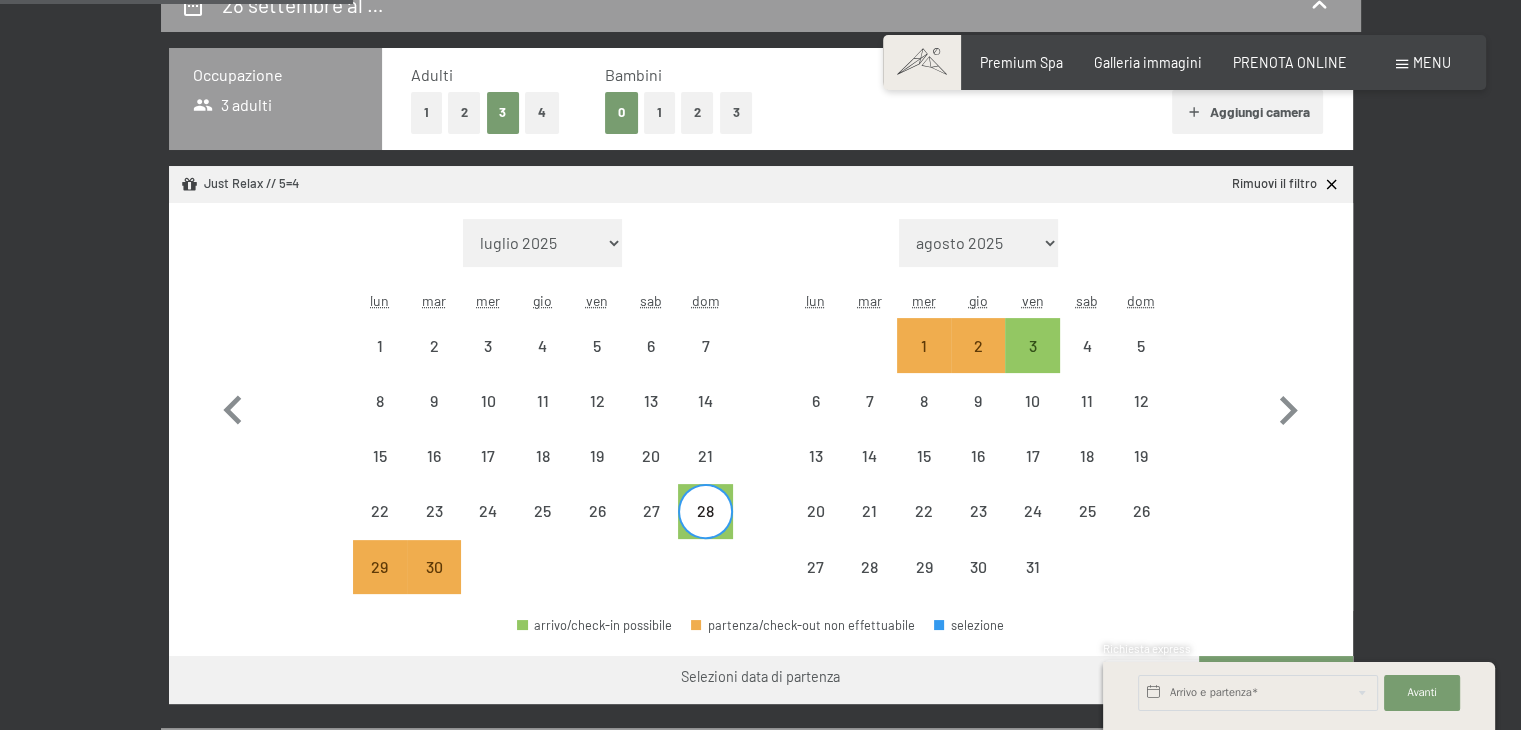 scroll, scrollTop: 464, scrollLeft: 0, axis: vertical 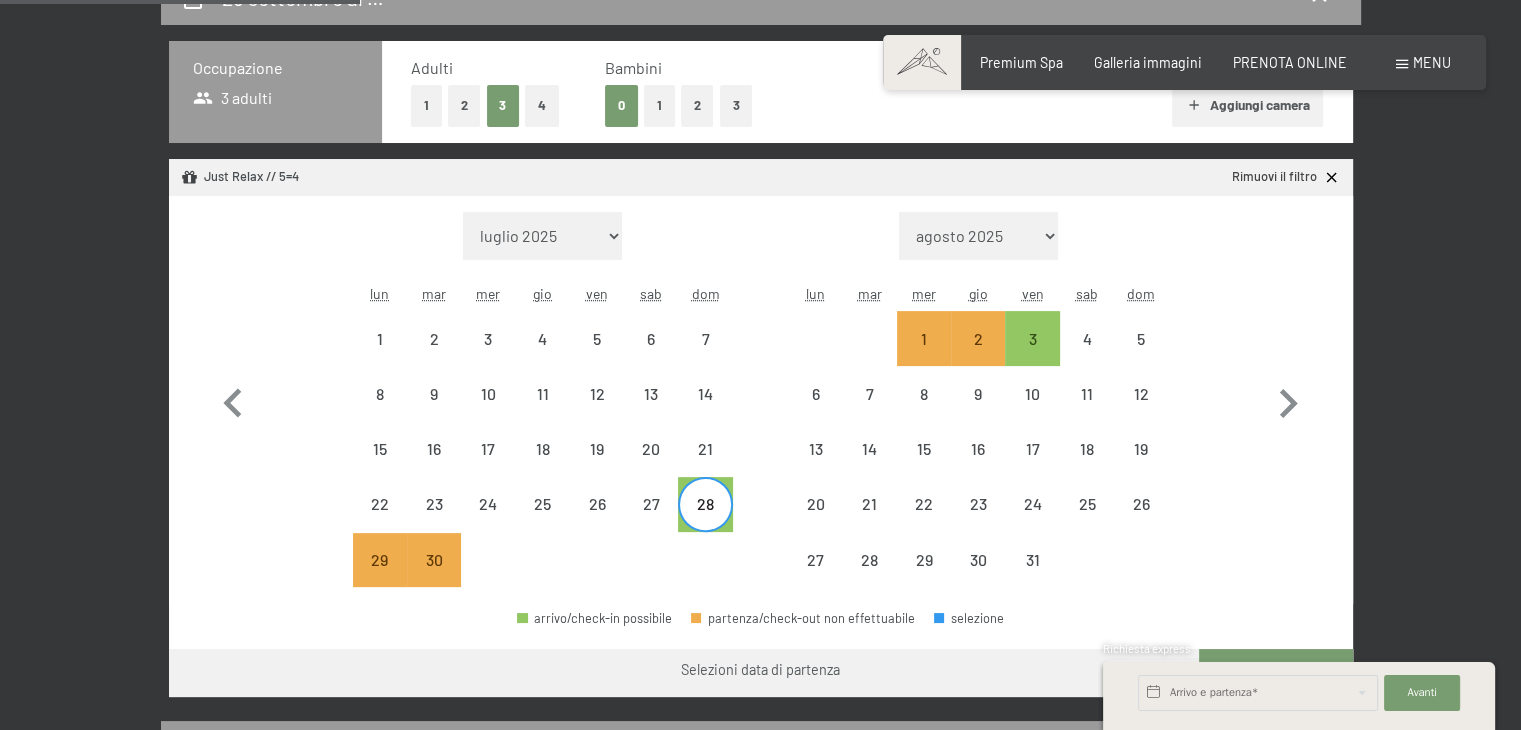 click on "Richiesta express" at bounding box center [1299, 650] 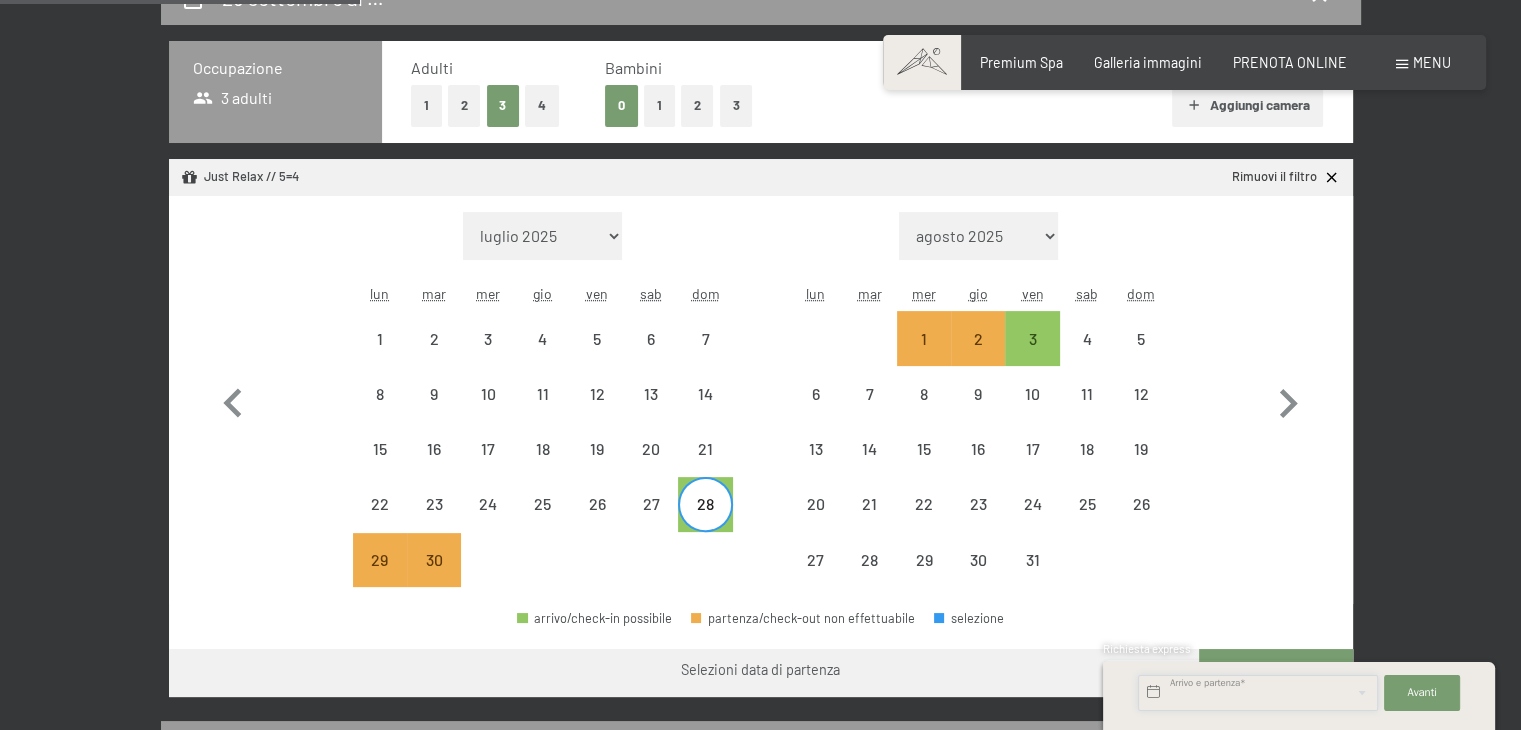 click at bounding box center (1258, 693) 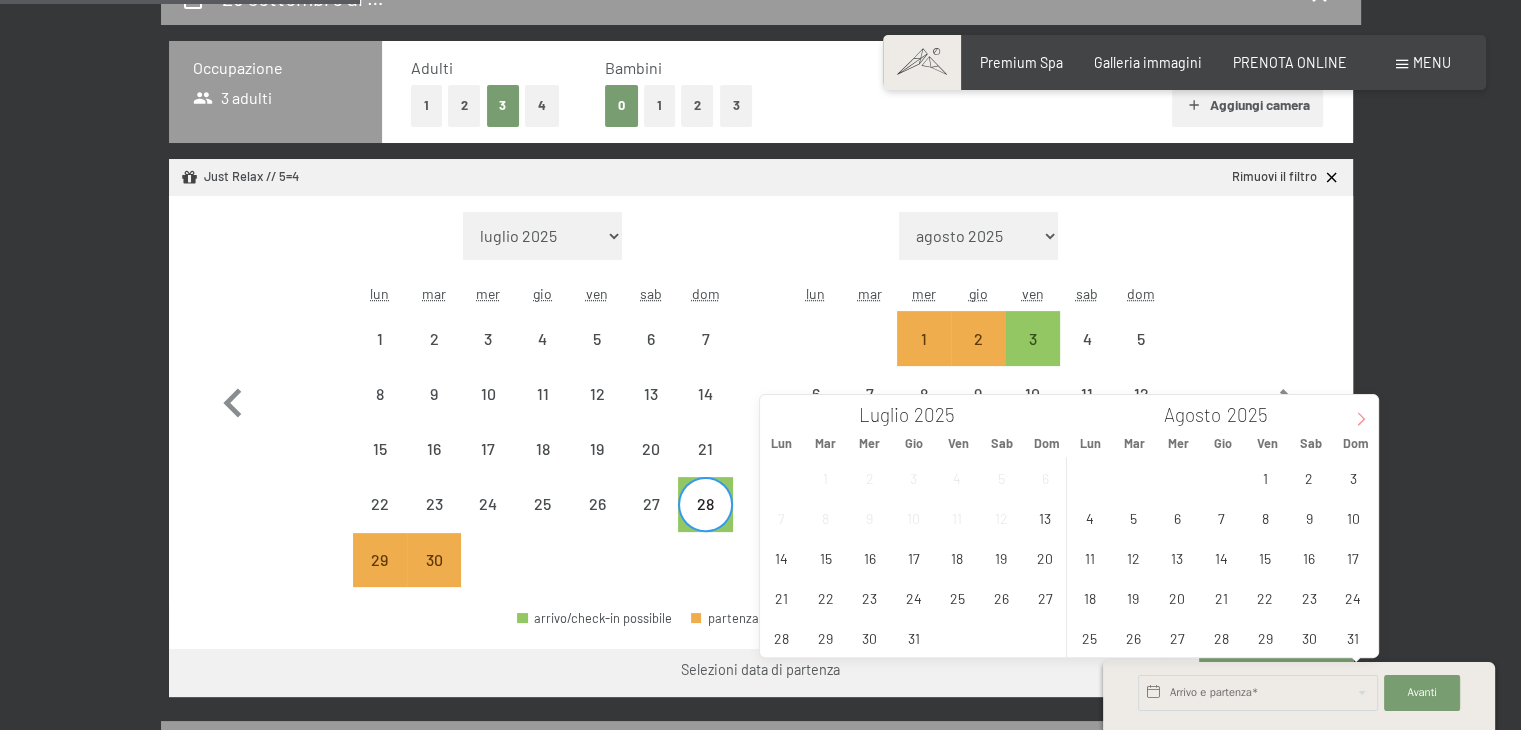 click at bounding box center [1361, 412] 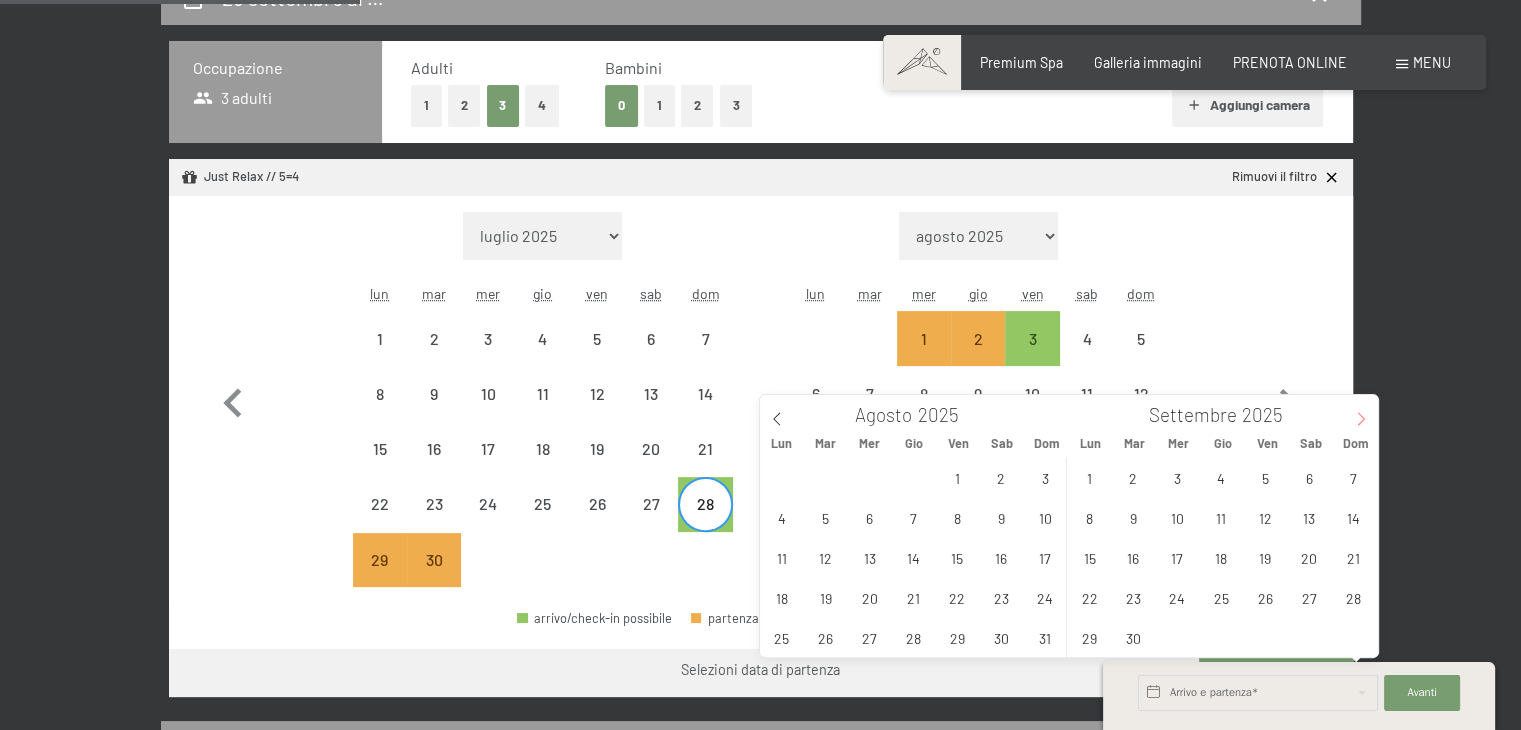 click at bounding box center [1361, 412] 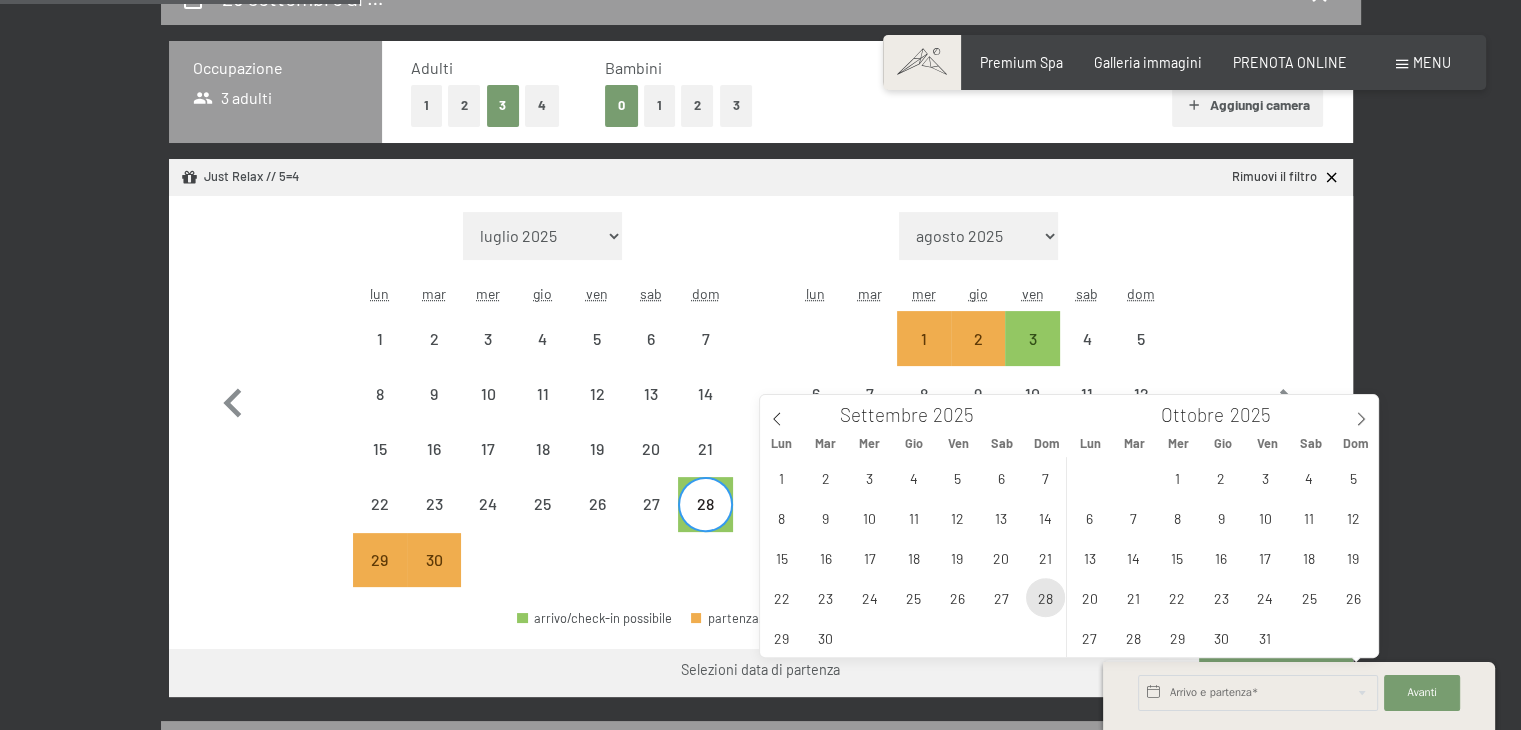 click on "28" at bounding box center [1045, 597] 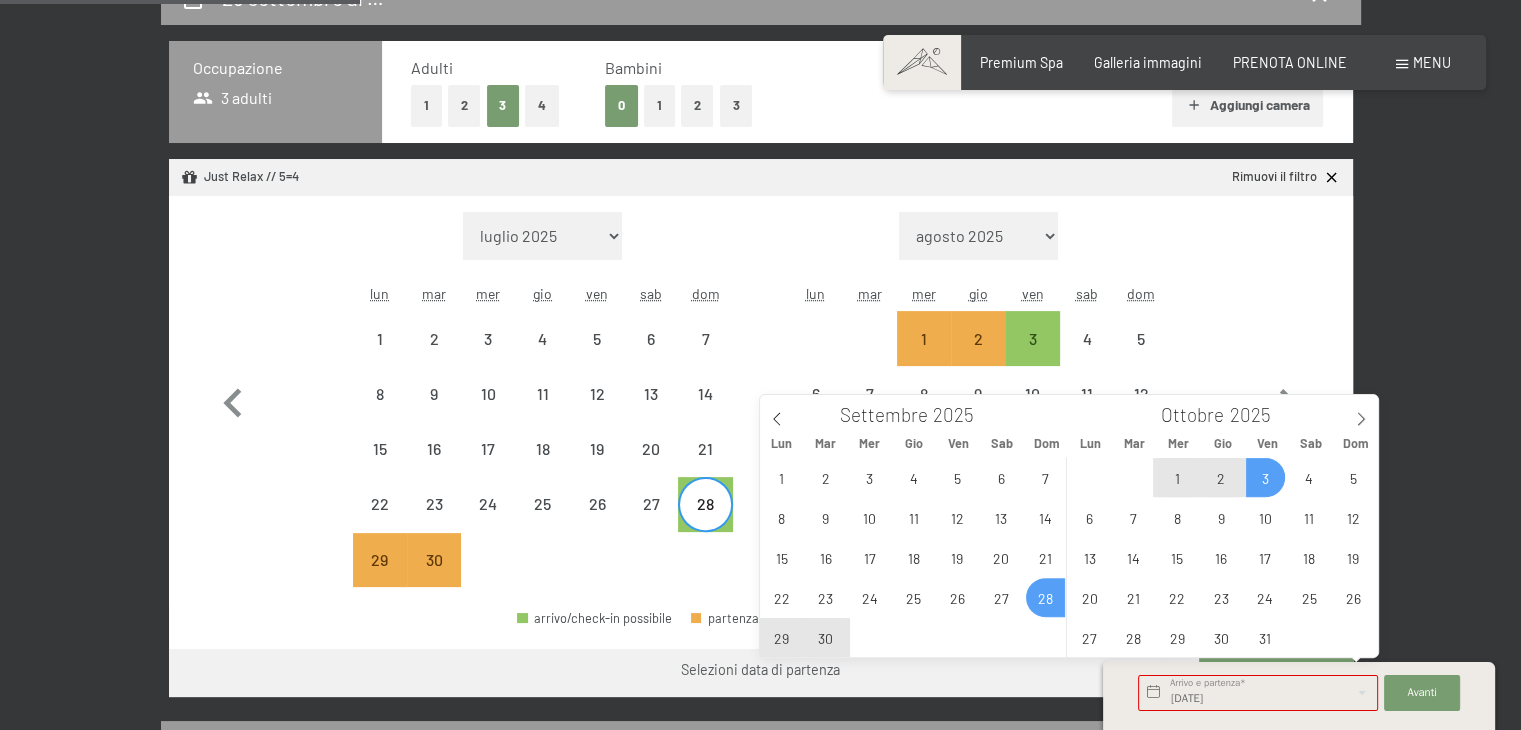 click on "3" at bounding box center (1265, 477) 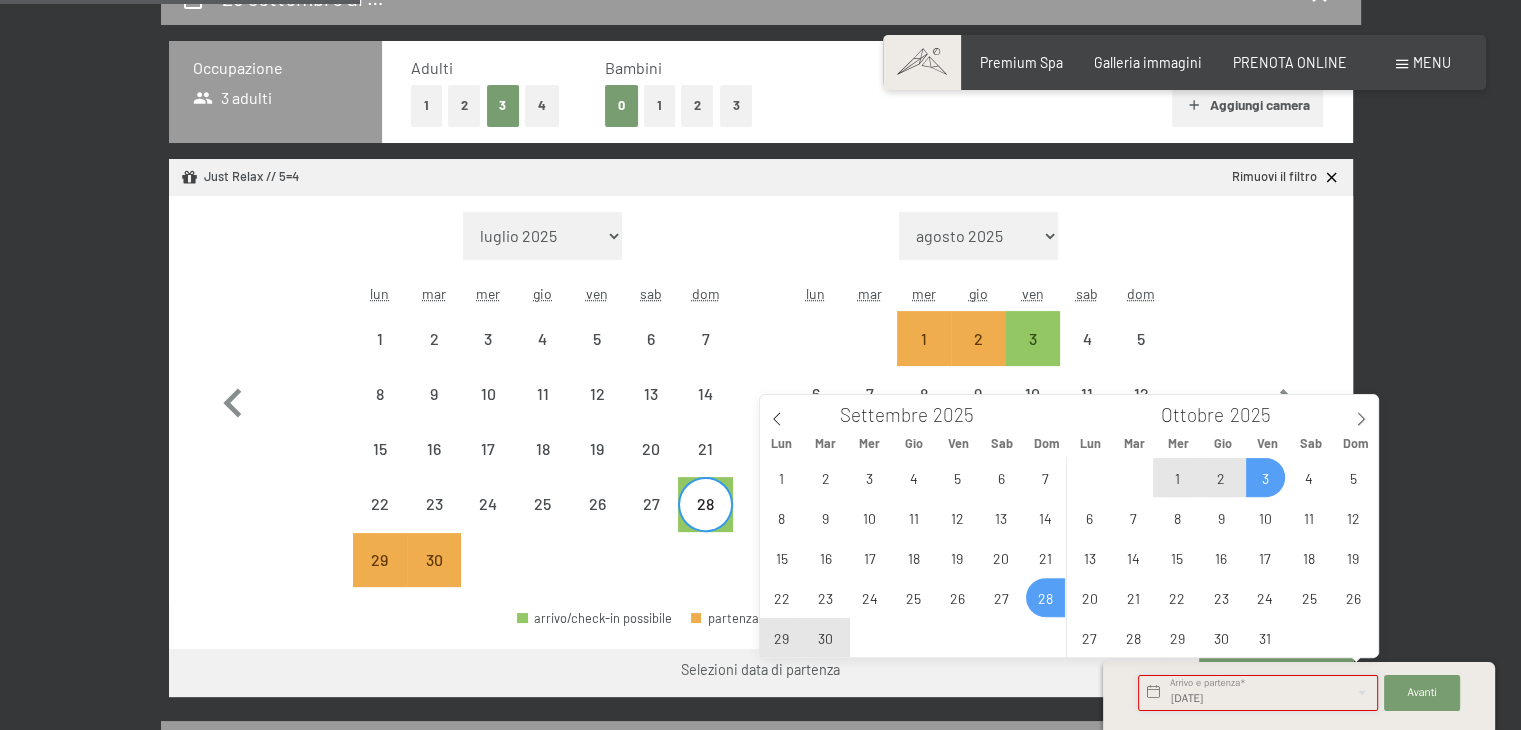 type on "Dom. 28/09/2025 - Ven. 03/10/2025" 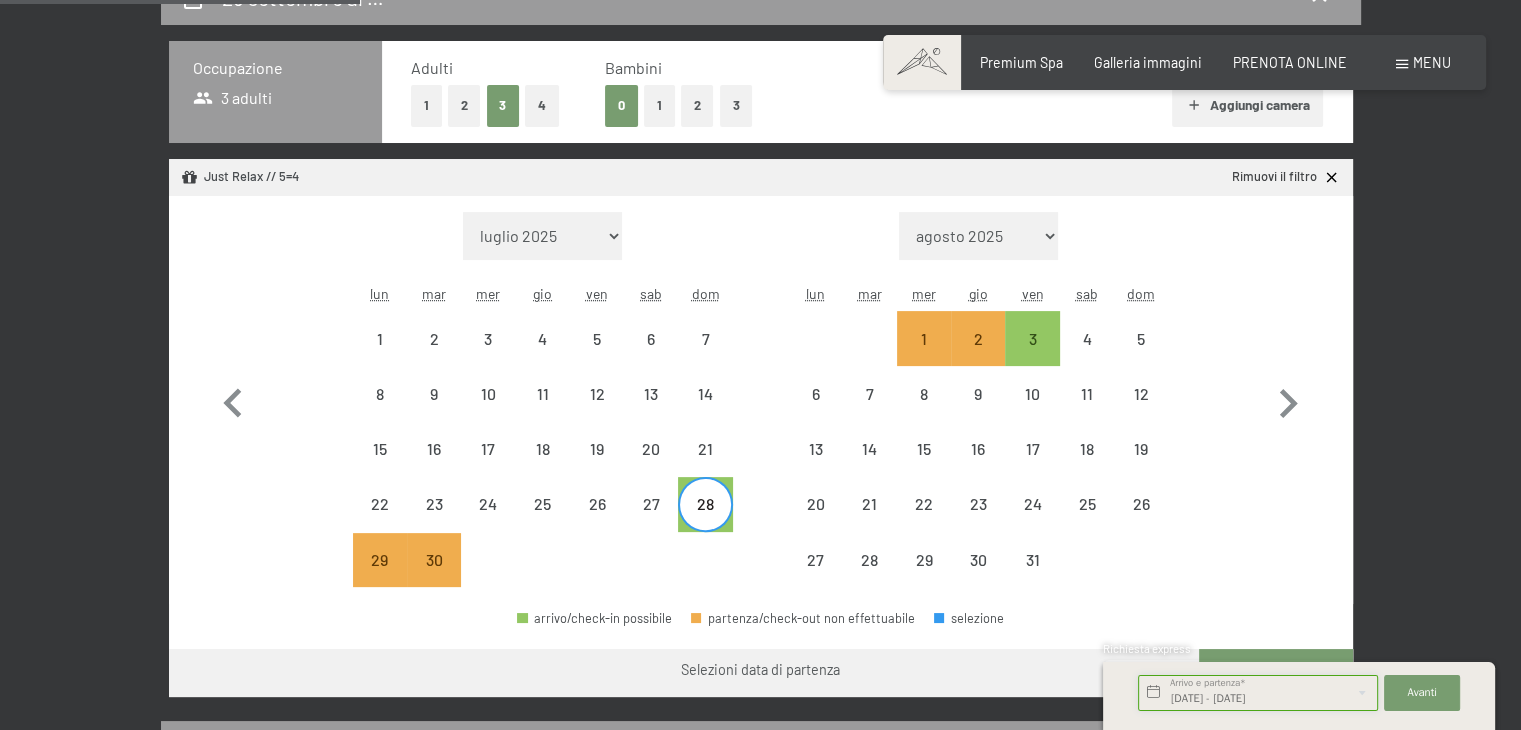 scroll, scrollTop: 0, scrollLeft: 4, axis: horizontal 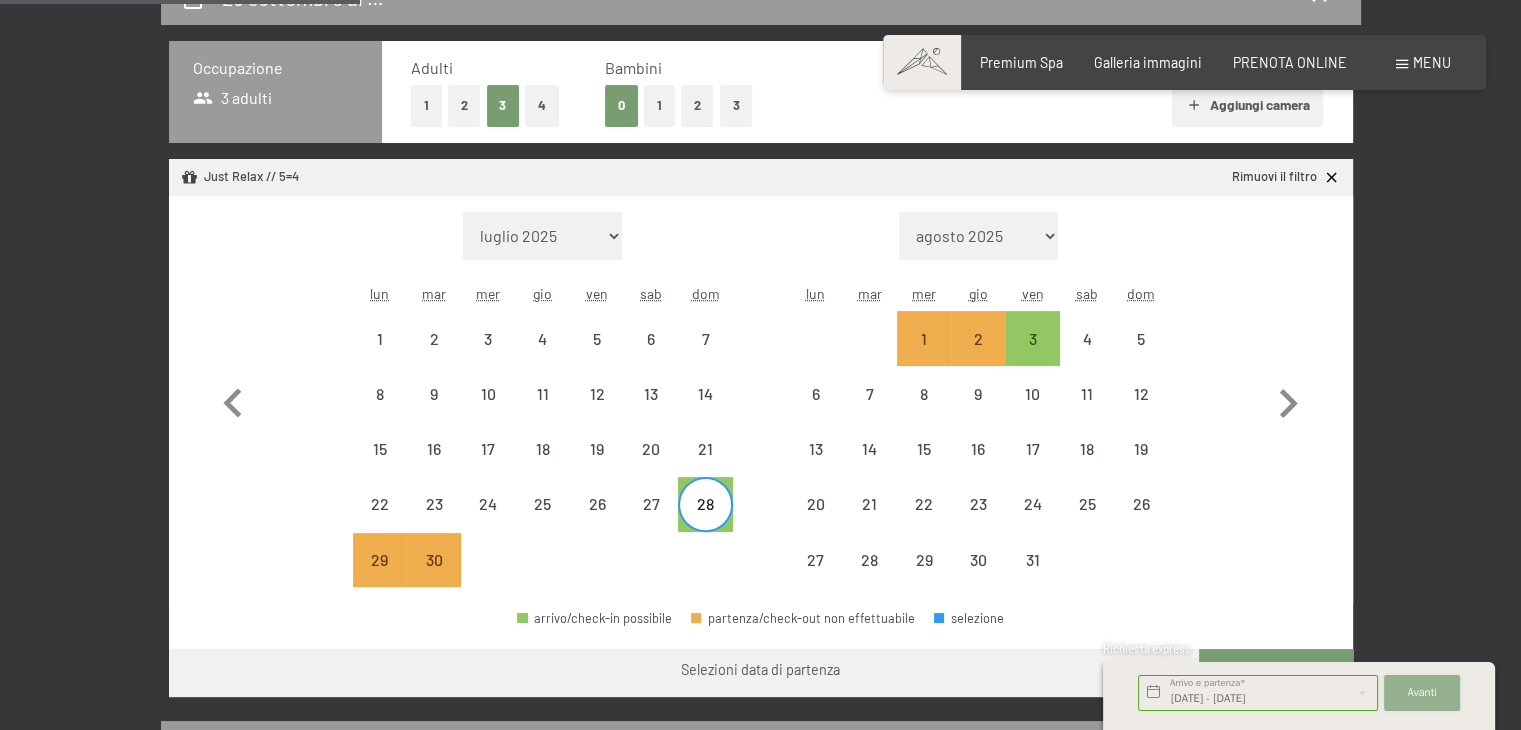 click on "Avanti" at bounding box center [1422, 693] 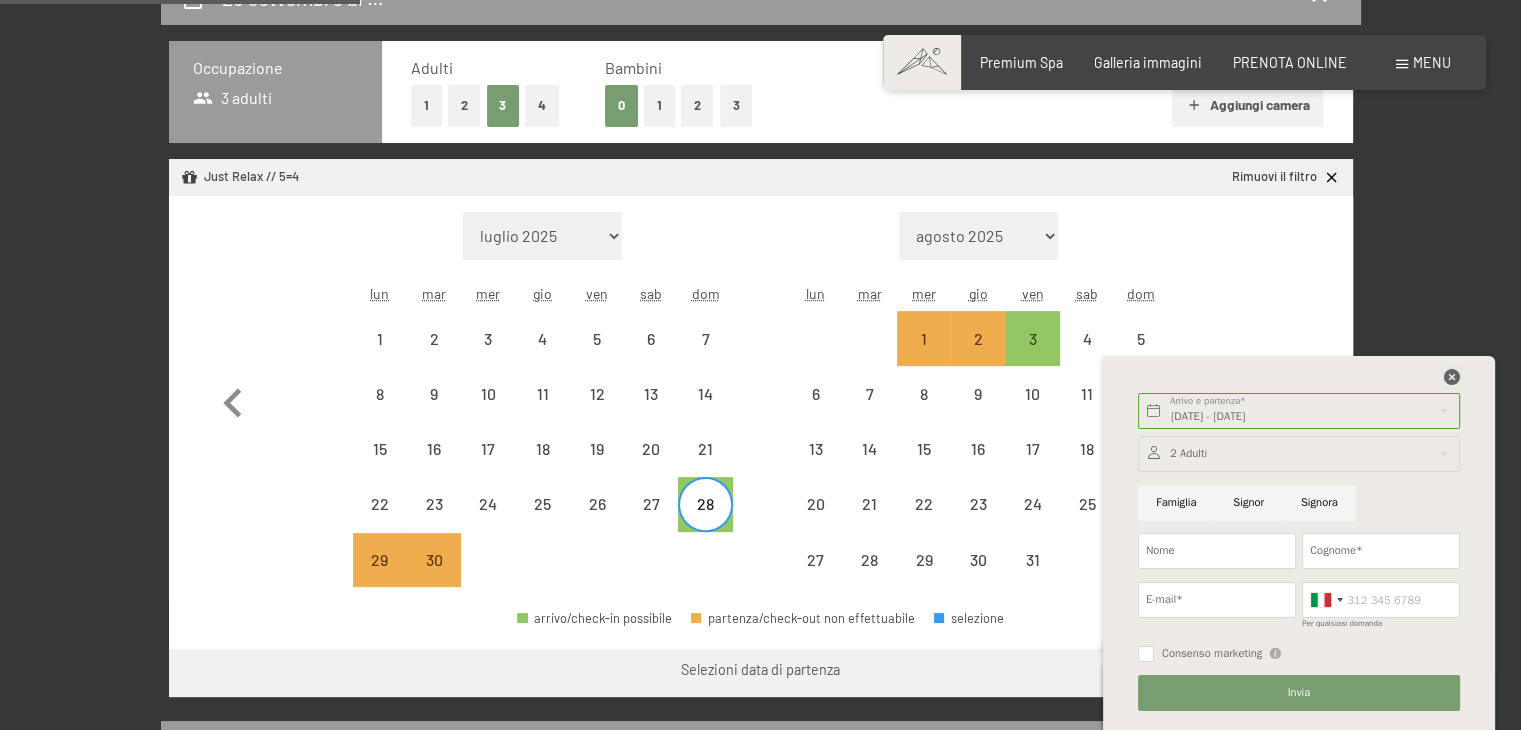 click at bounding box center (1452, 377) 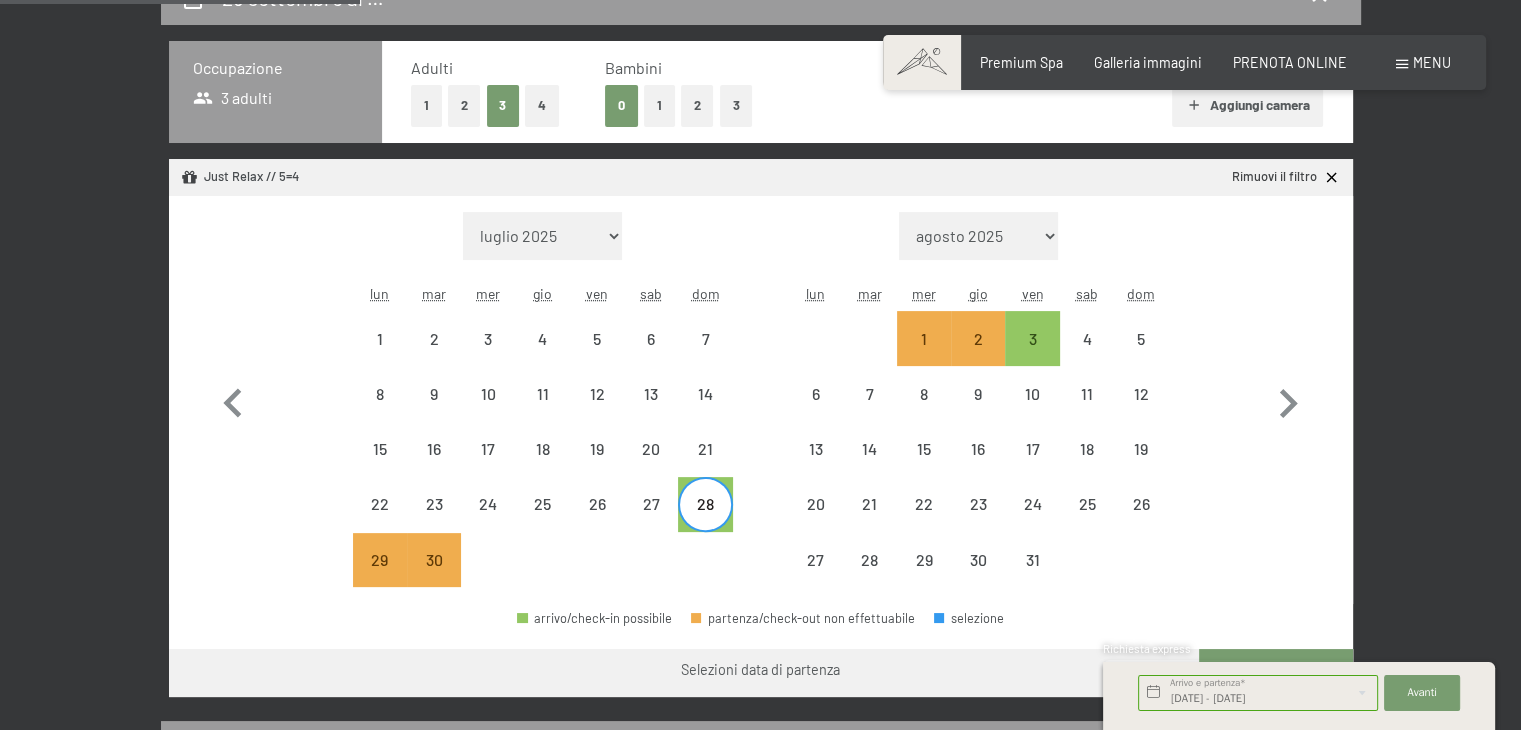 click on "Richiesta express" at bounding box center (1299, 650) 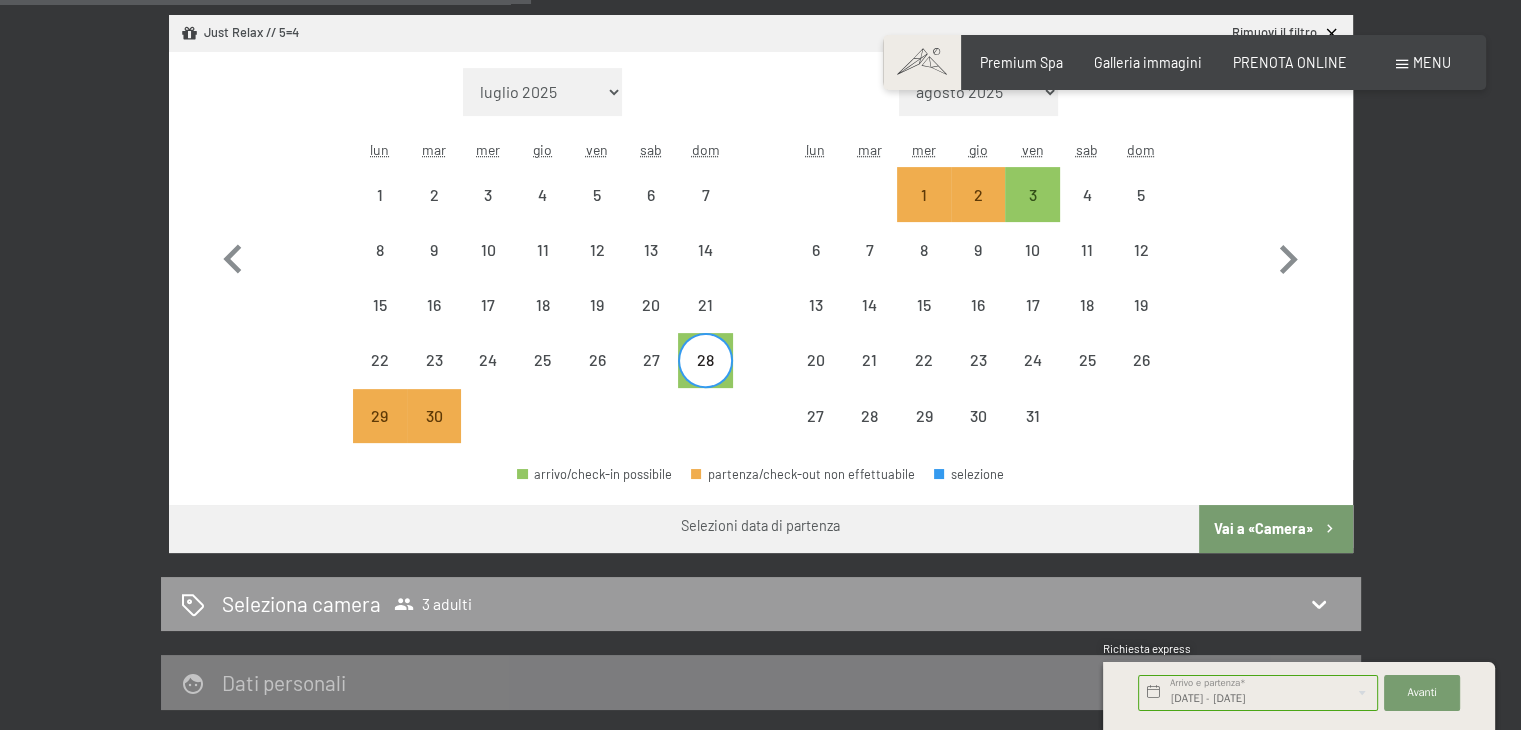 scroll, scrollTop: 705, scrollLeft: 0, axis: vertical 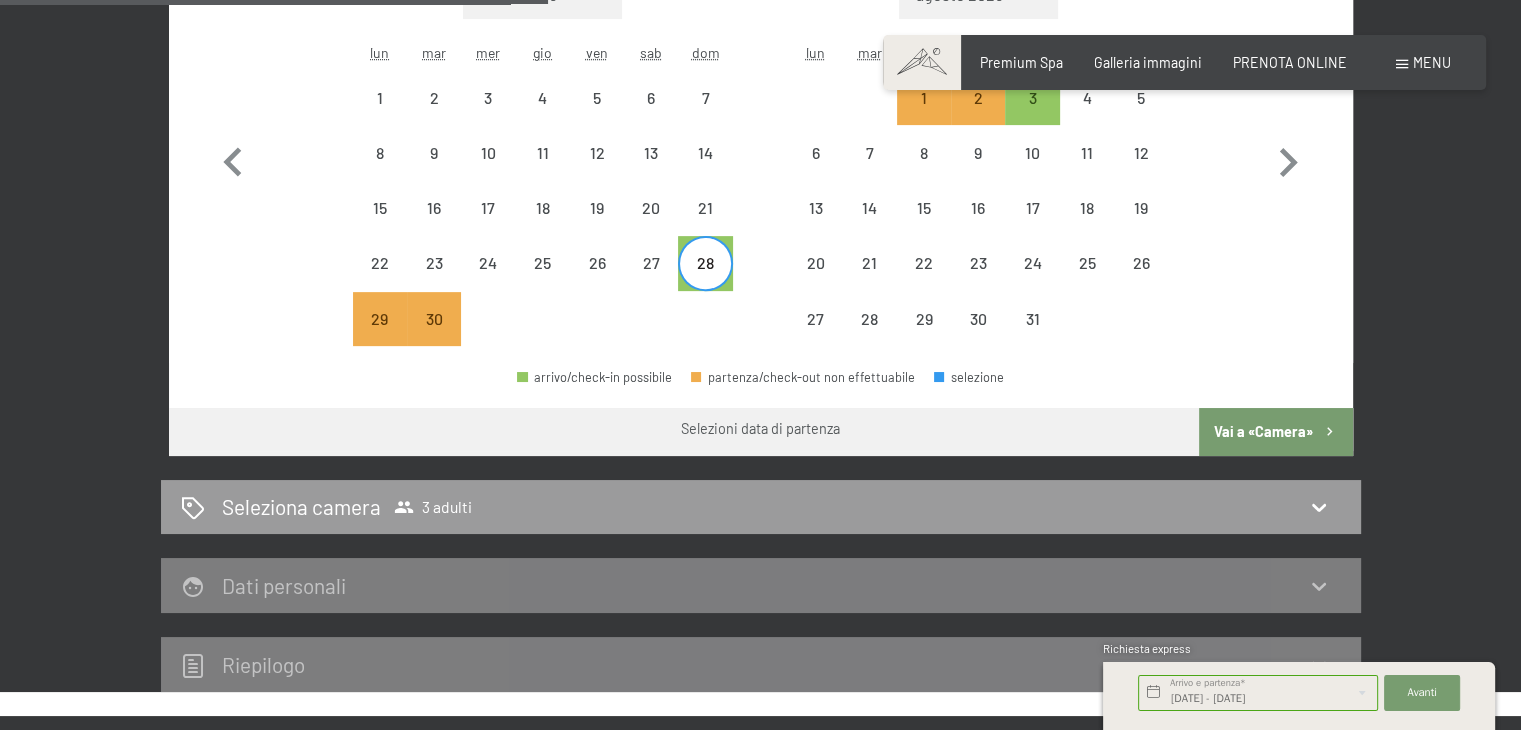 click on "Vai a «Camera»" at bounding box center [1275, 432] 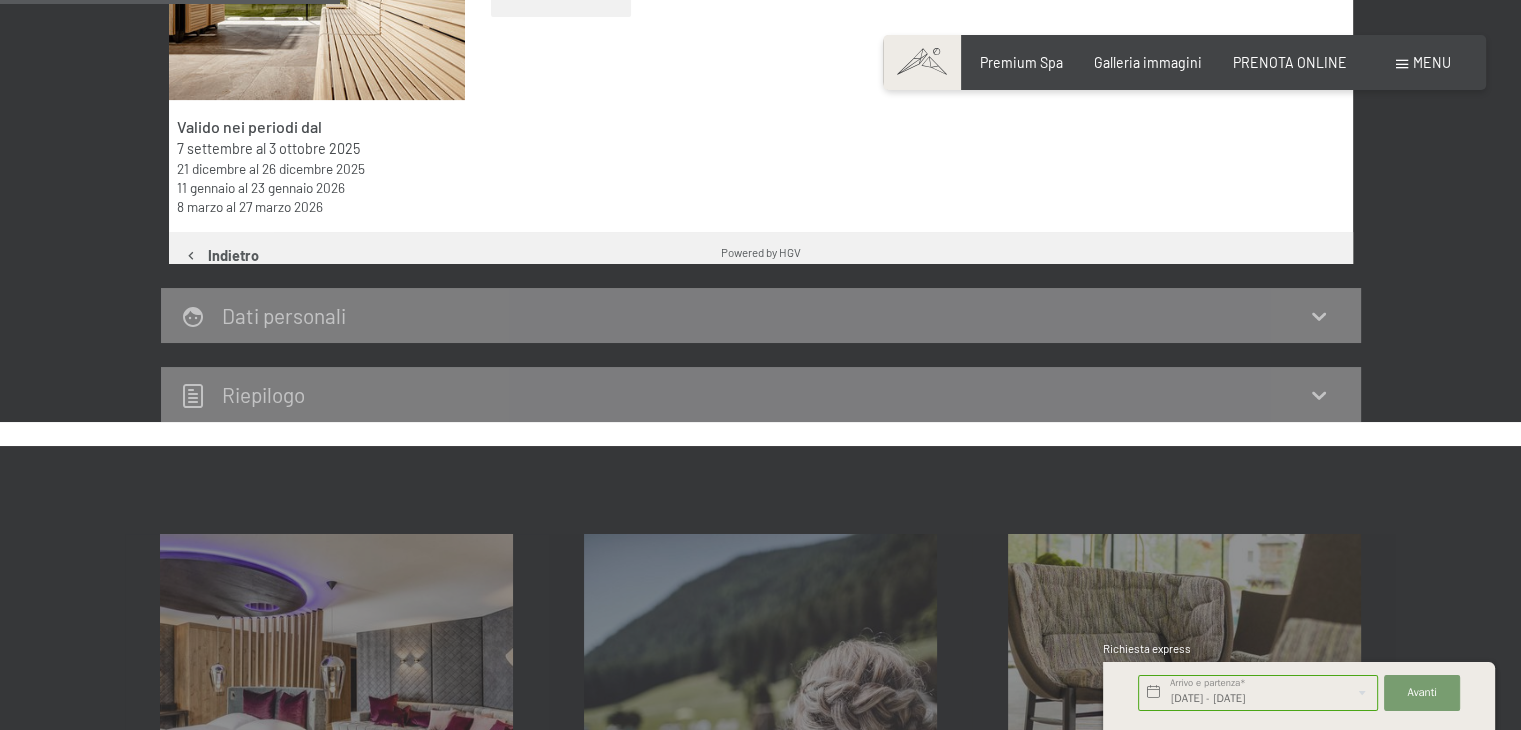 scroll, scrollTop: 433, scrollLeft: 0, axis: vertical 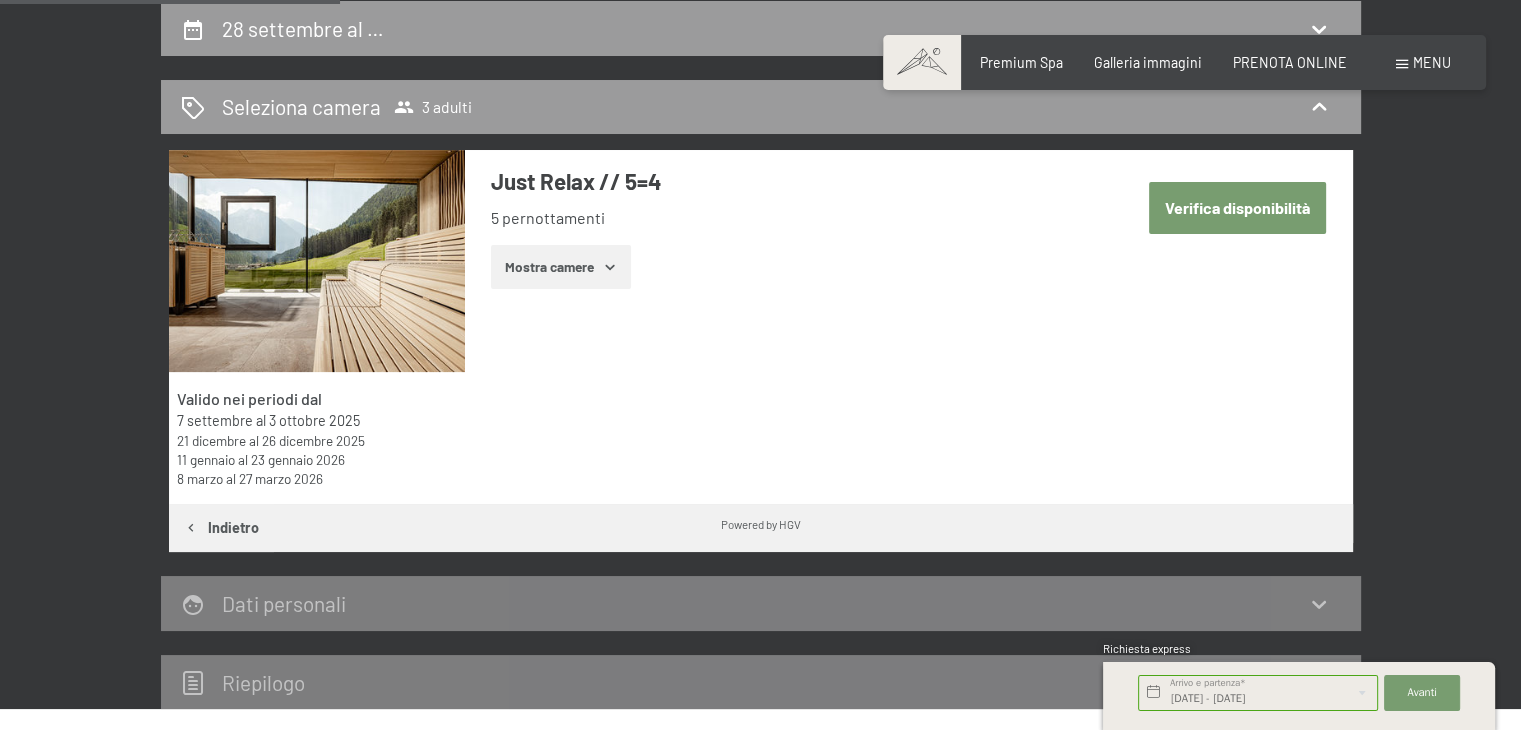 click 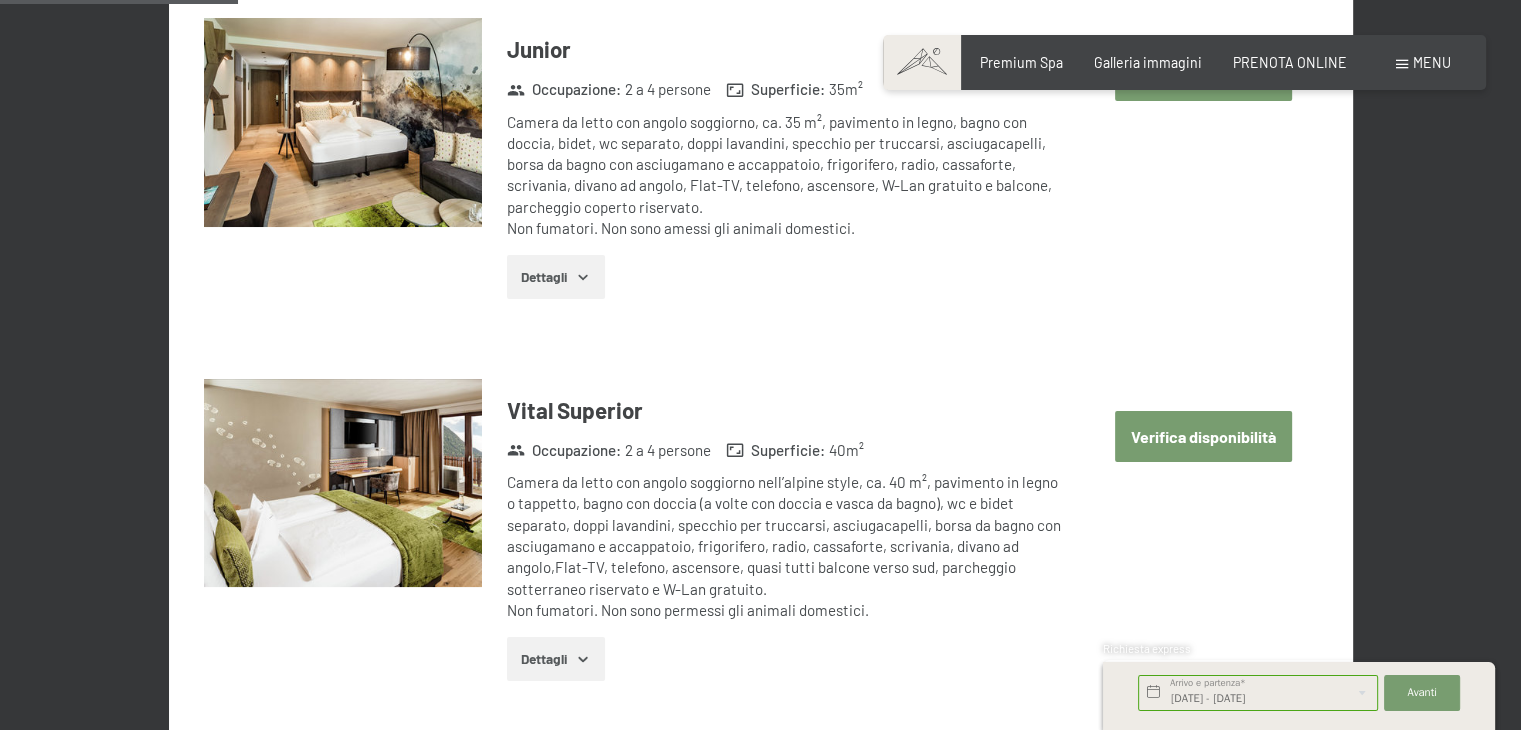 scroll, scrollTop: 1057, scrollLeft: 0, axis: vertical 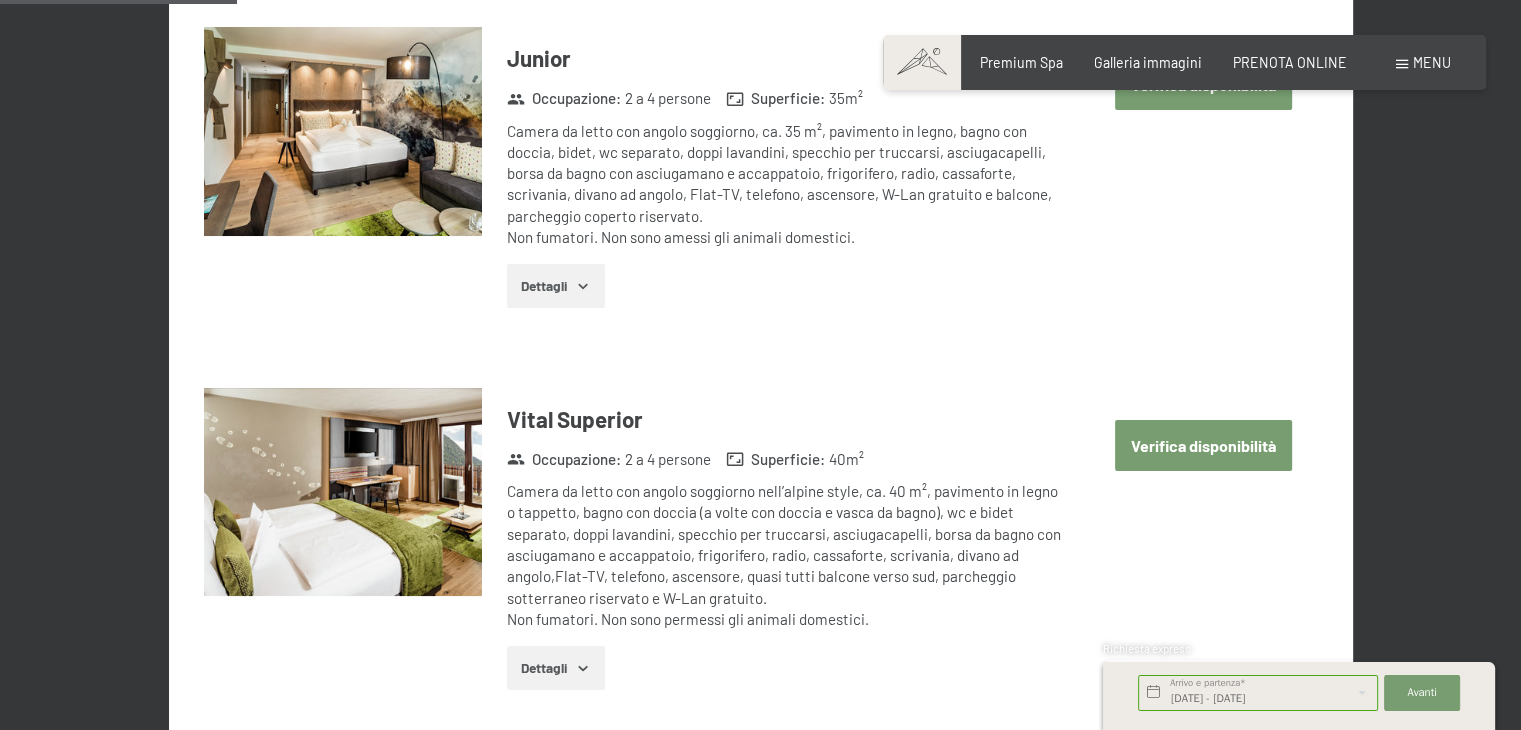 click on "Verifica disponibilità" at bounding box center (1203, 445) 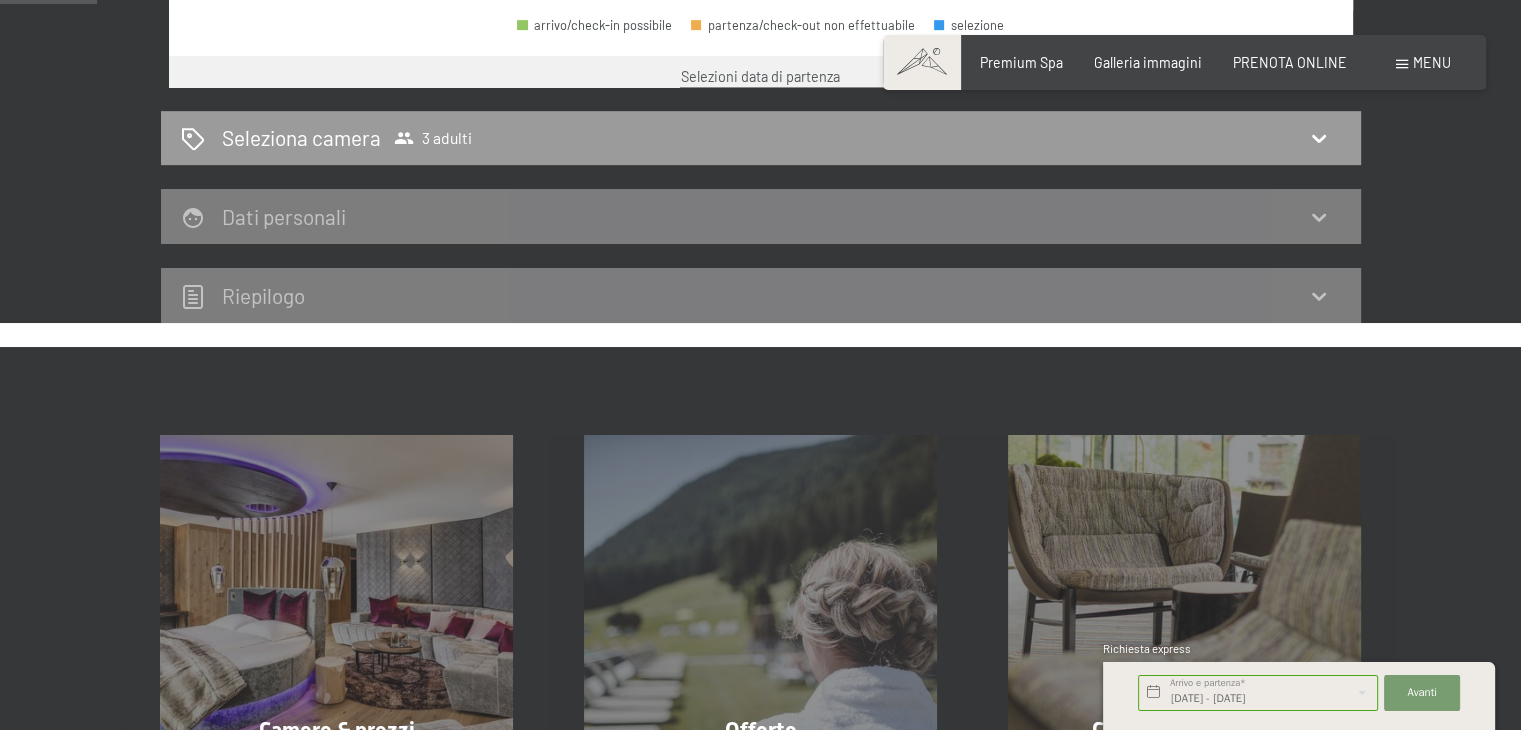 scroll, scrollTop: 433, scrollLeft: 0, axis: vertical 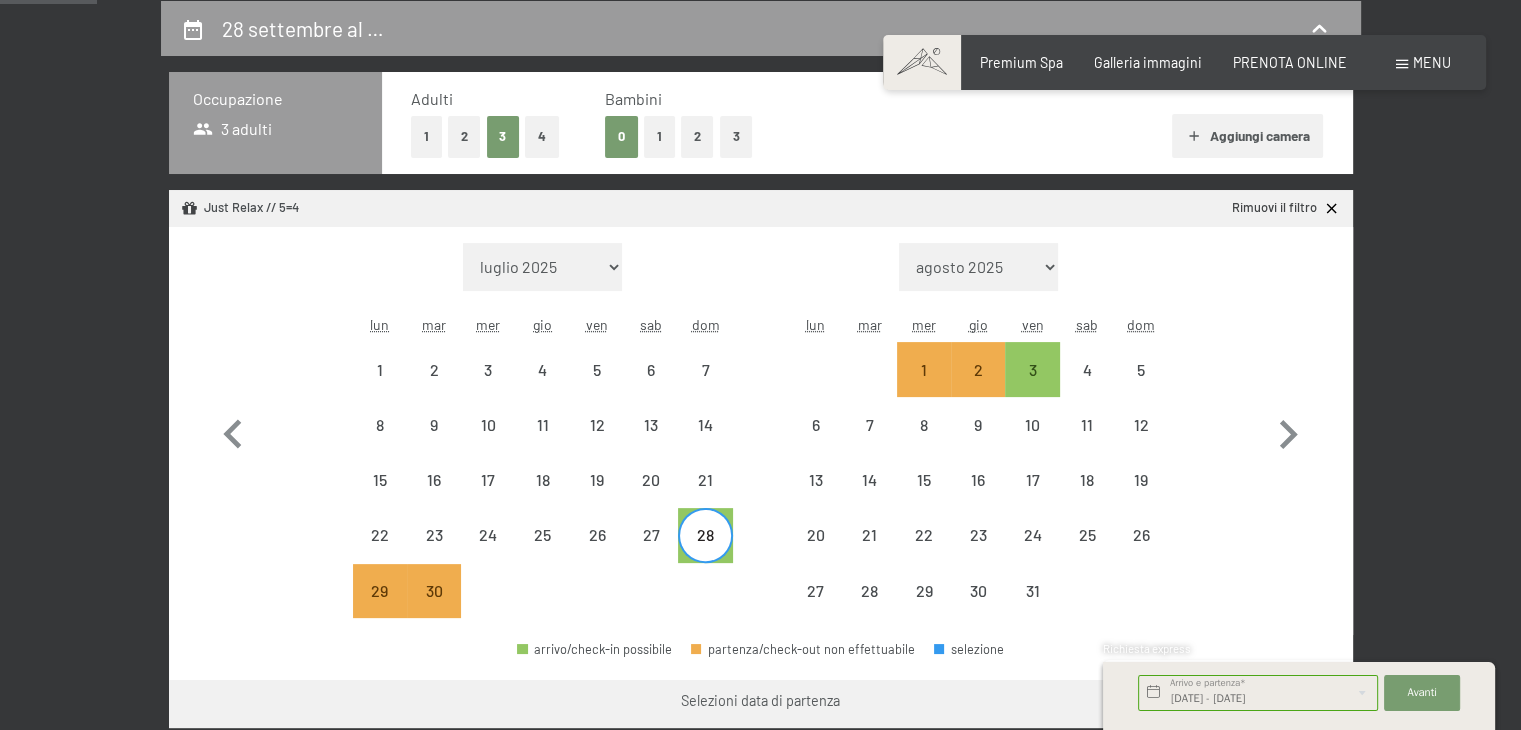 click on "2" at bounding box center (464, 136) 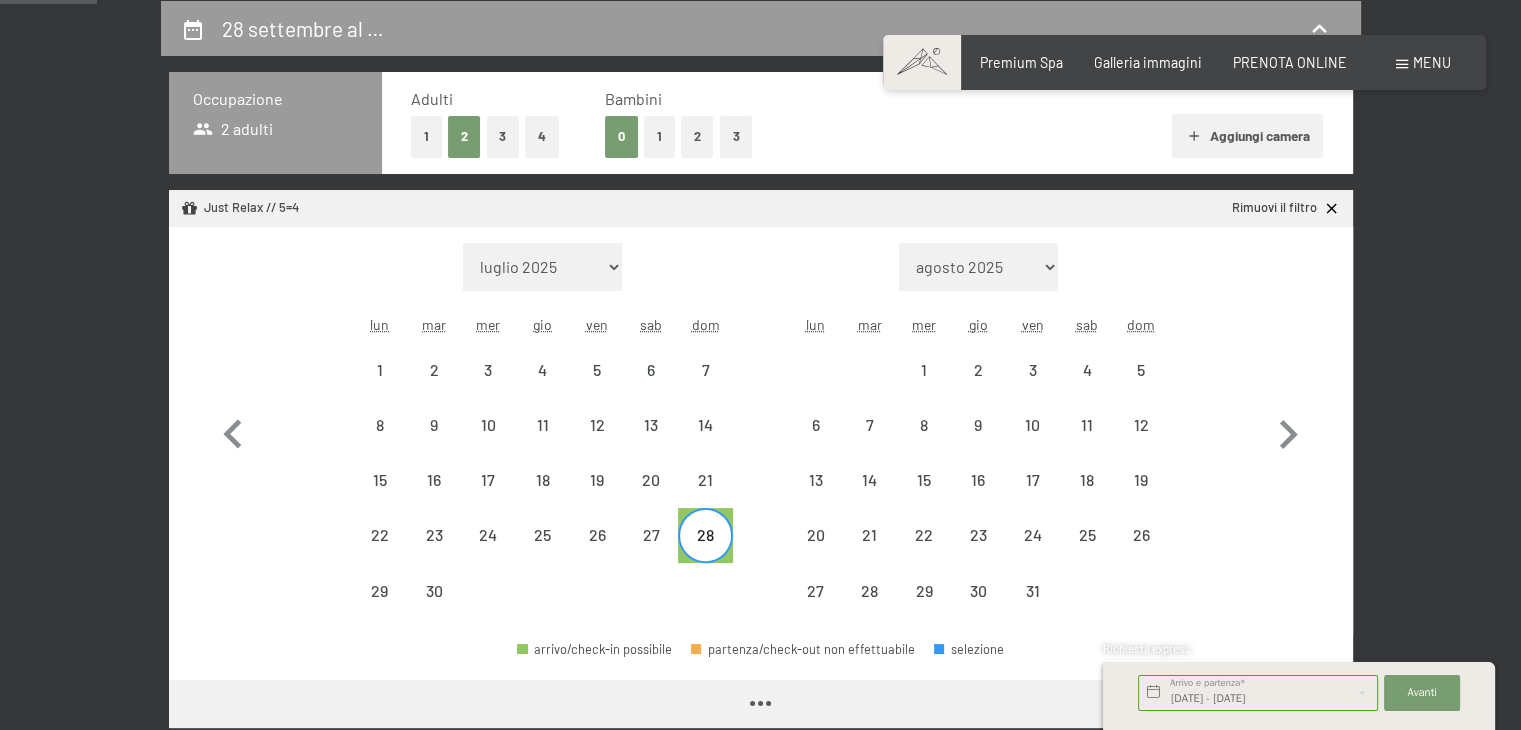 select on "2025-09-01" 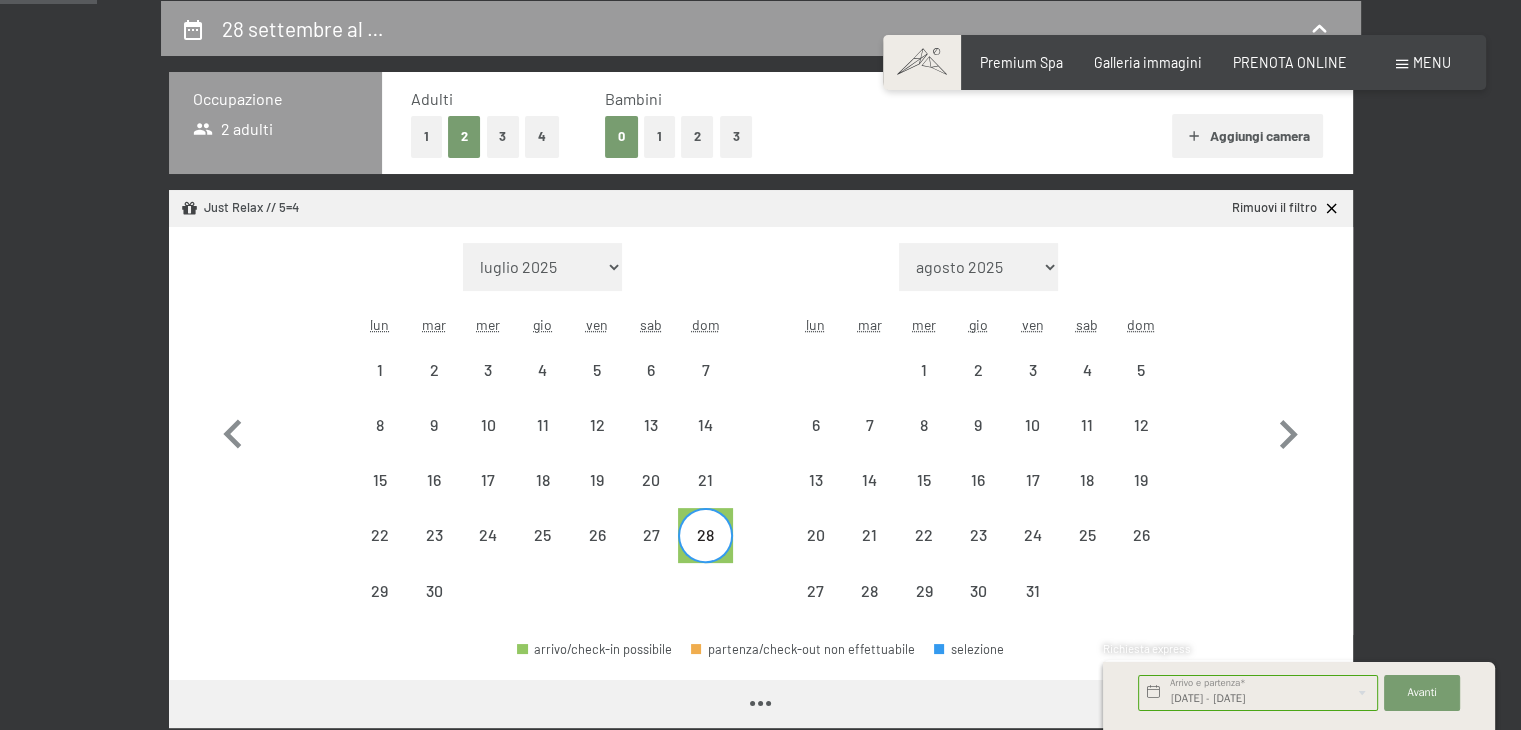 select on "2025-10-01" 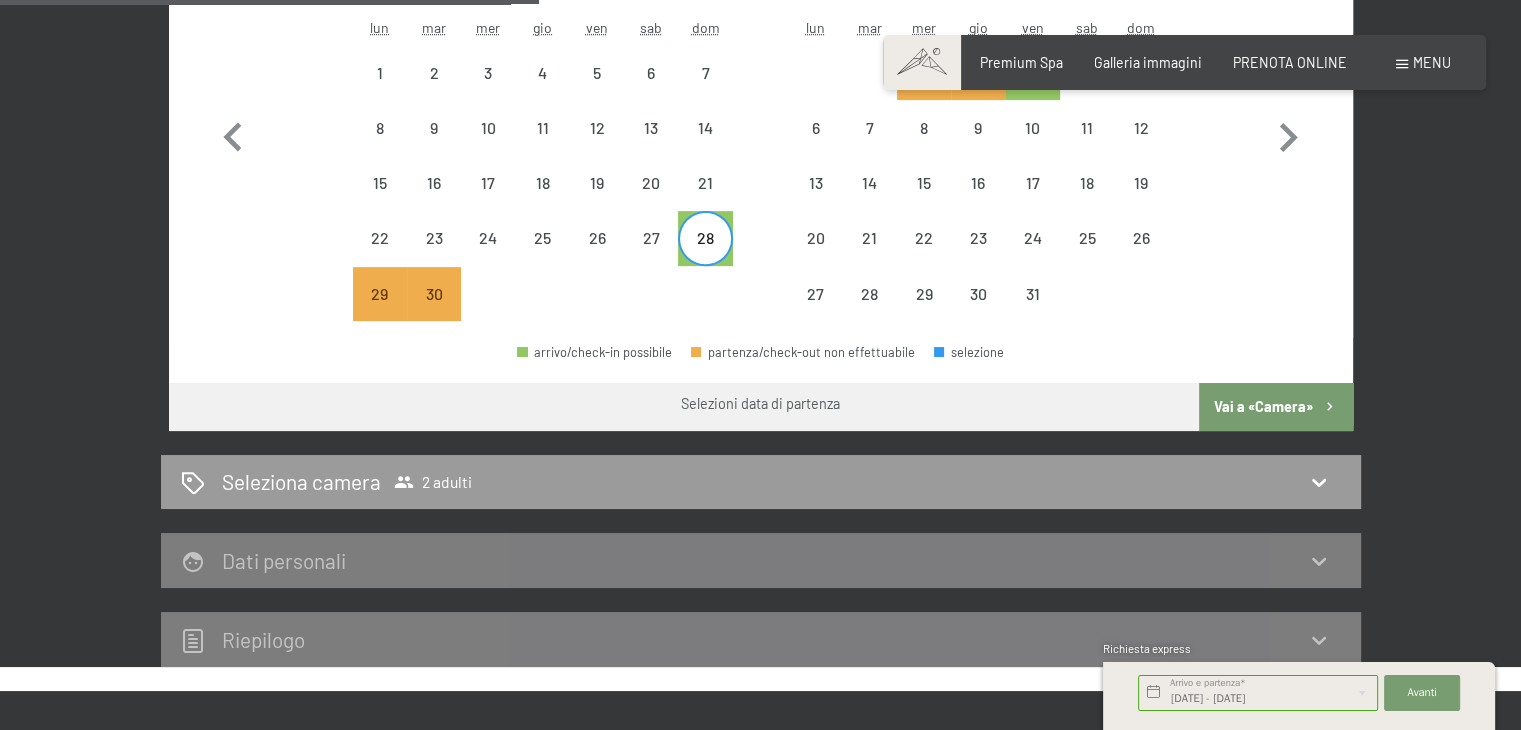 scroll, scrollTop: 740, scrollLeft: 0, axis: vertical 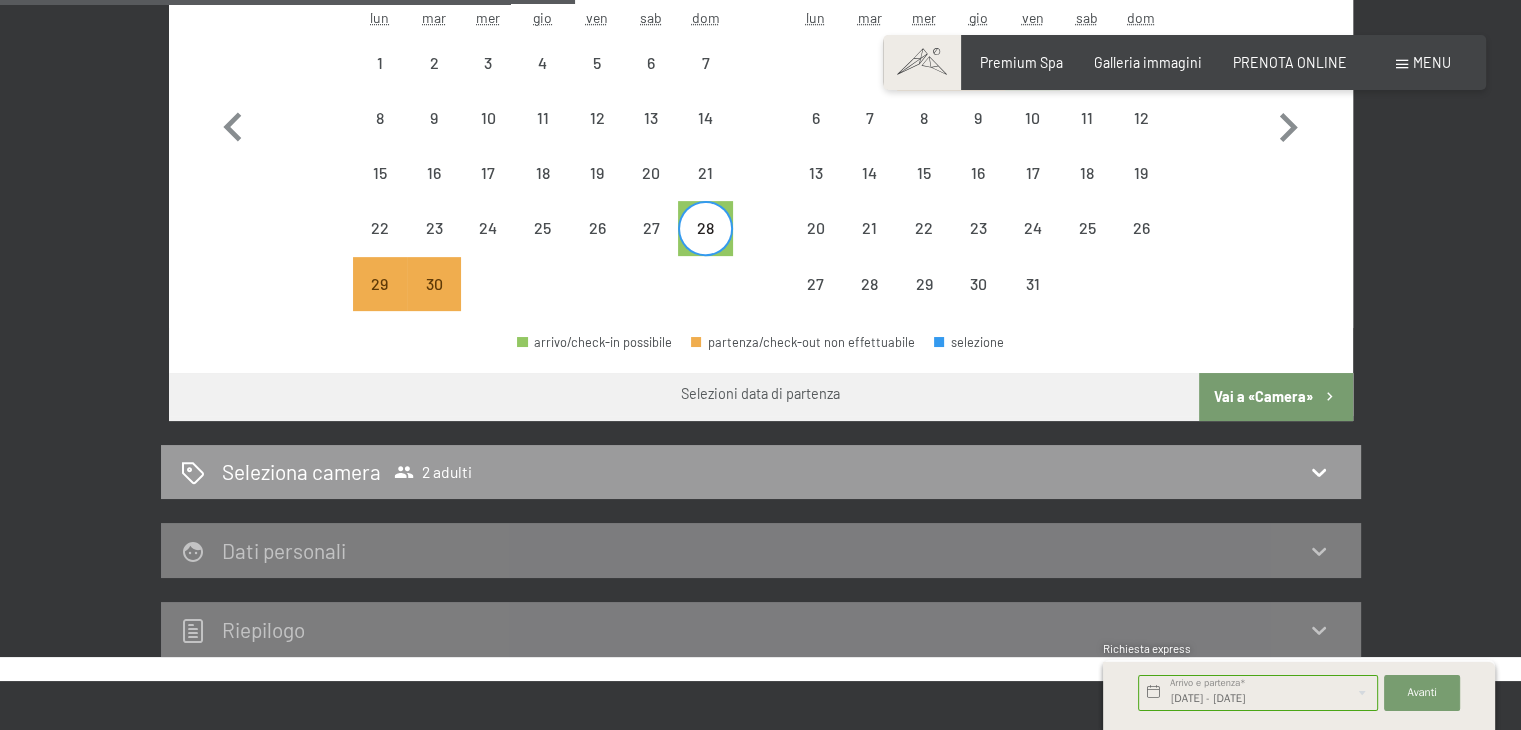click on "Vai a «Camera»" at bounding box center (1275, 397) 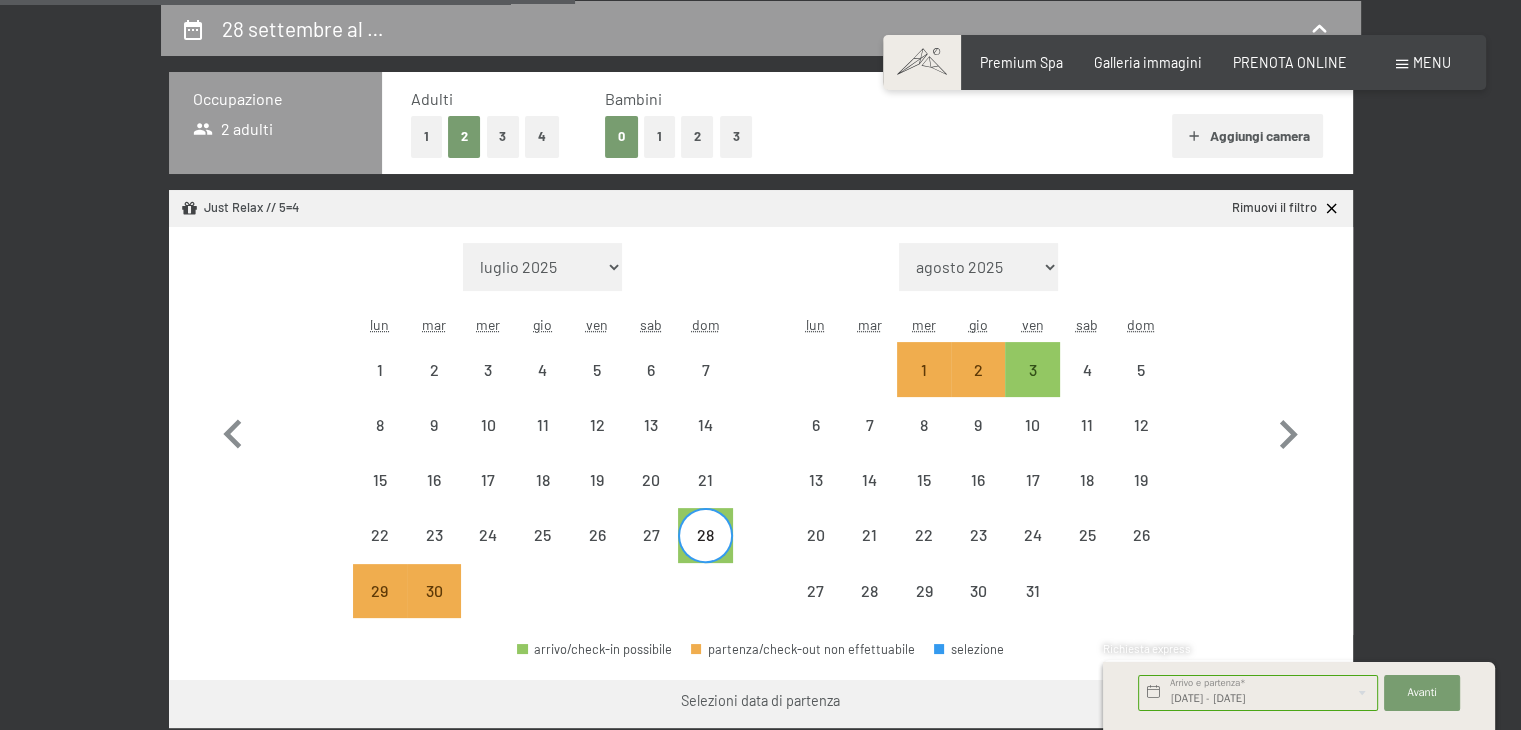 select on "2025-09-01" 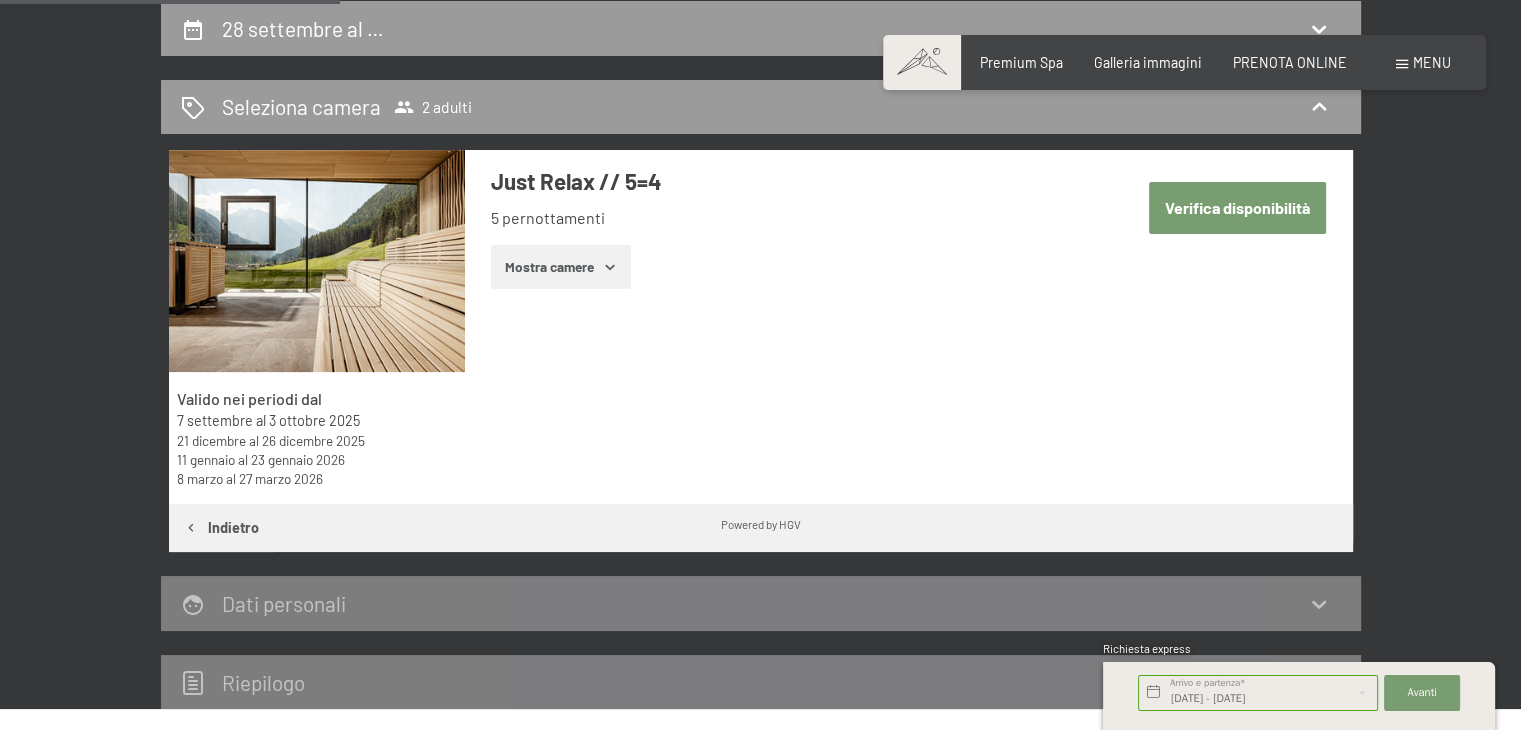 click 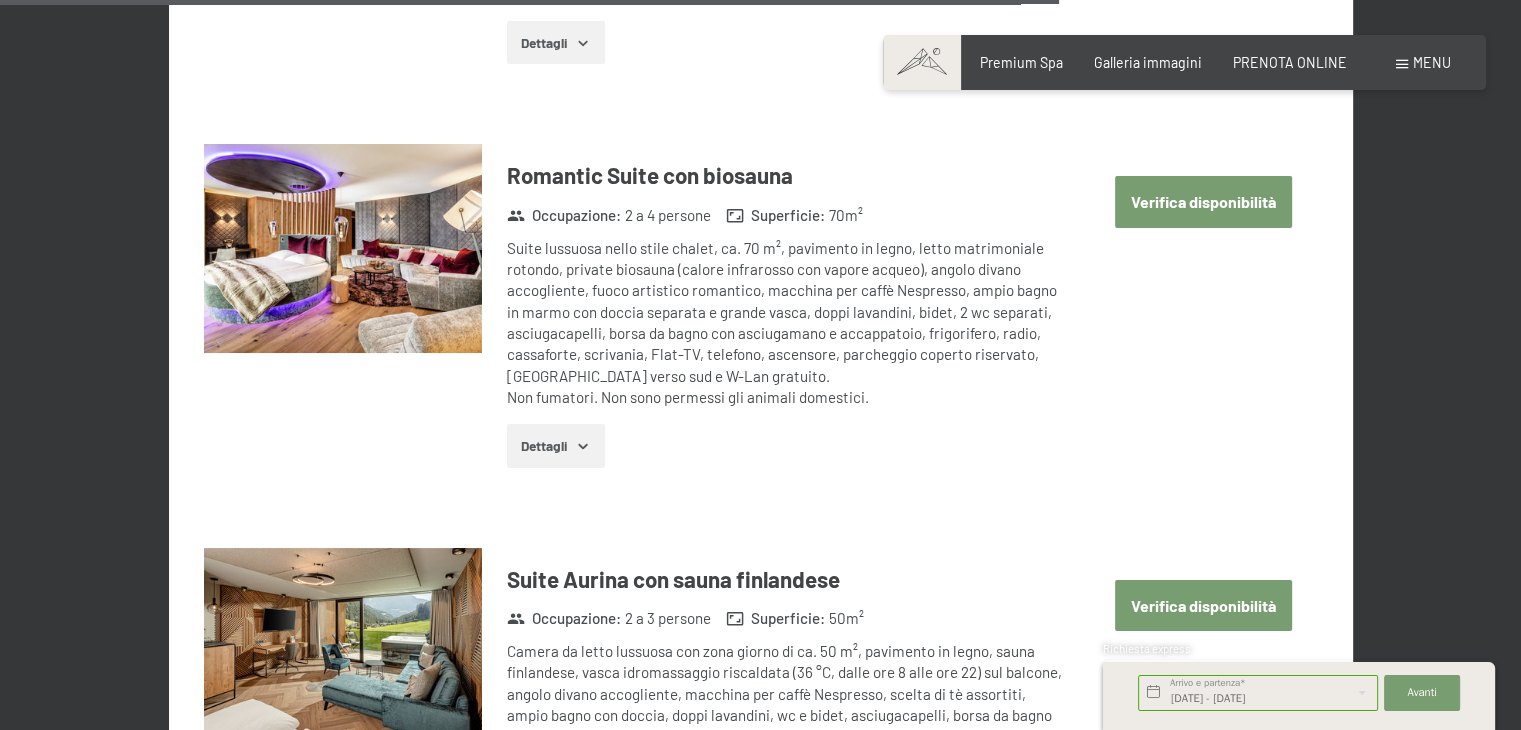 scroll, scrollTop: 4746, scrollLeft: 0, axis: vertical 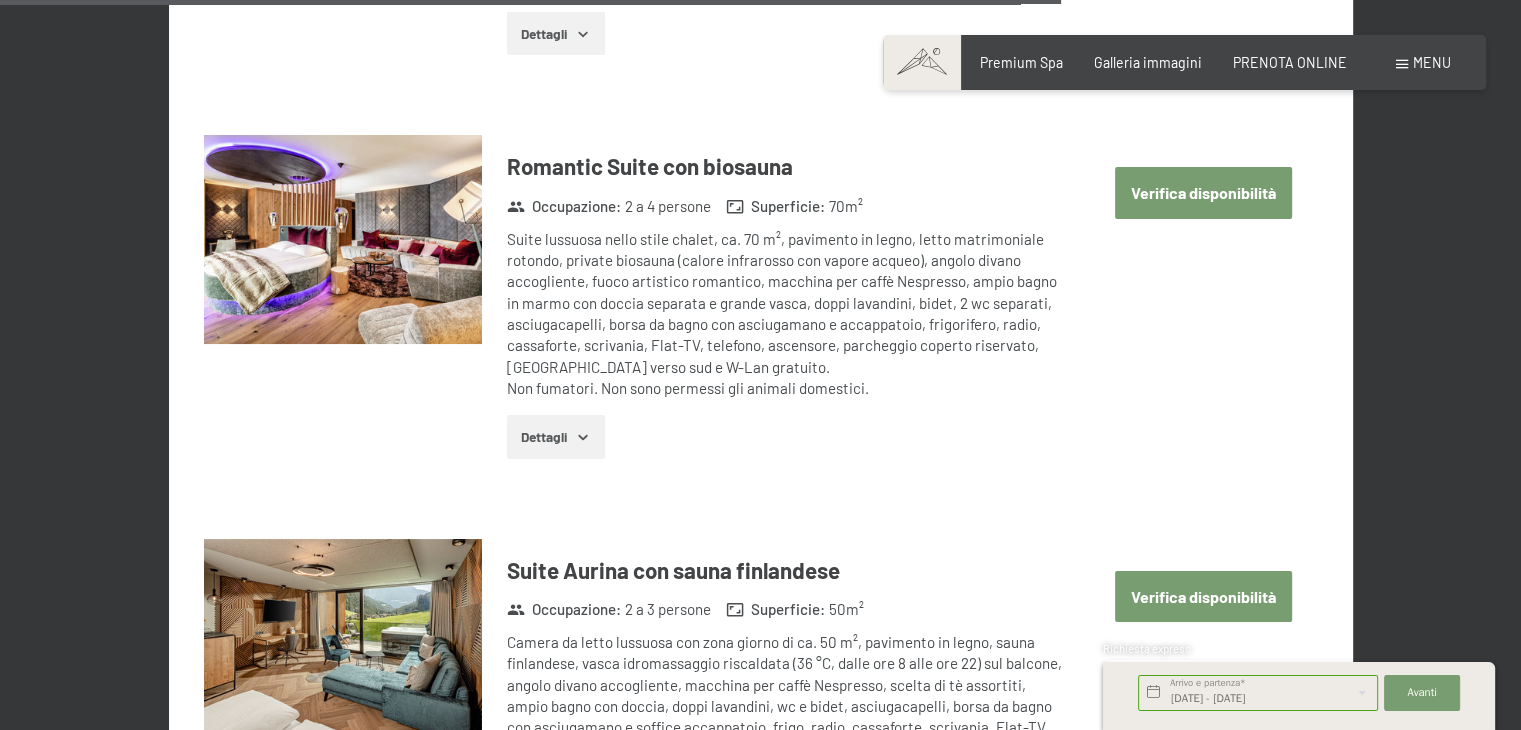 click on "Dettagli" at bounding box center (555, 437) 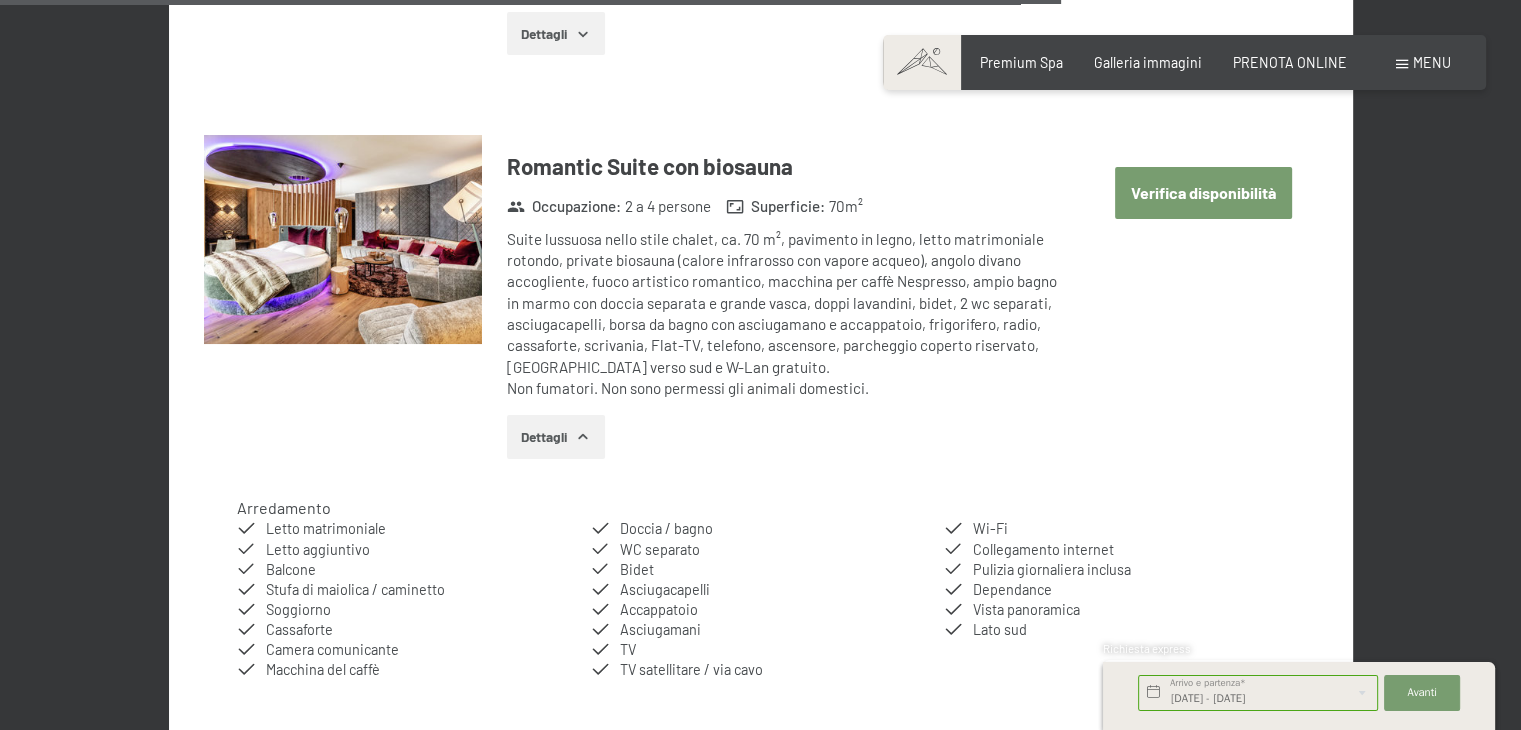 click at bounding box center (343, 239) 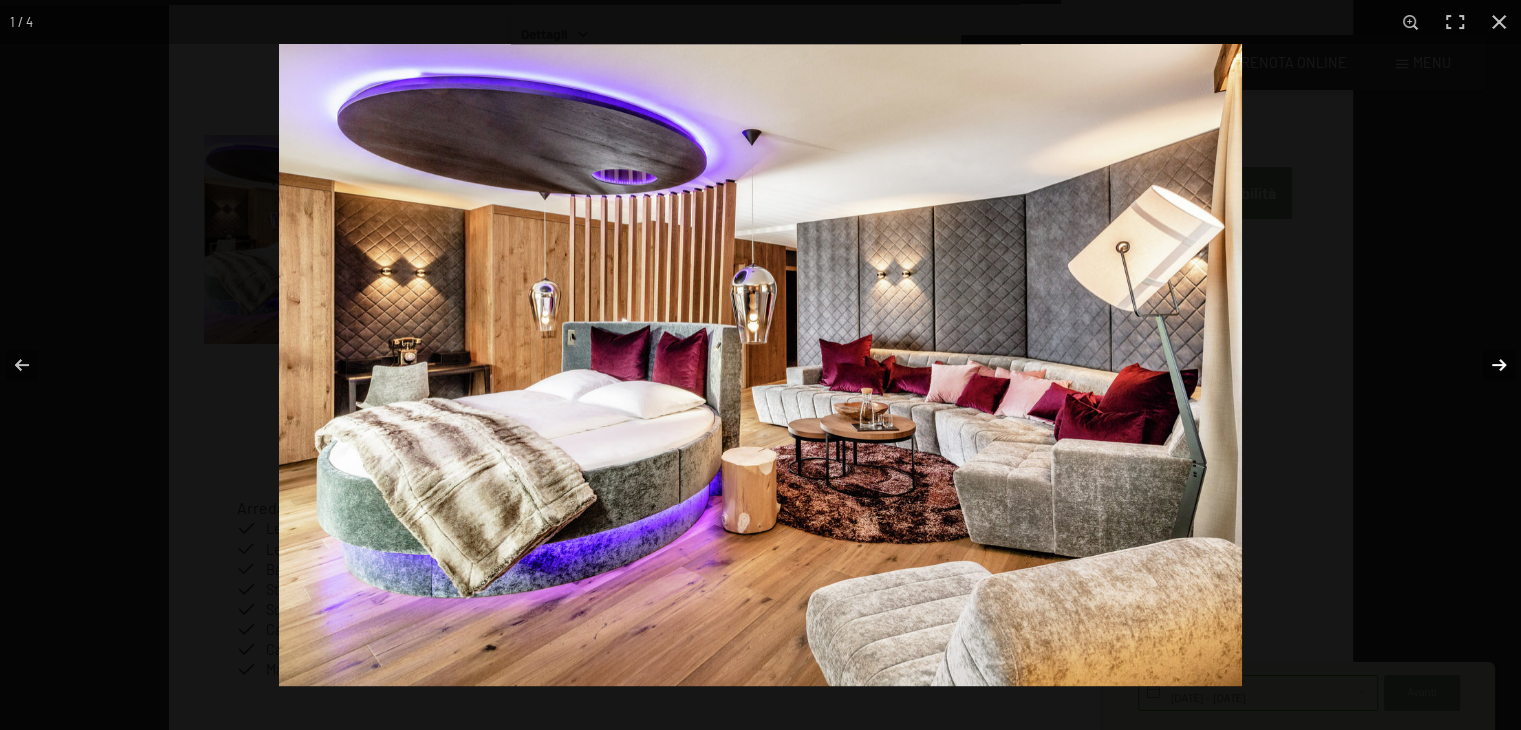 click at bounding box center [1486, 365] 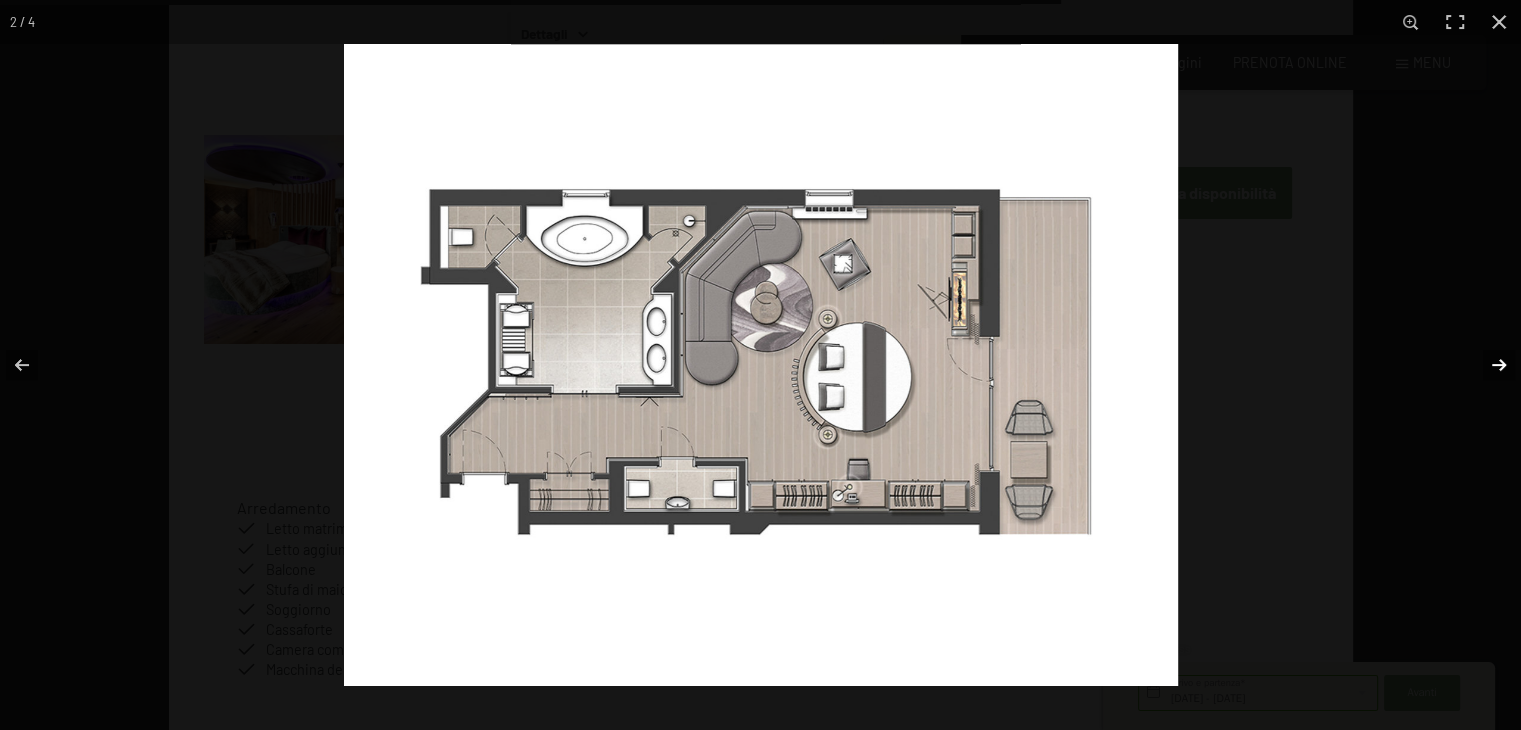 click at bounding box center (1486, 365) 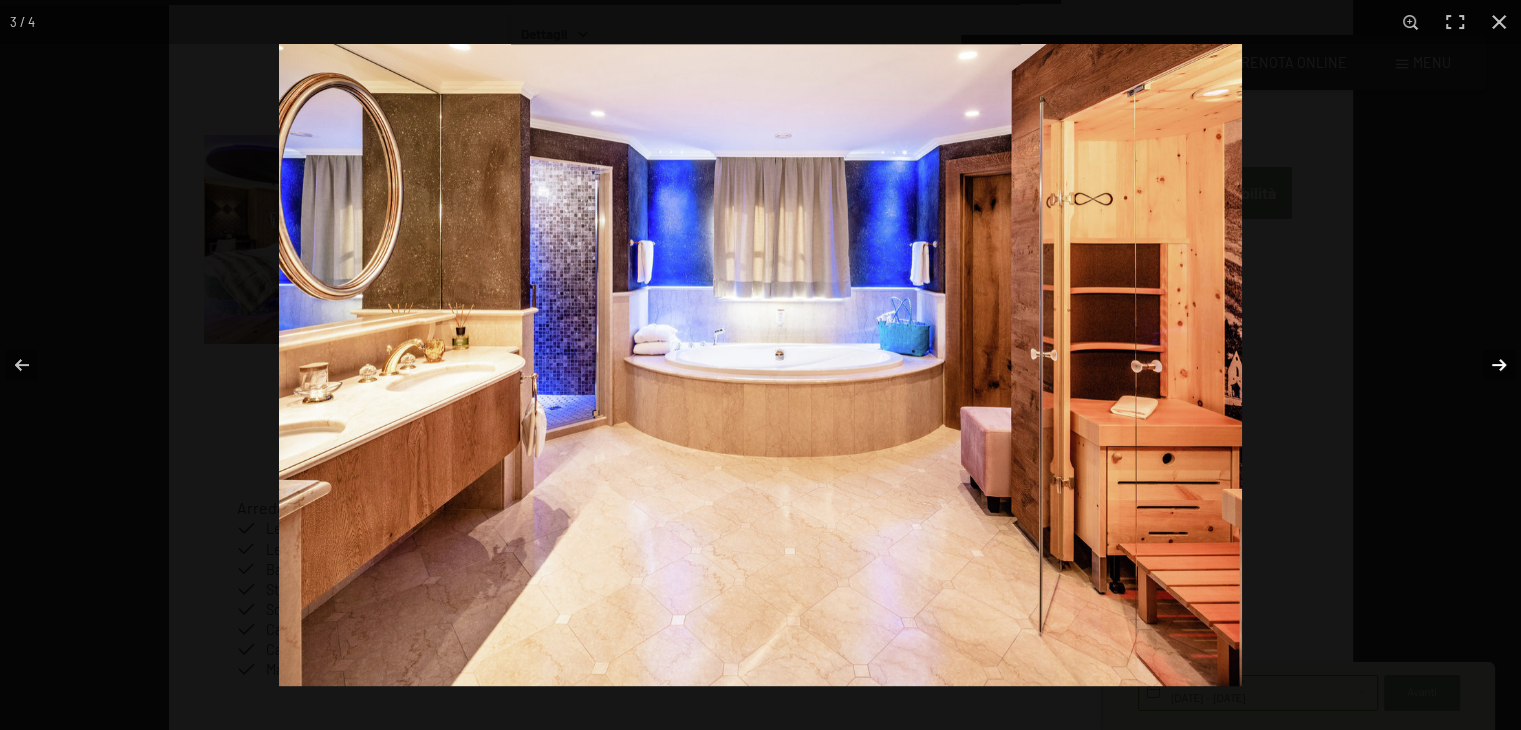 click at bounding box center [1486, 365] 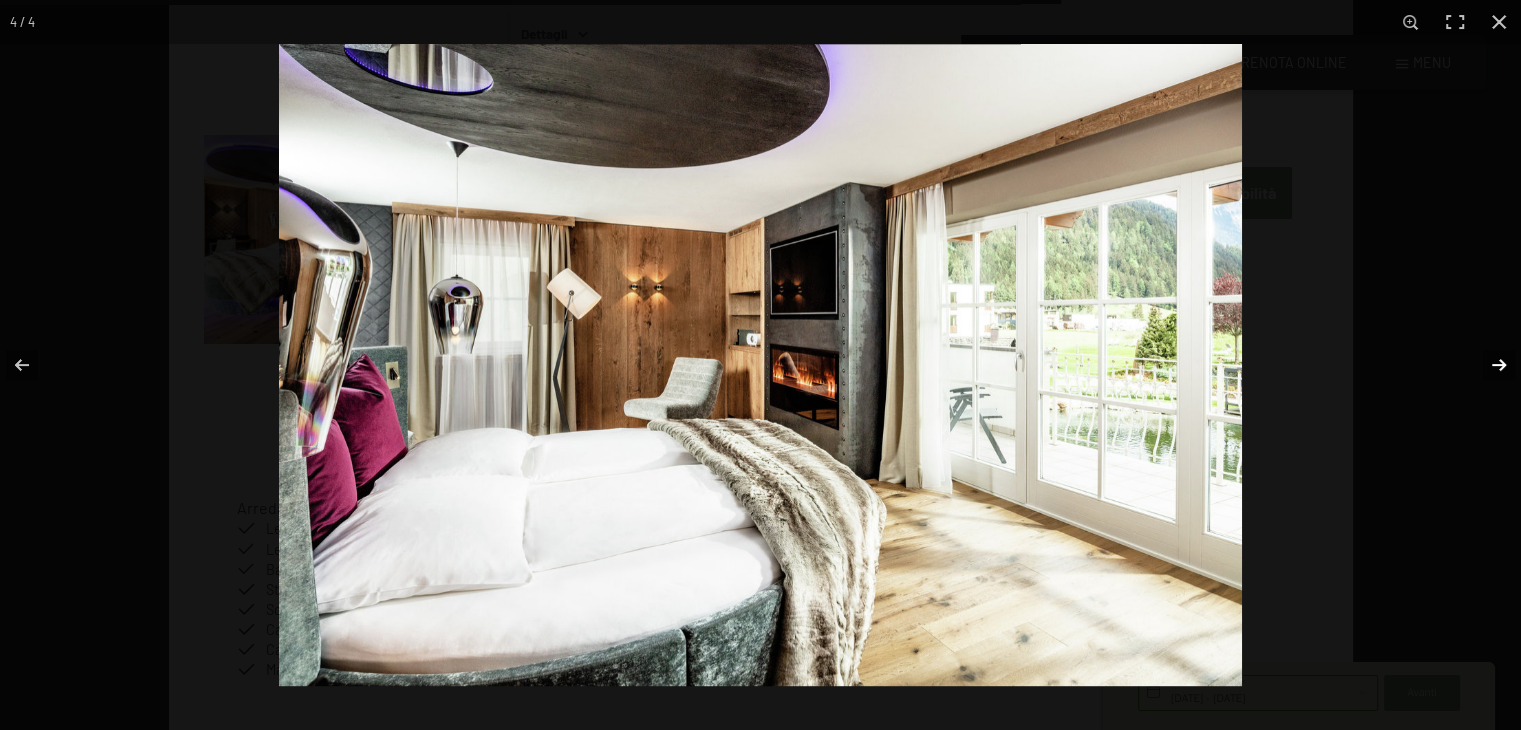 click at bounding box center (1486, 365) 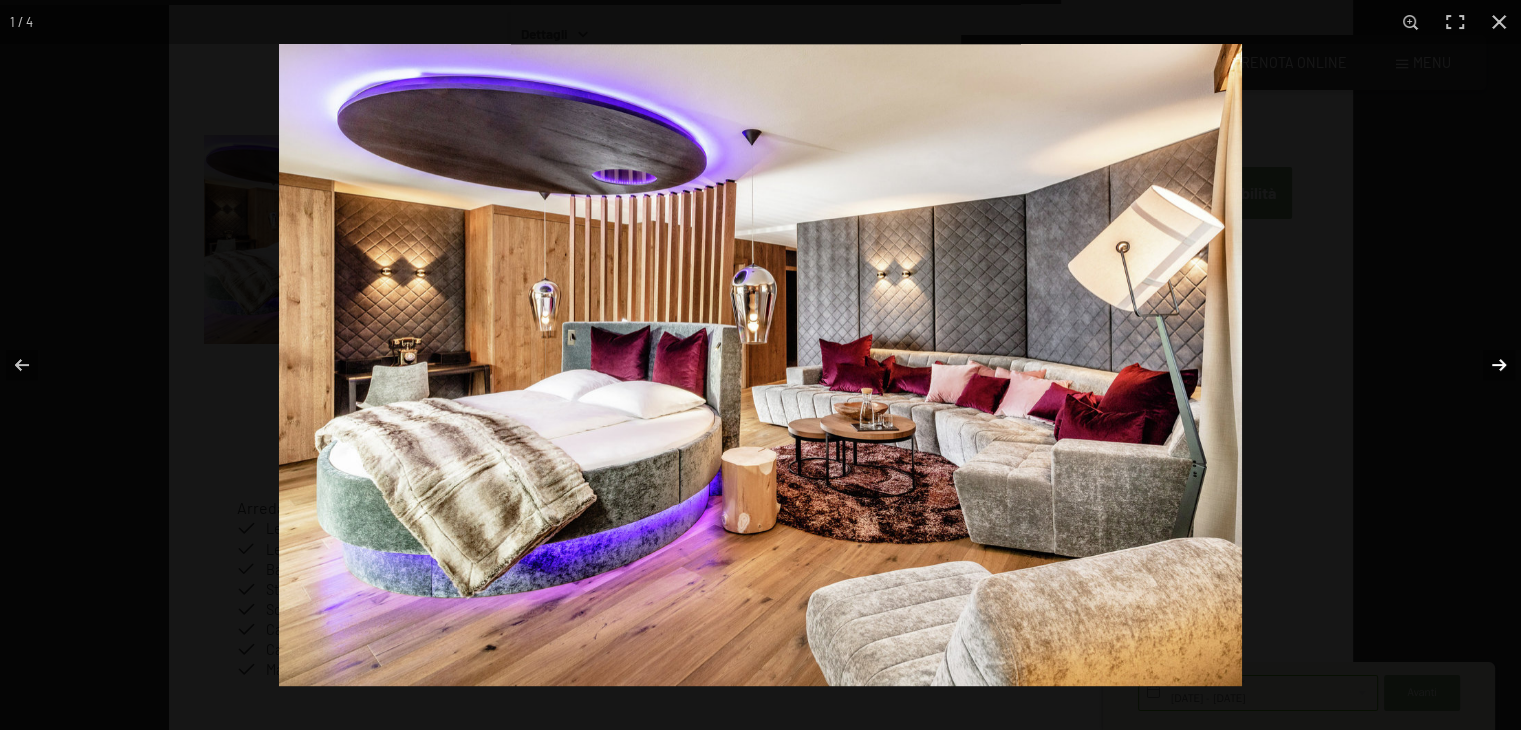click at bounding box center (1486, 365) 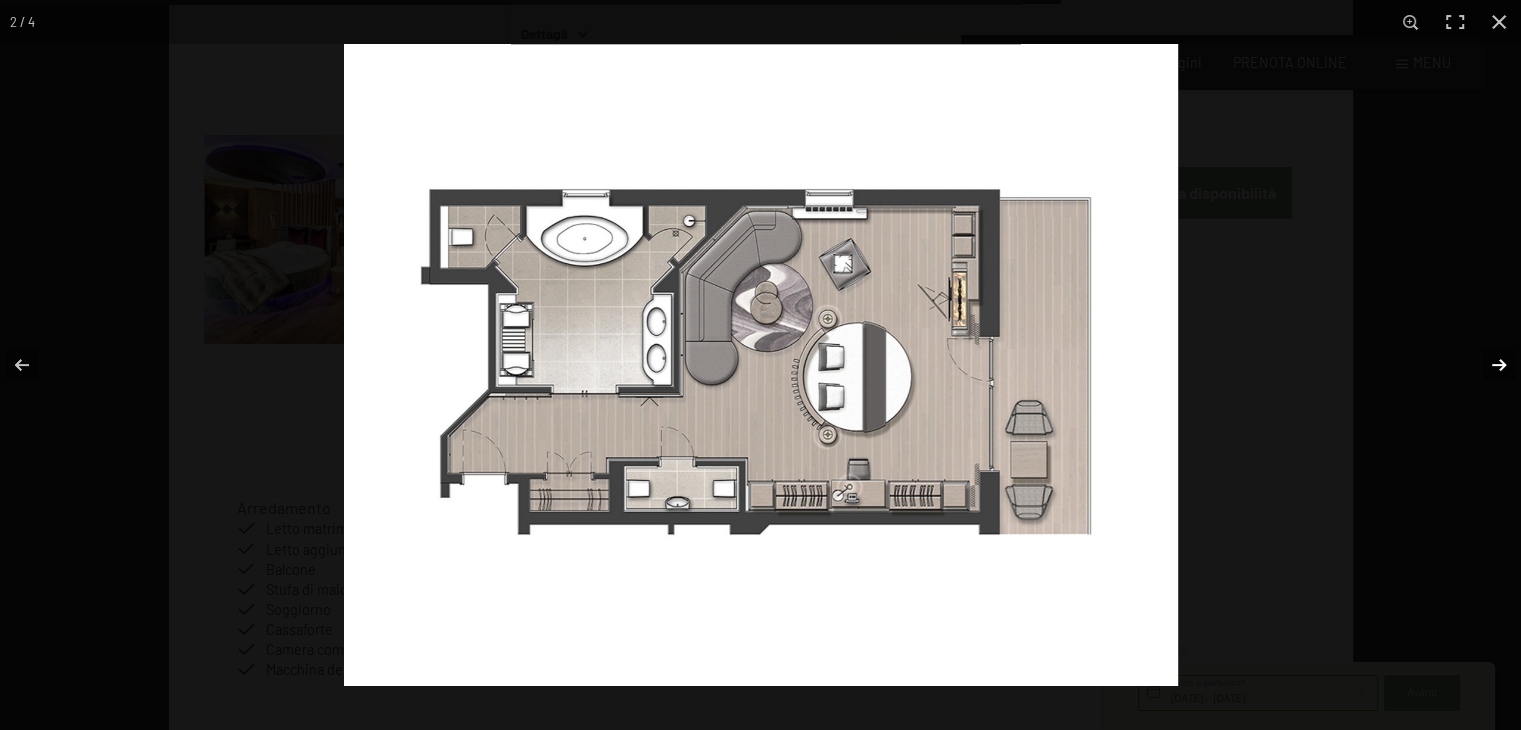 click at bounding box center (1486, 365) 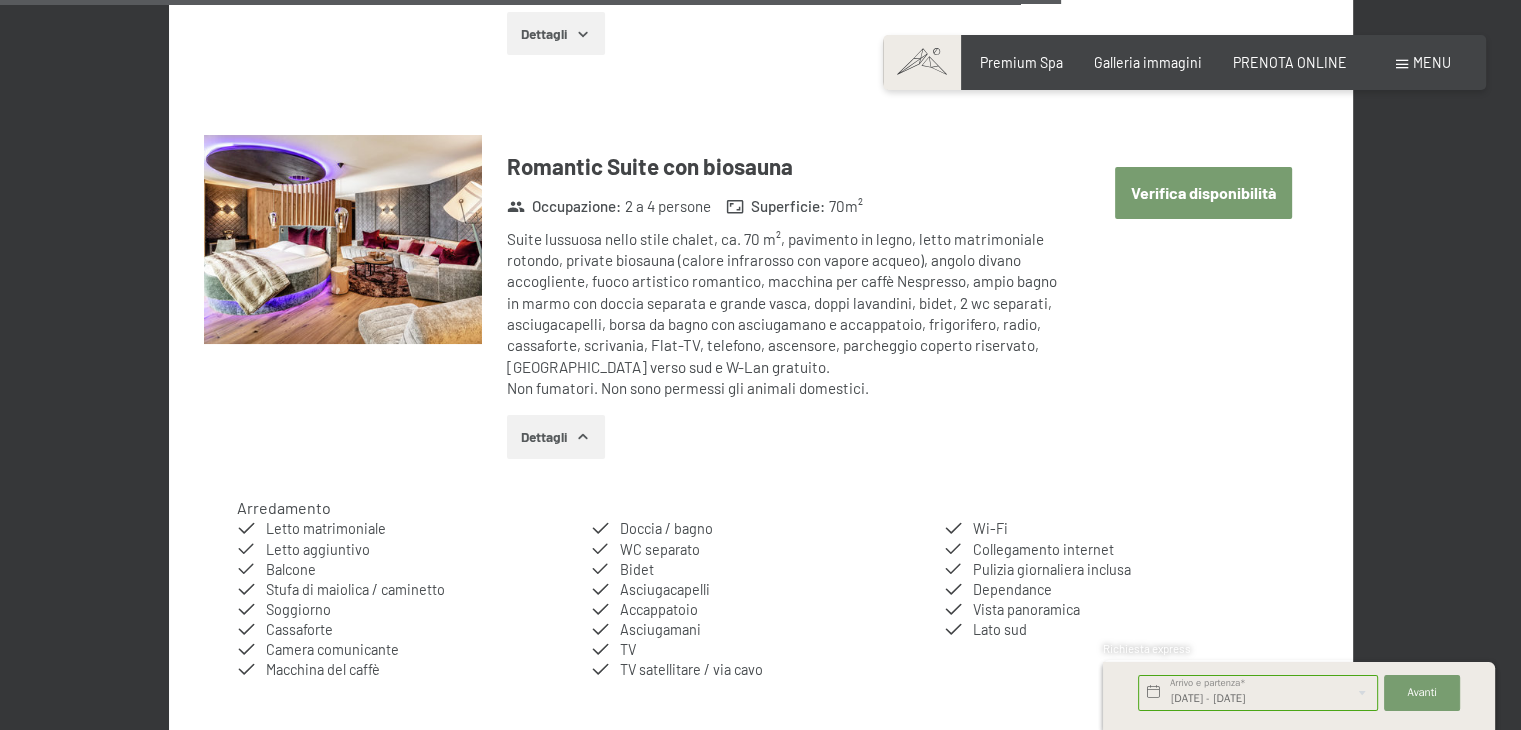 click at bounding box center [0, 0] 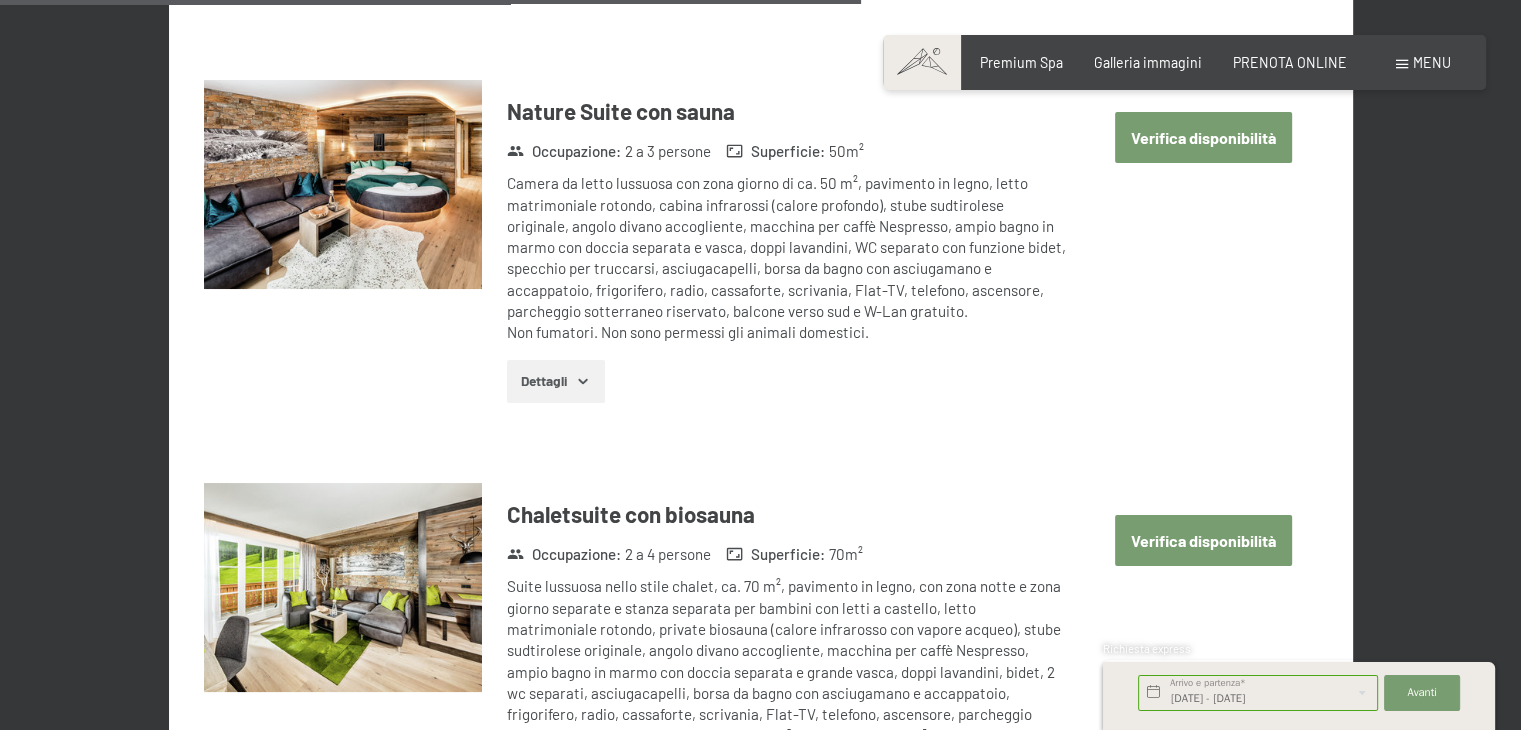 scroll, scrollTop: 3939, scrollLeft: 0, axis: vertical 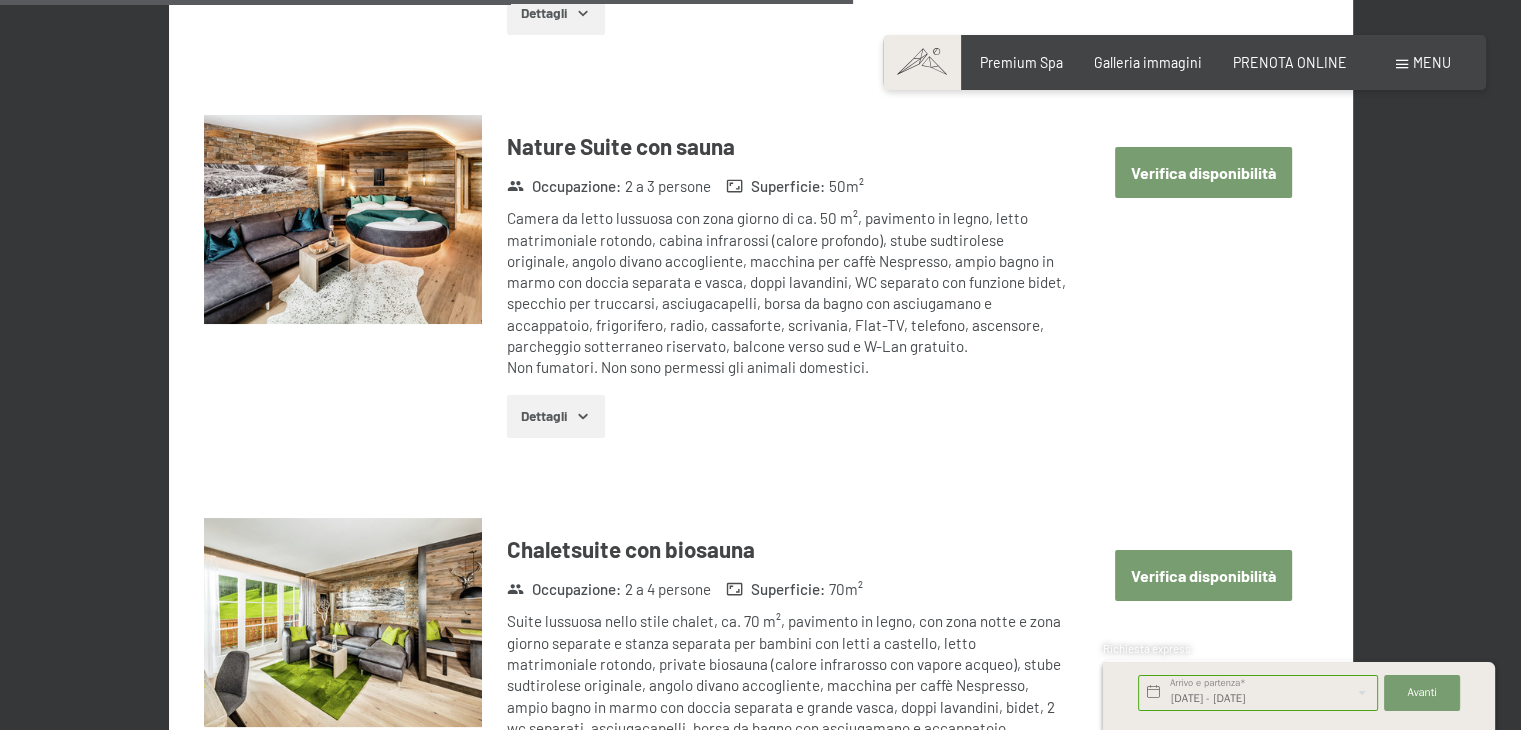 click at bounding box center (343, 219) 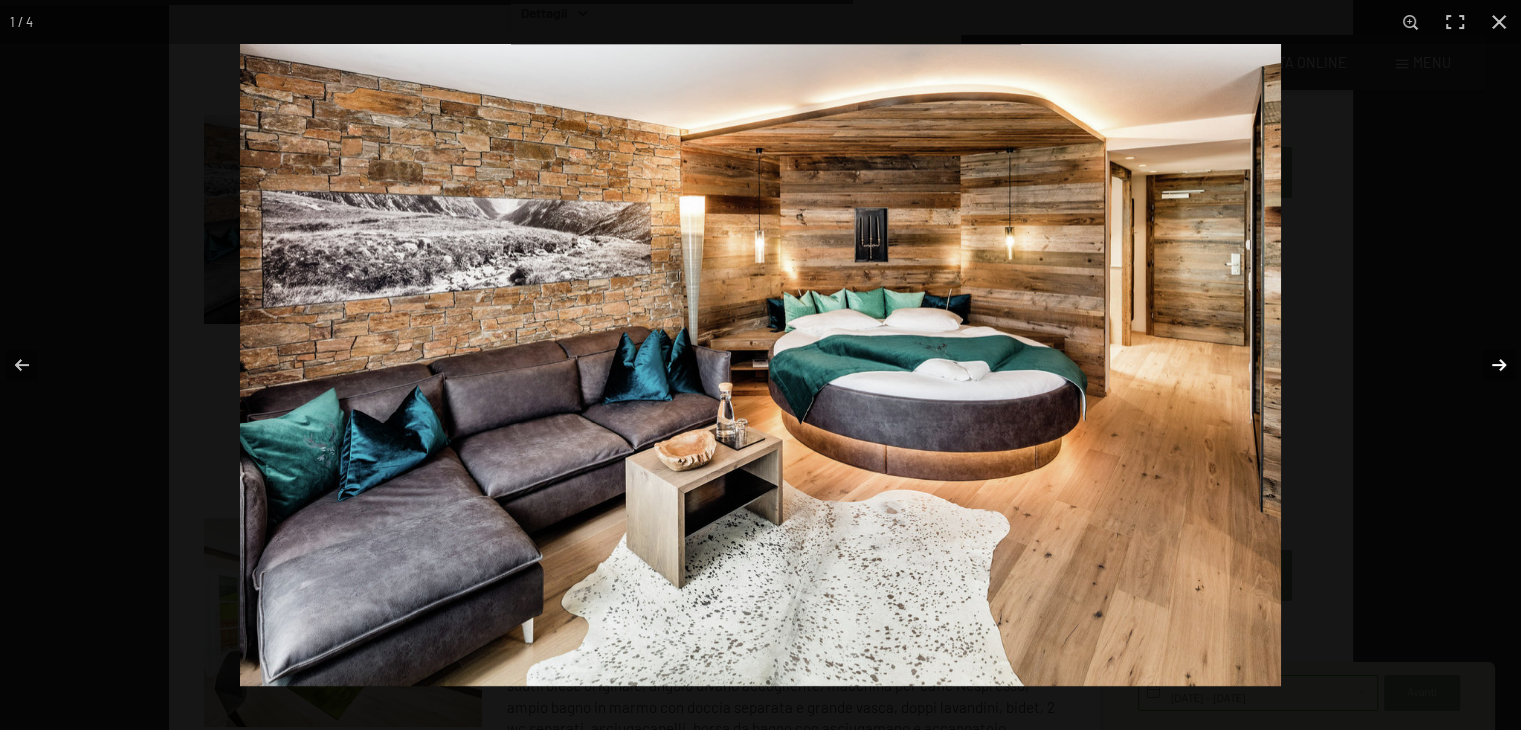click at bounding box center [1486, 365] 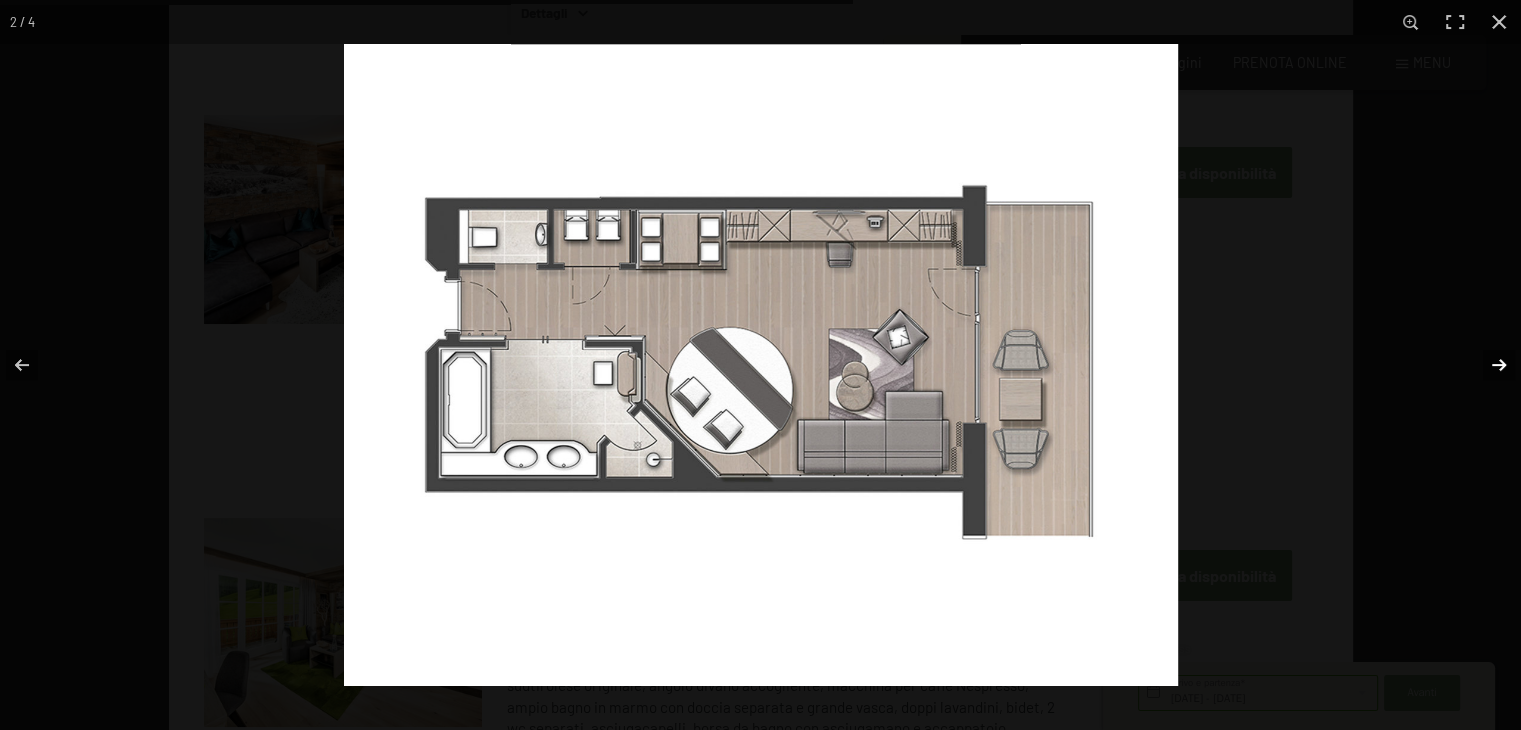 click at bounding box center (1486, 365) 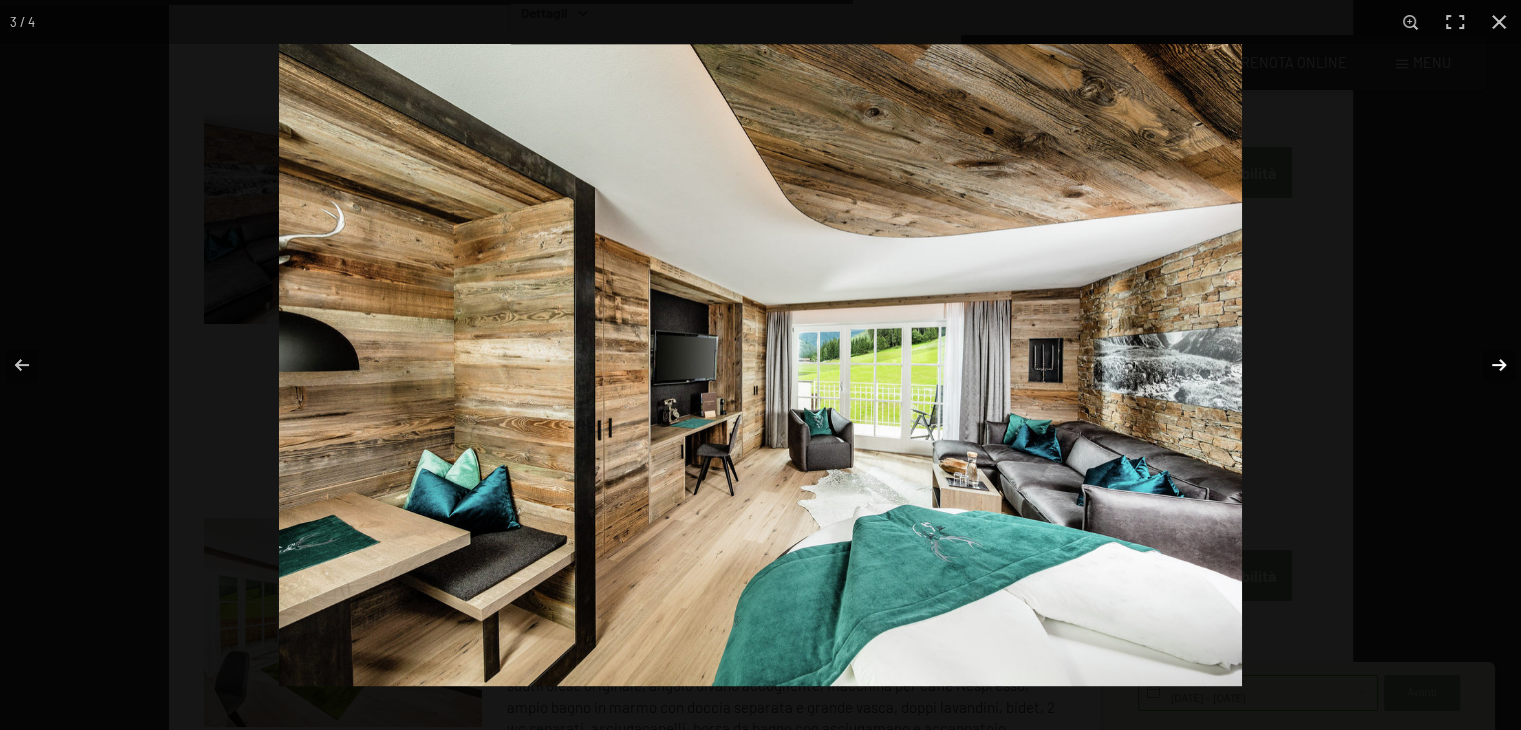click at bounding box center (1486, 365) 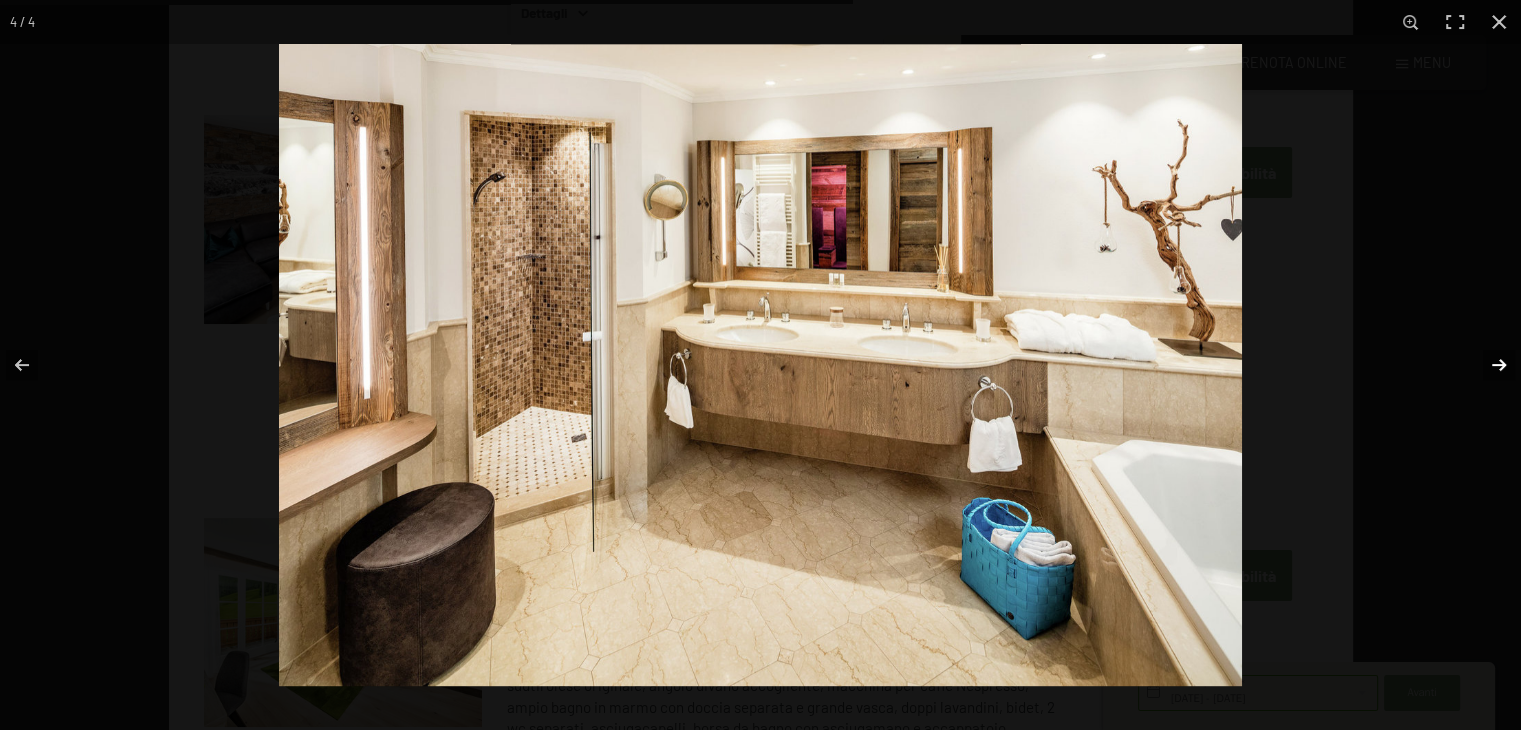 click at bounding box center (1486, 365) 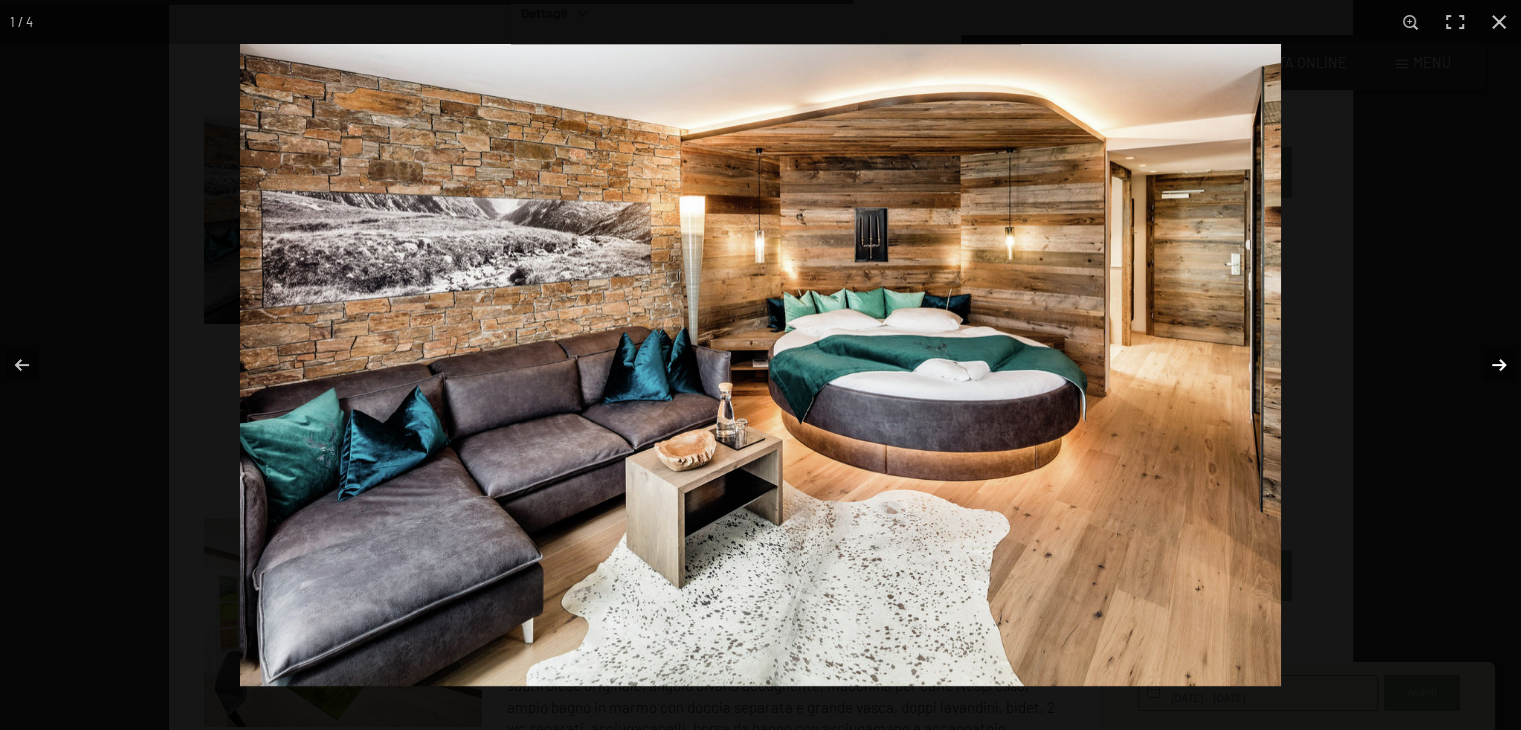 click at bounding box center [1486, 365] 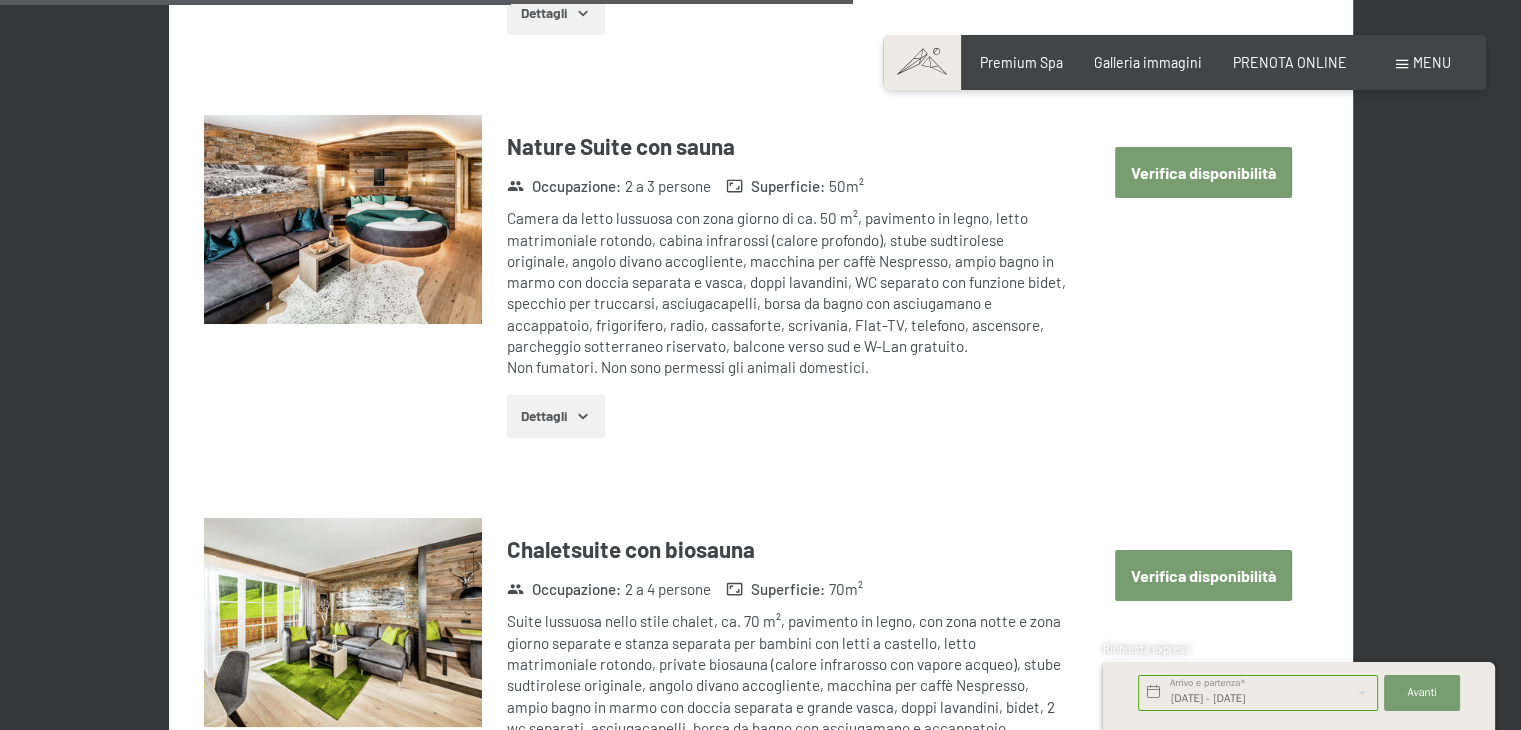 click at bounding box center (0, 0) 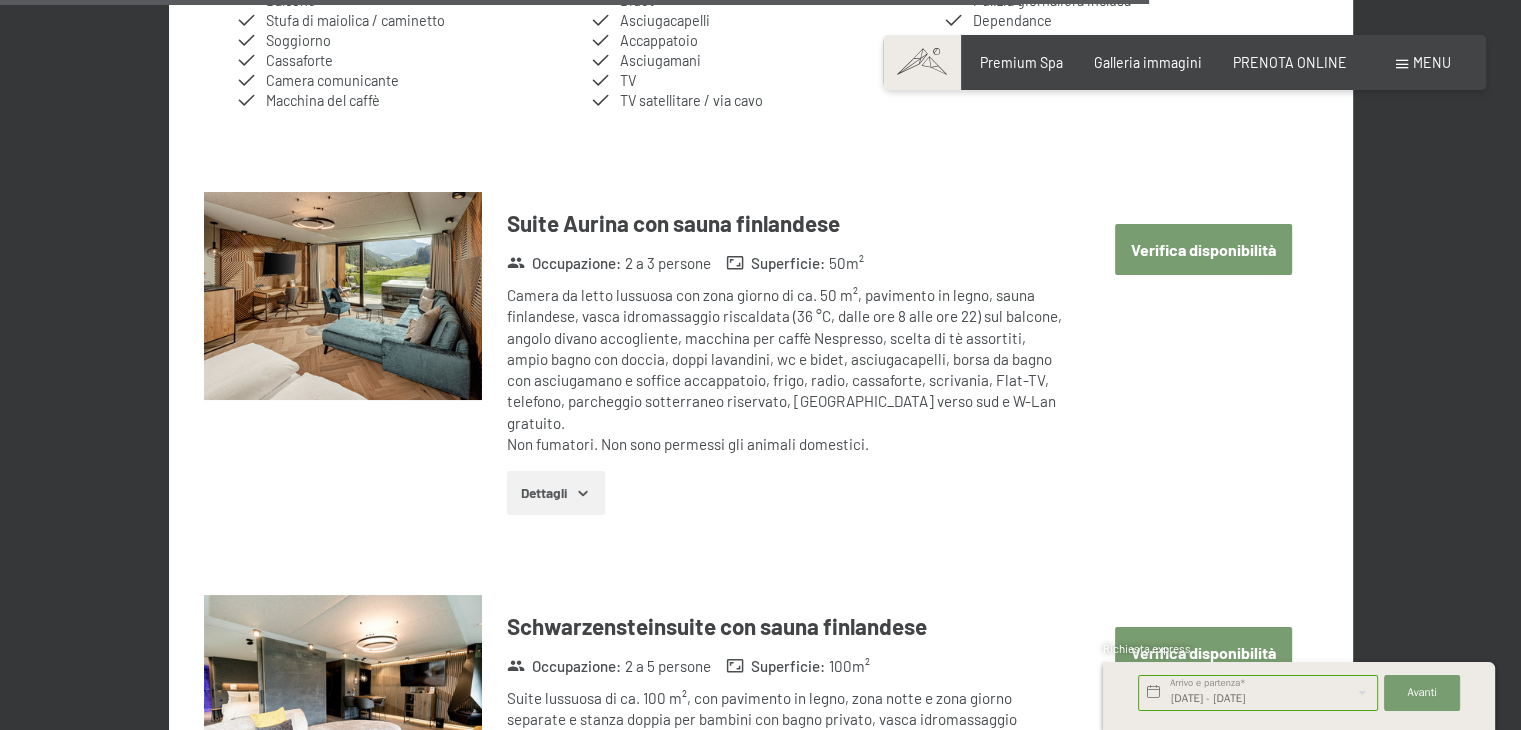 scroll, scrollTop: 5305, scrollLeft: 0, axis: vertical 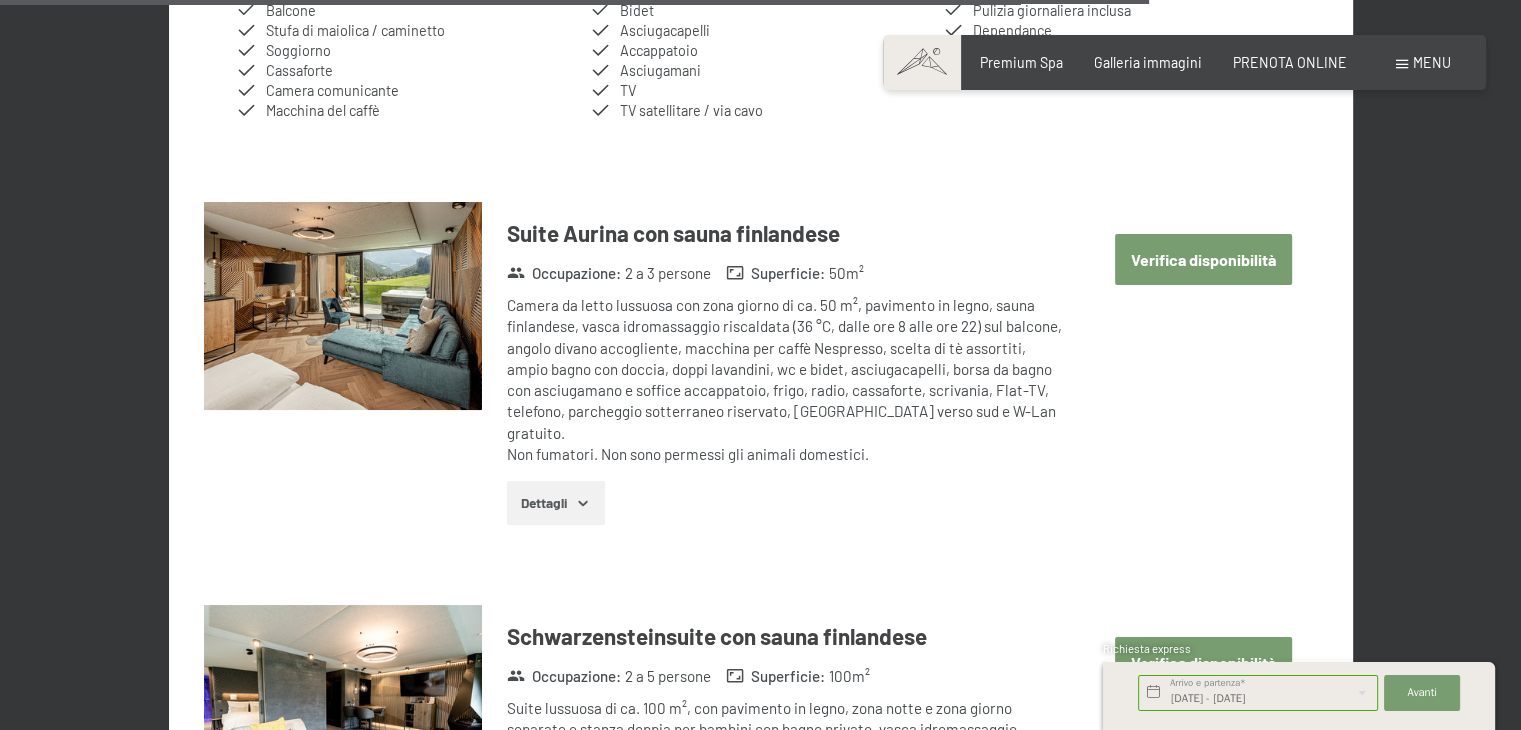 click at bounding box center [343, 306] 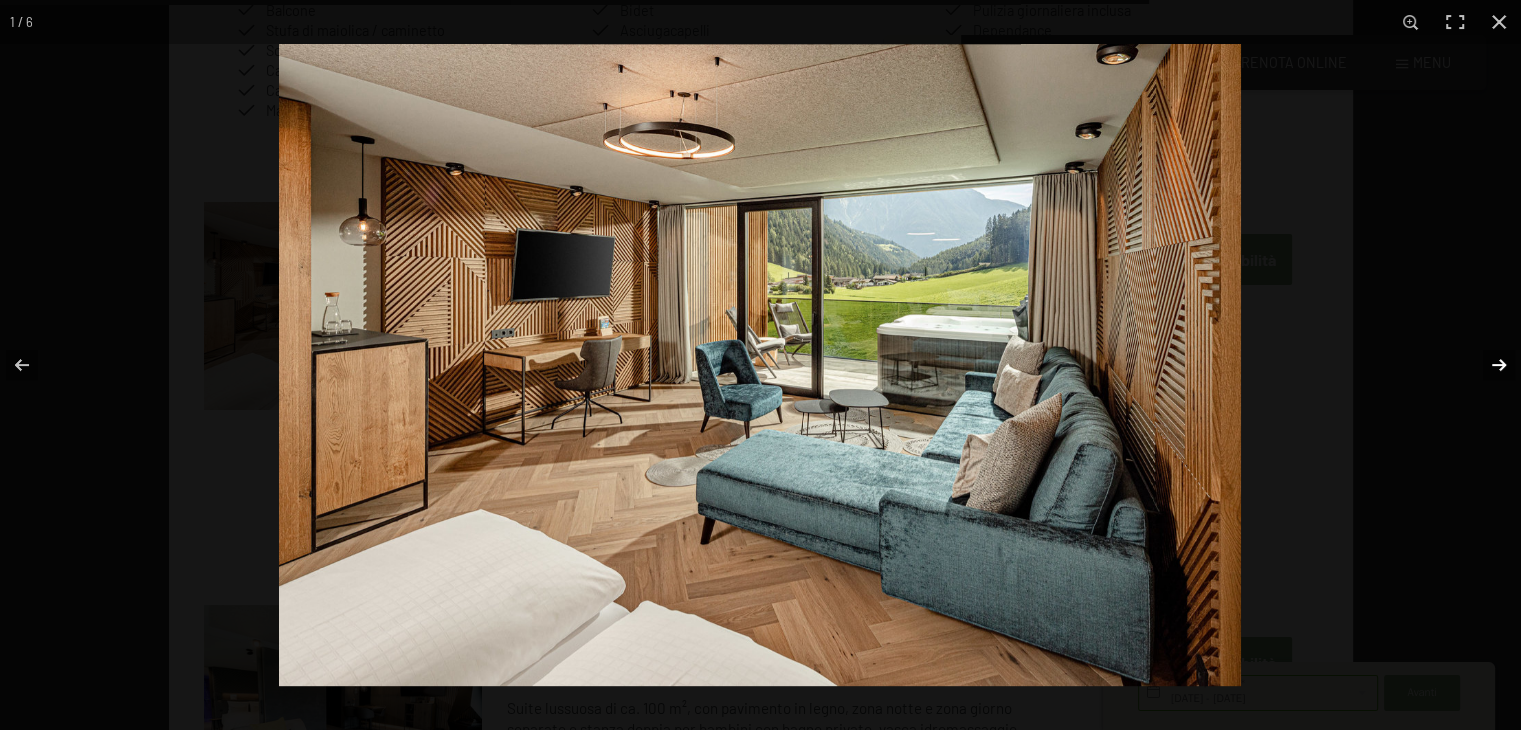 click at bounding box center (1486, 365) 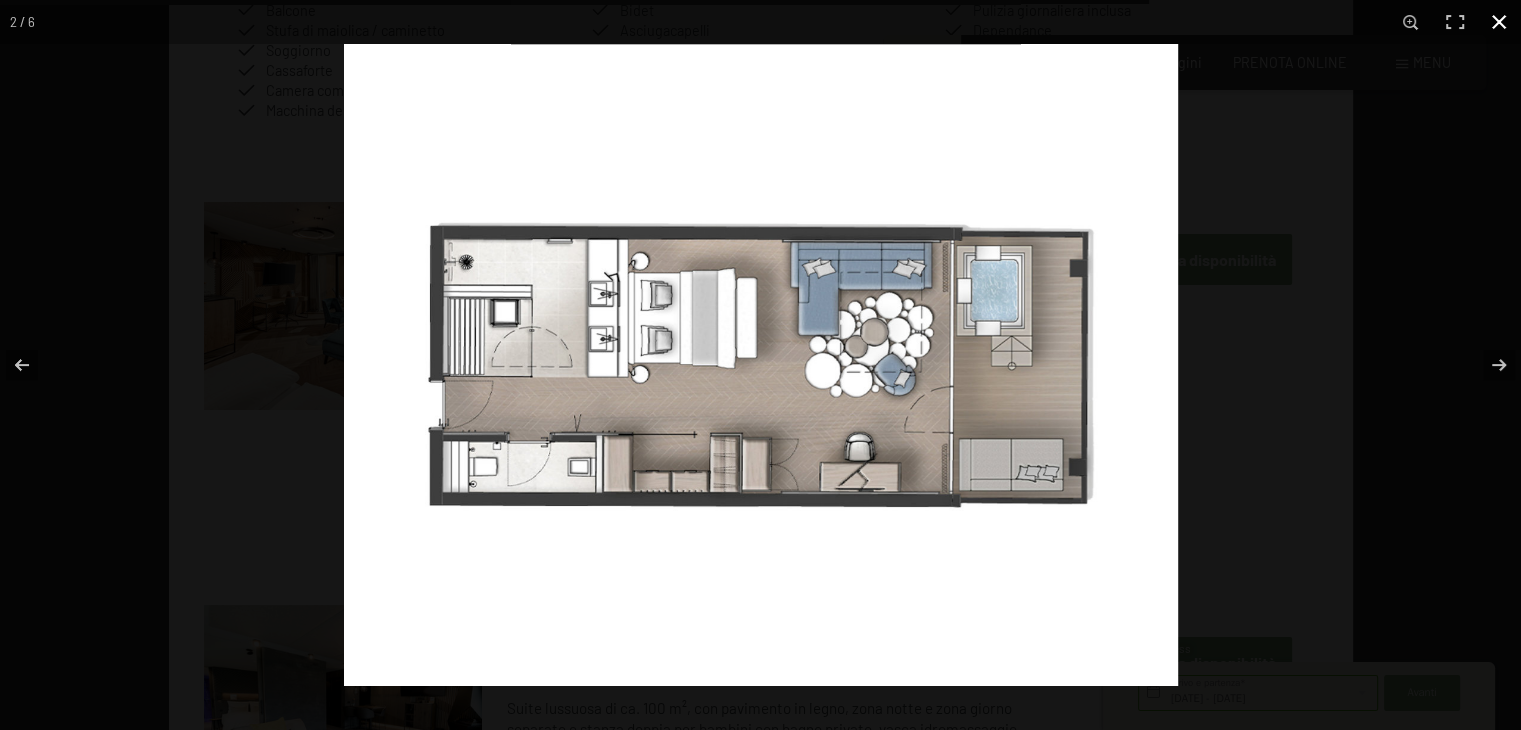 click at bounding box center (1499, 22) 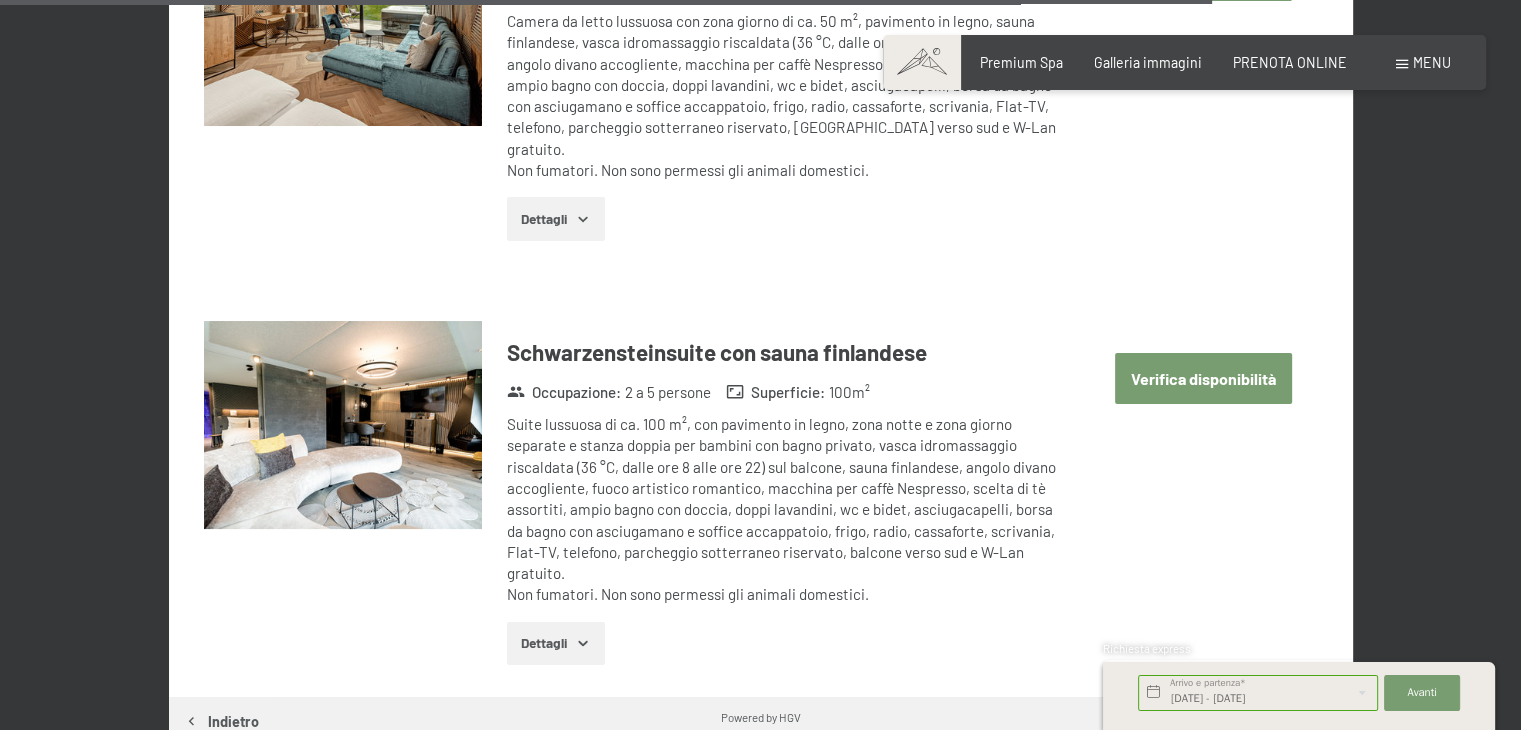 scroll, scrollTop: 5599, scrollLeft: 0, axis: vertical 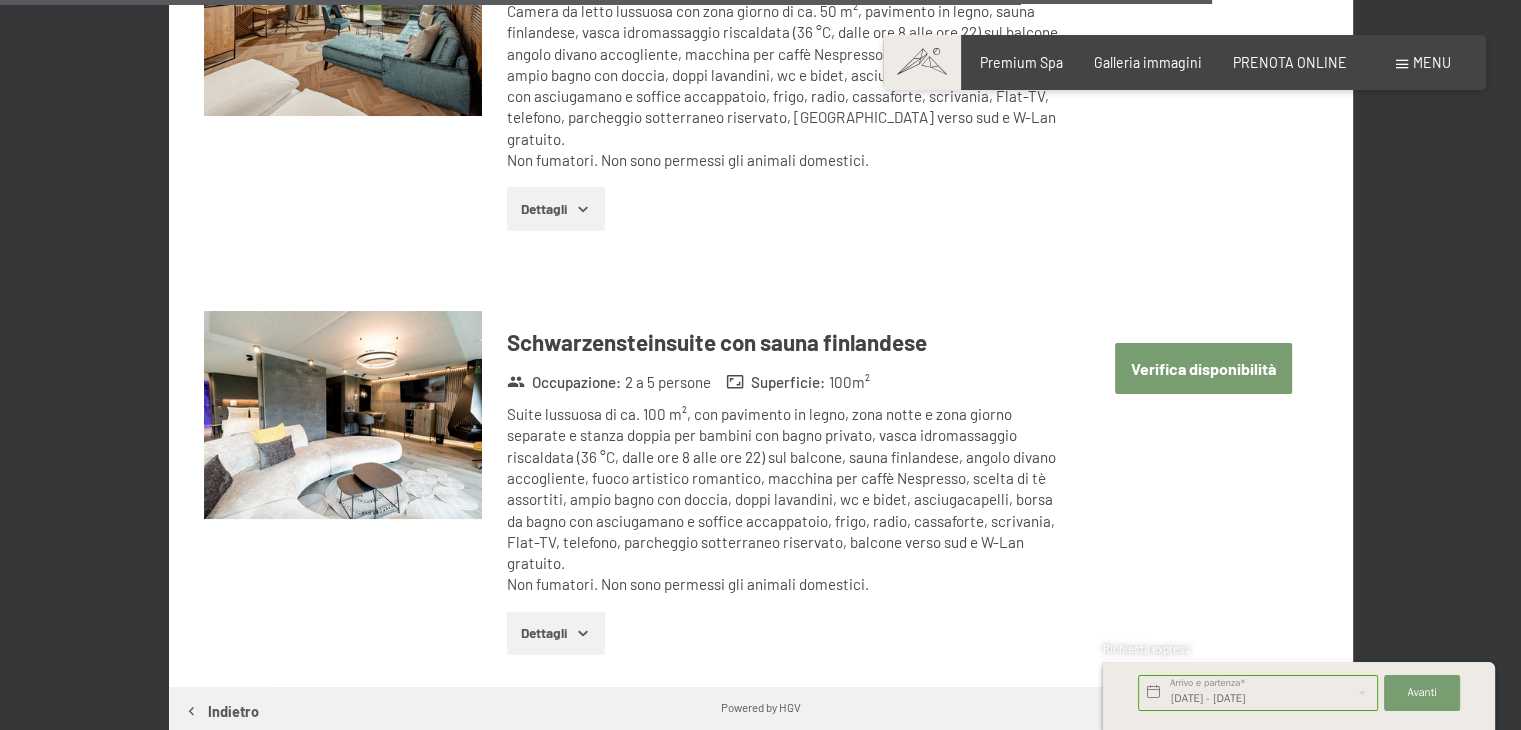 click at bounding box center (343, 415) 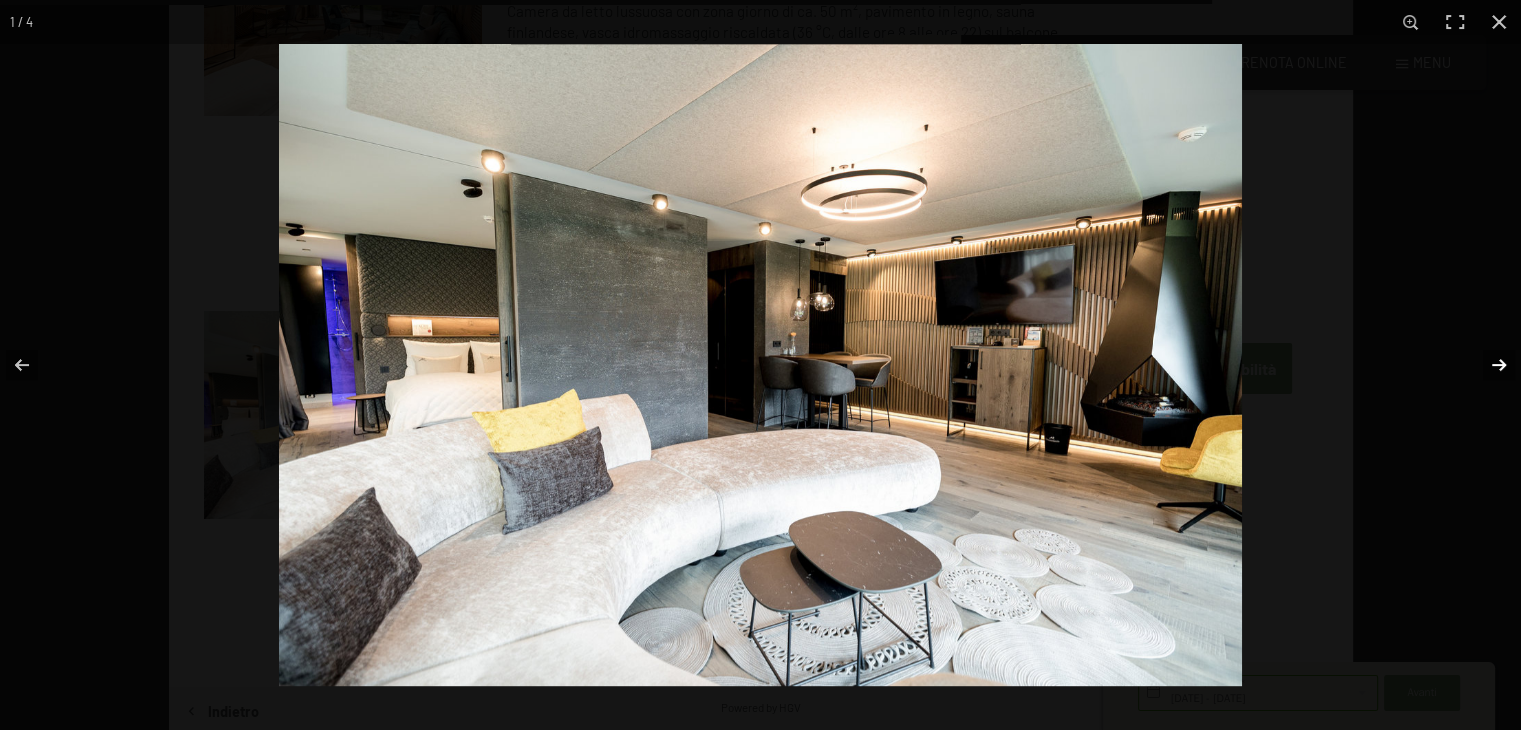 click at bounding box center [1486, 365] 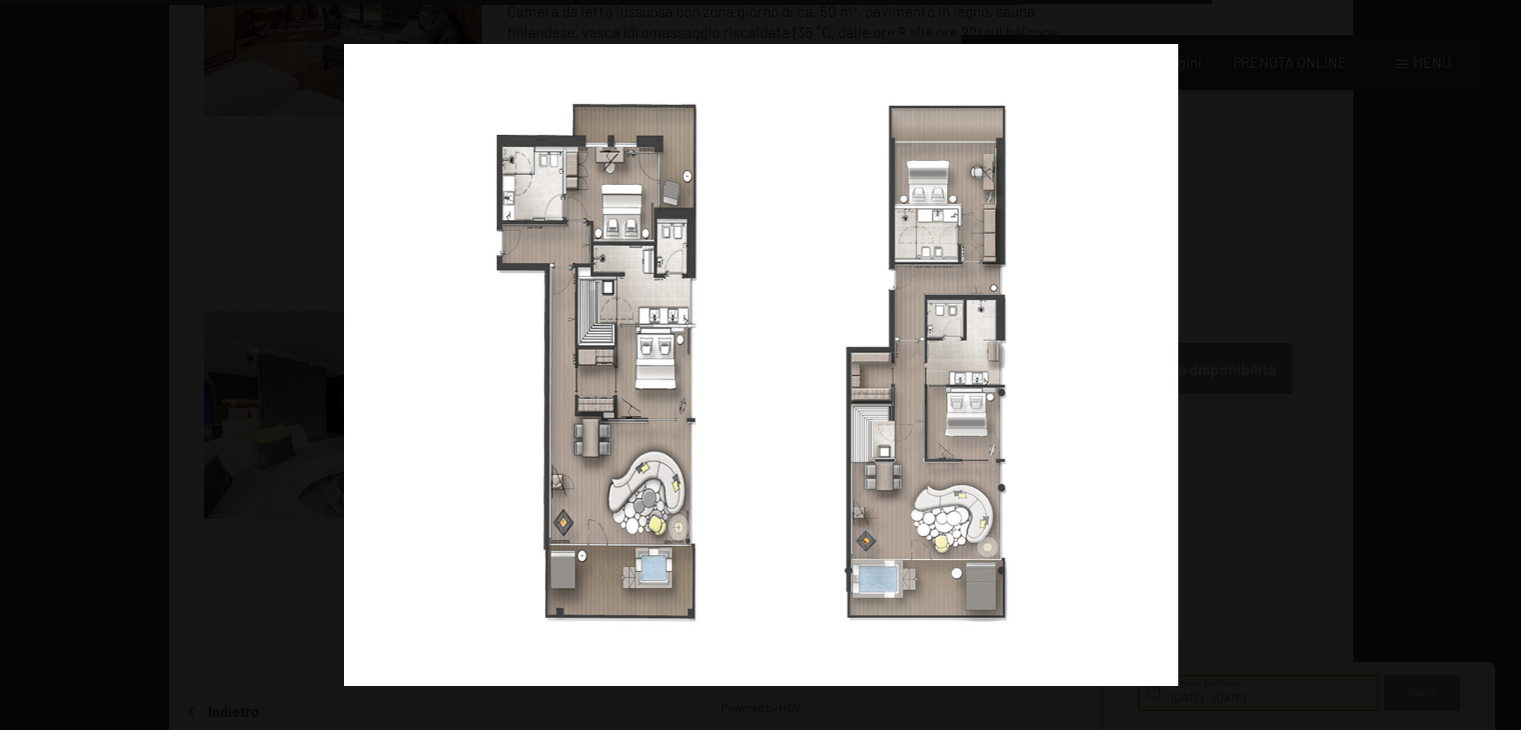 click at bounding box center (1486, 365) 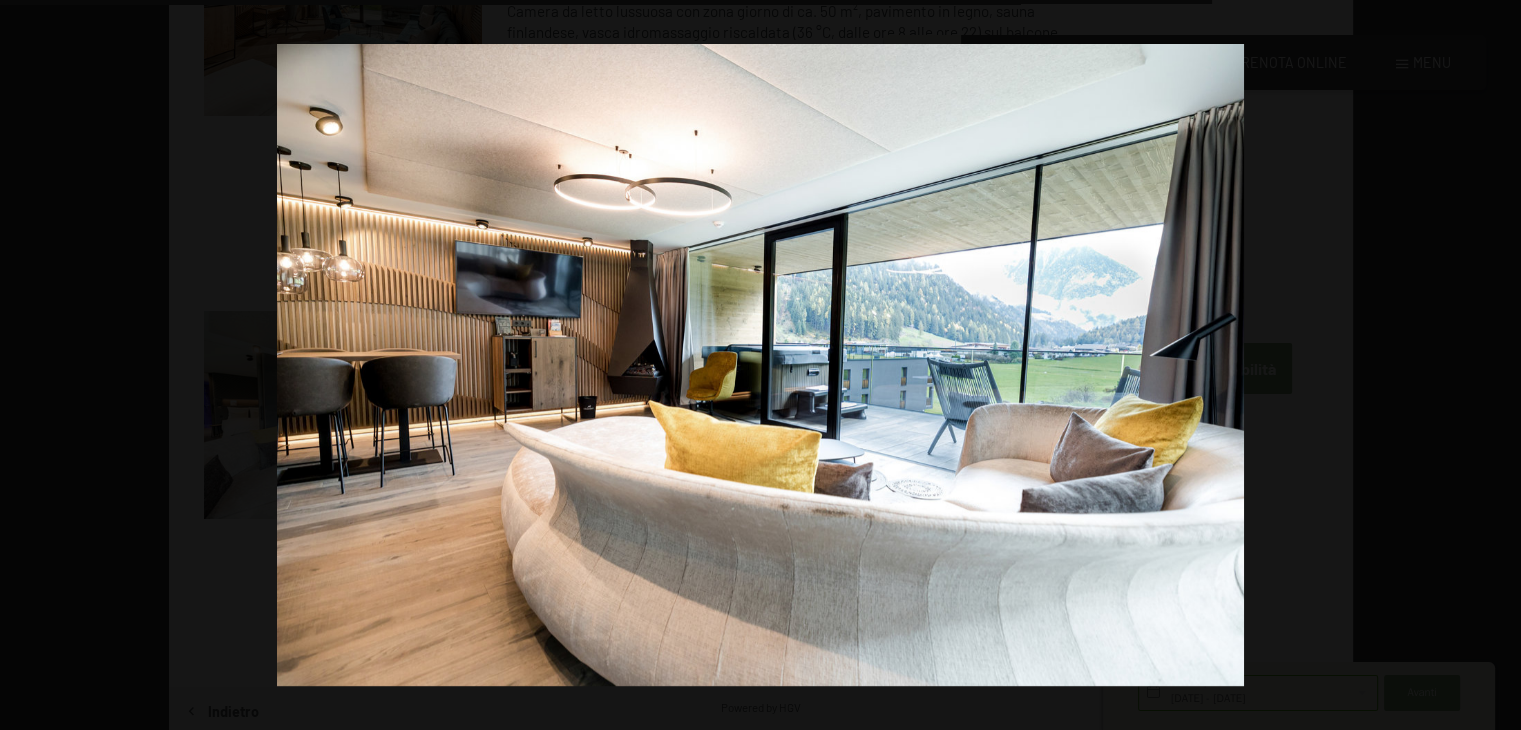 click at bounding box center [1486, 365] 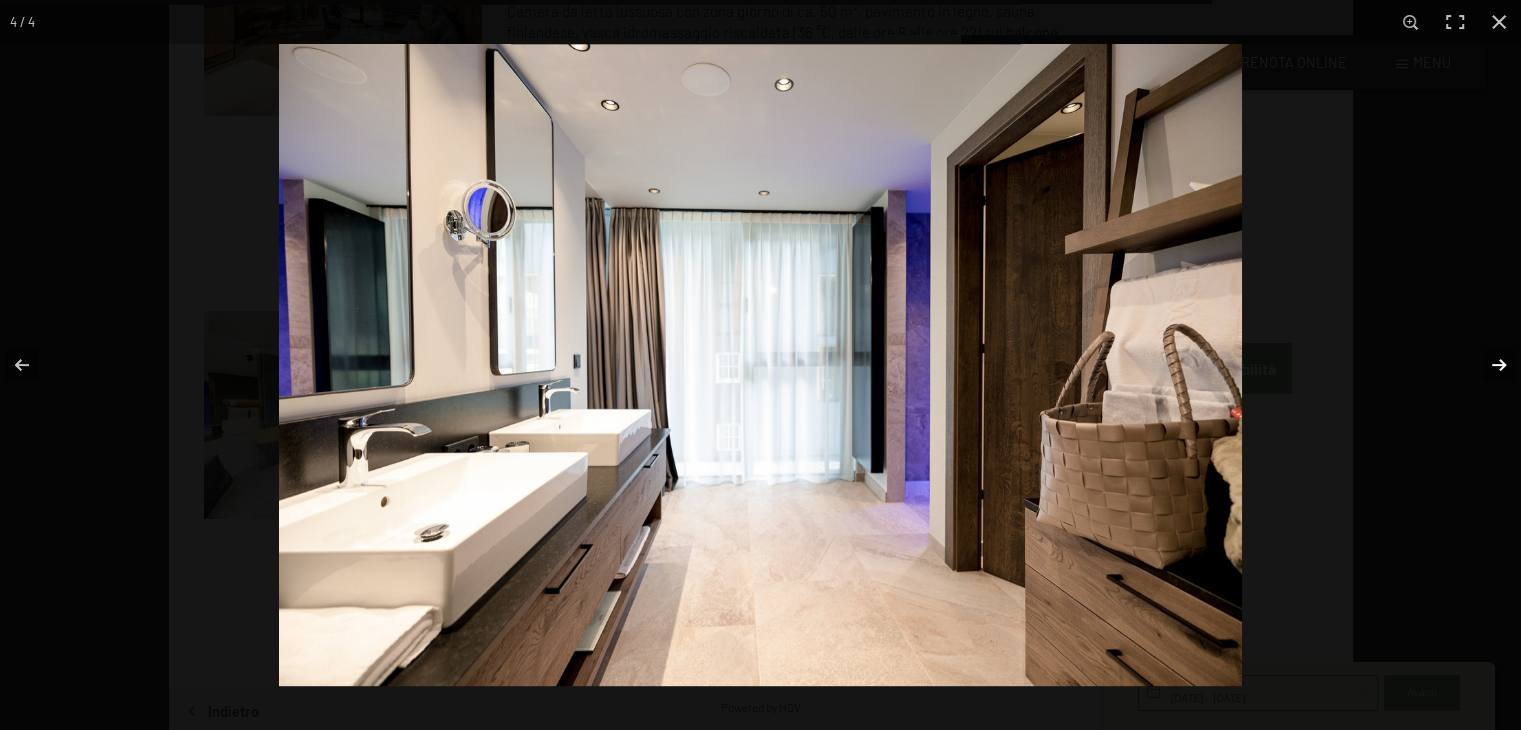 click at bounding box center [1486, 365] 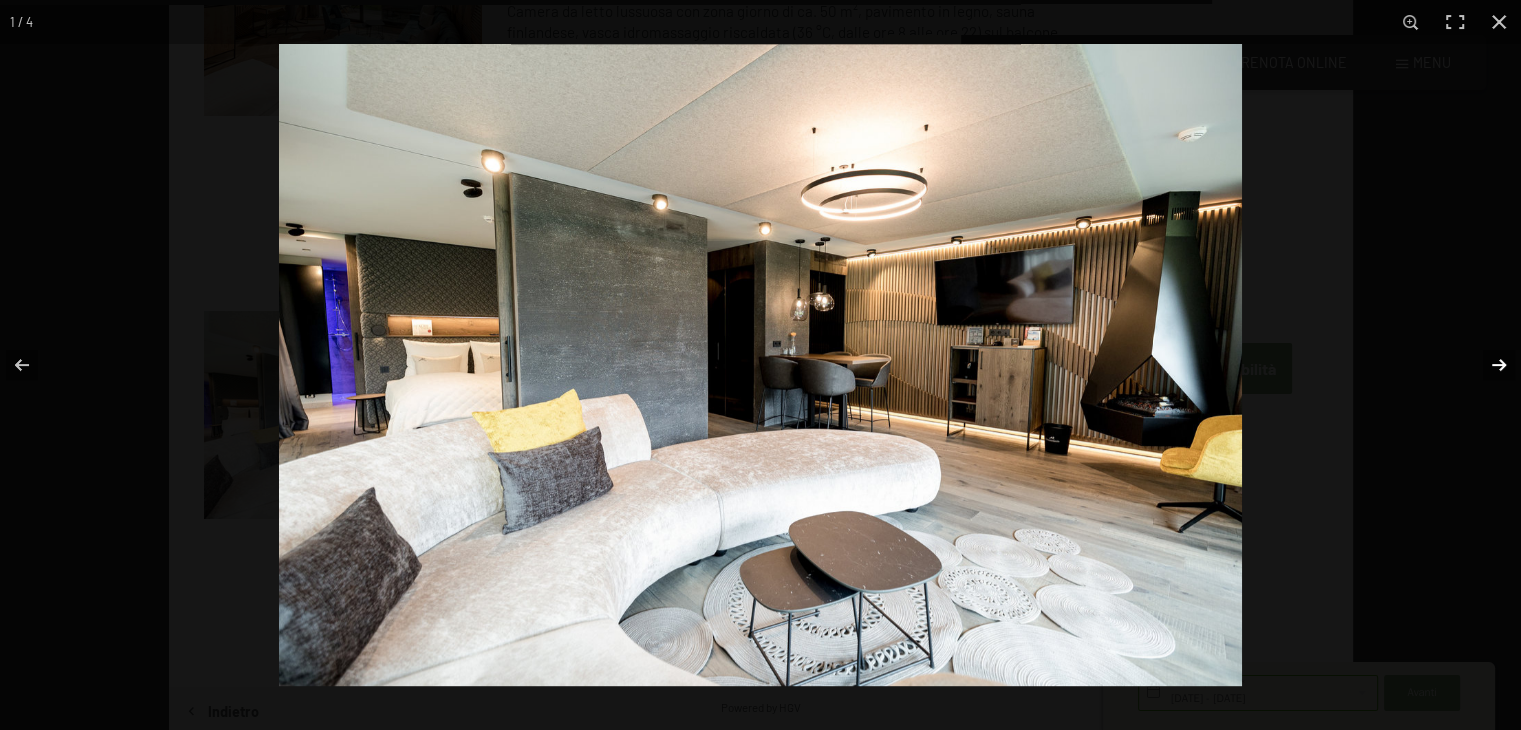 click at bounding box center [1486, 365] 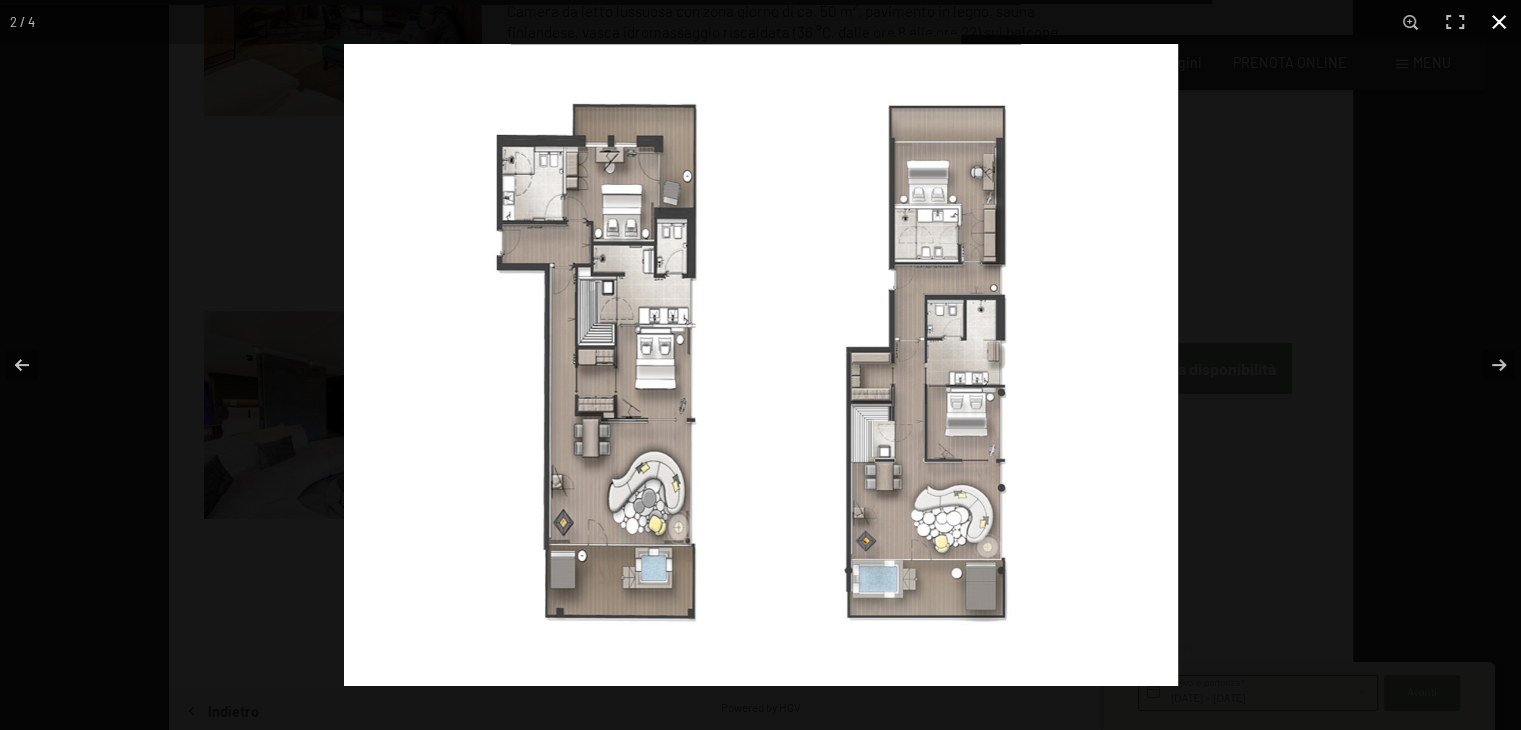 click at bounding box center (1499, 22) 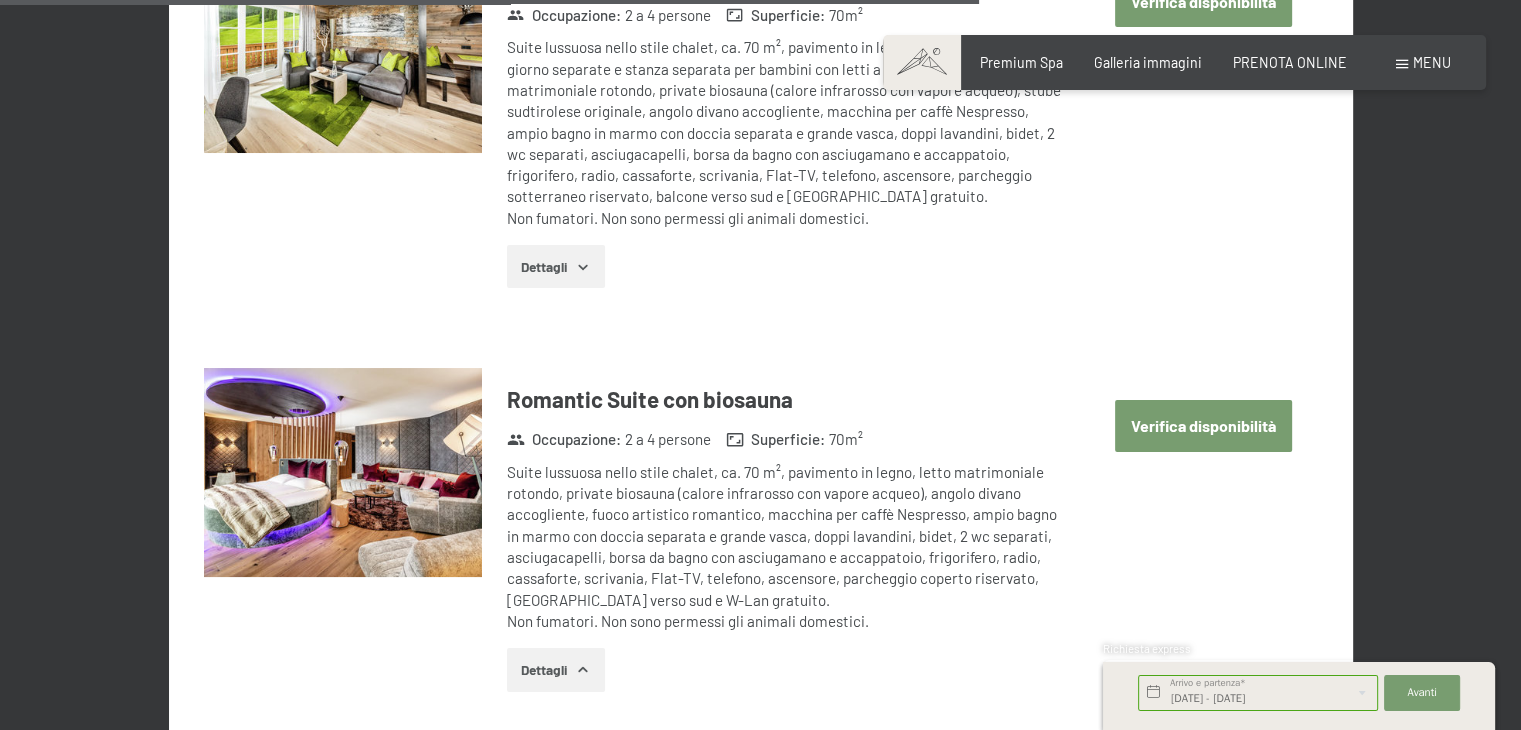 scroll, scrollTop: 4523, scrollLeft: 0, axis: vertical 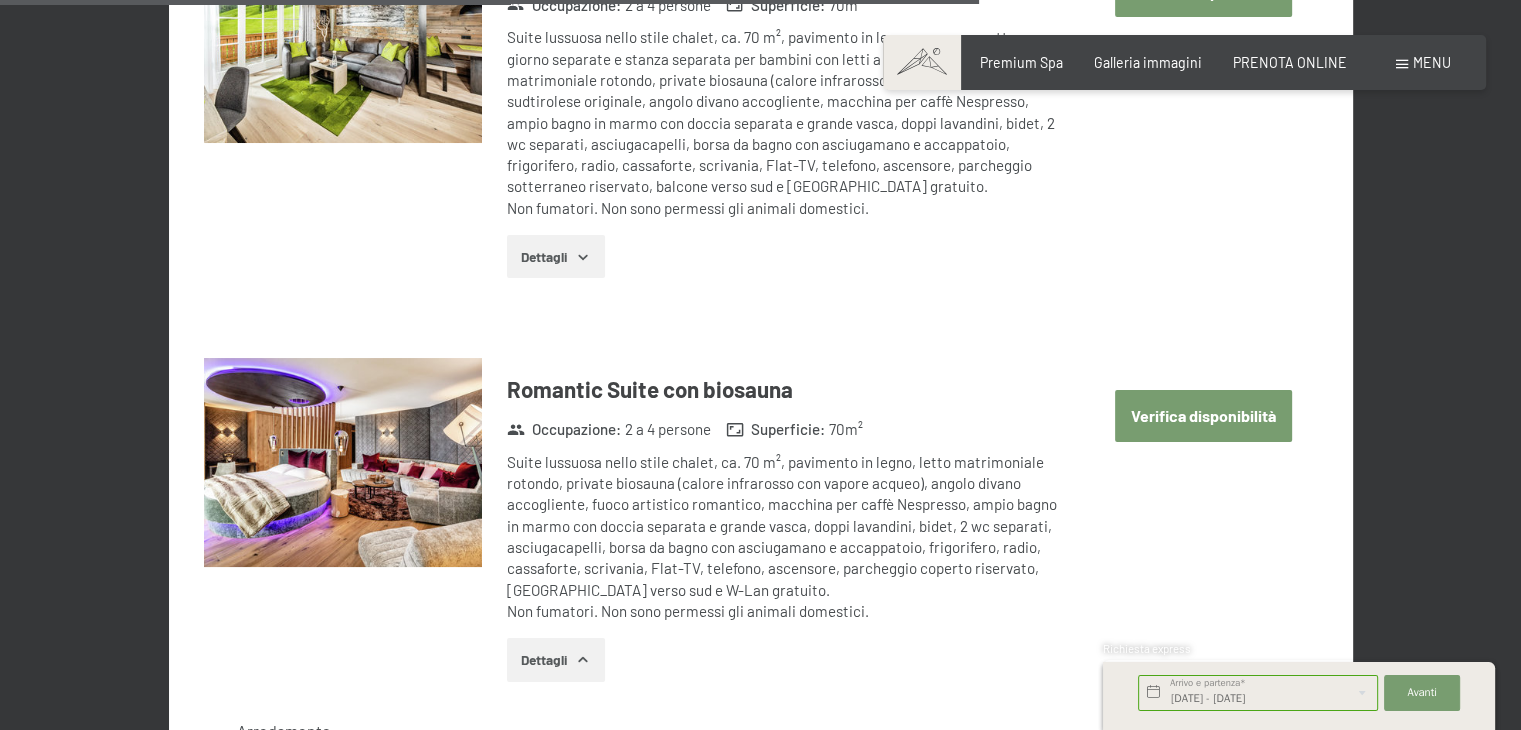 click at bounding box center [343, 462] 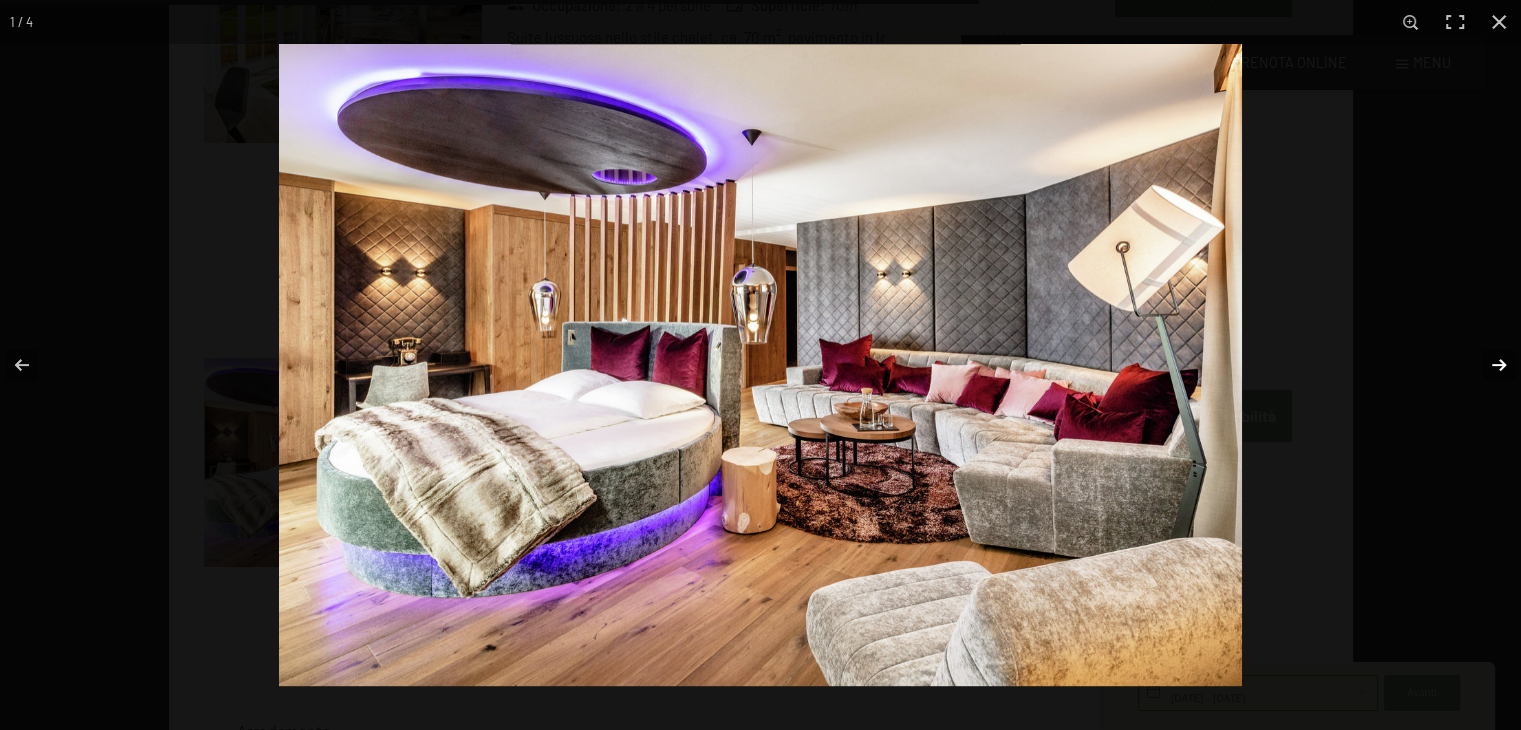click at bounding box center (1486, 365) 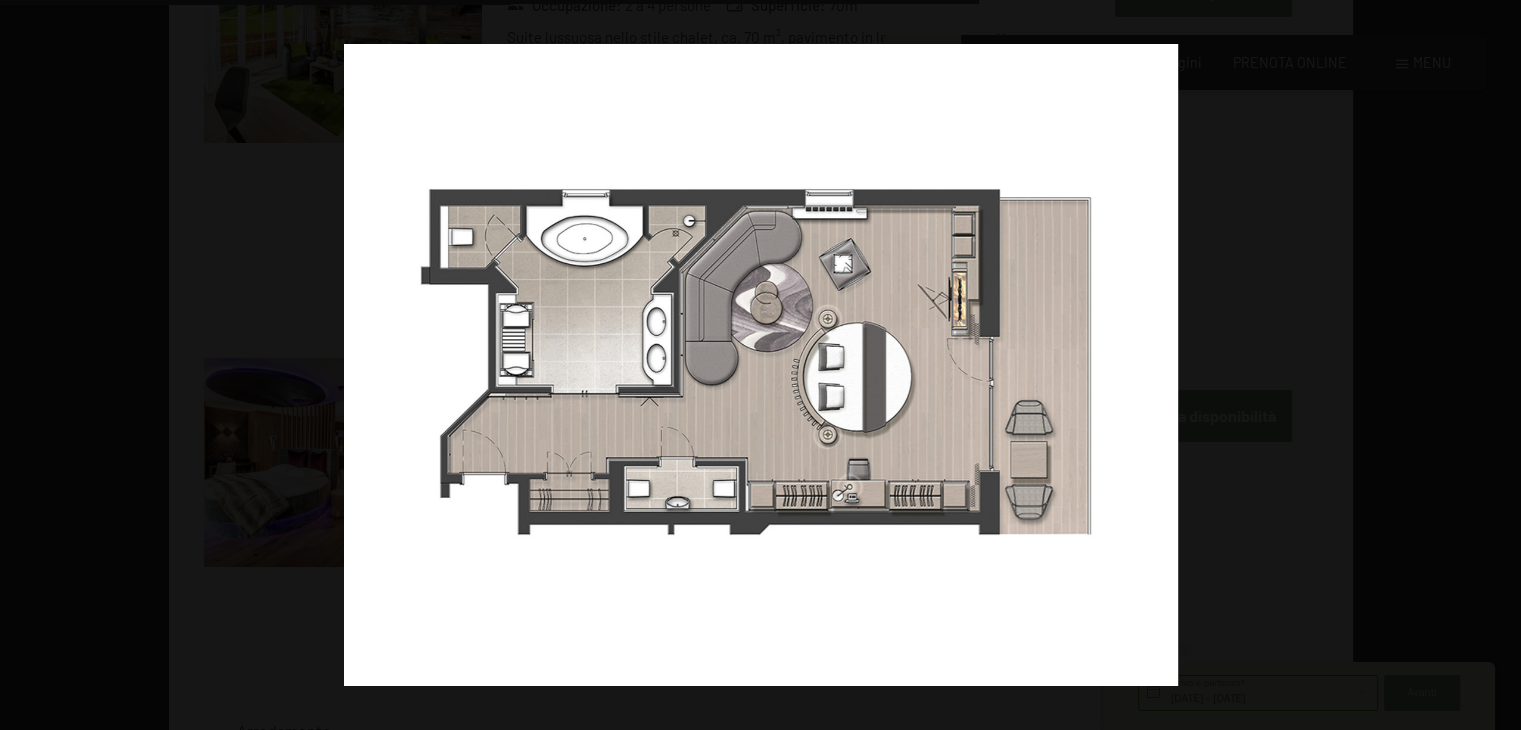 click at bounding box center [1486, 365] 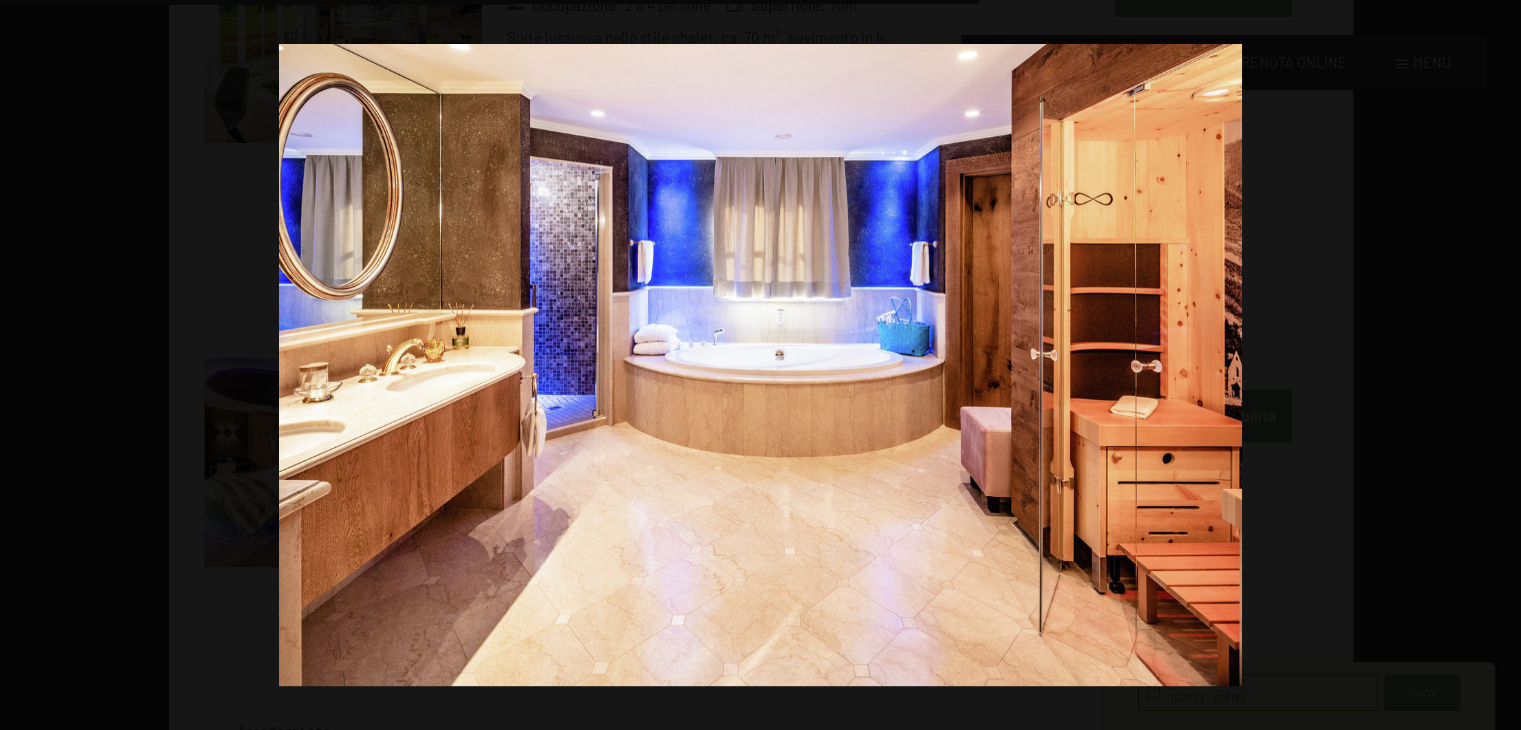click at bounding box center (1486, 365) 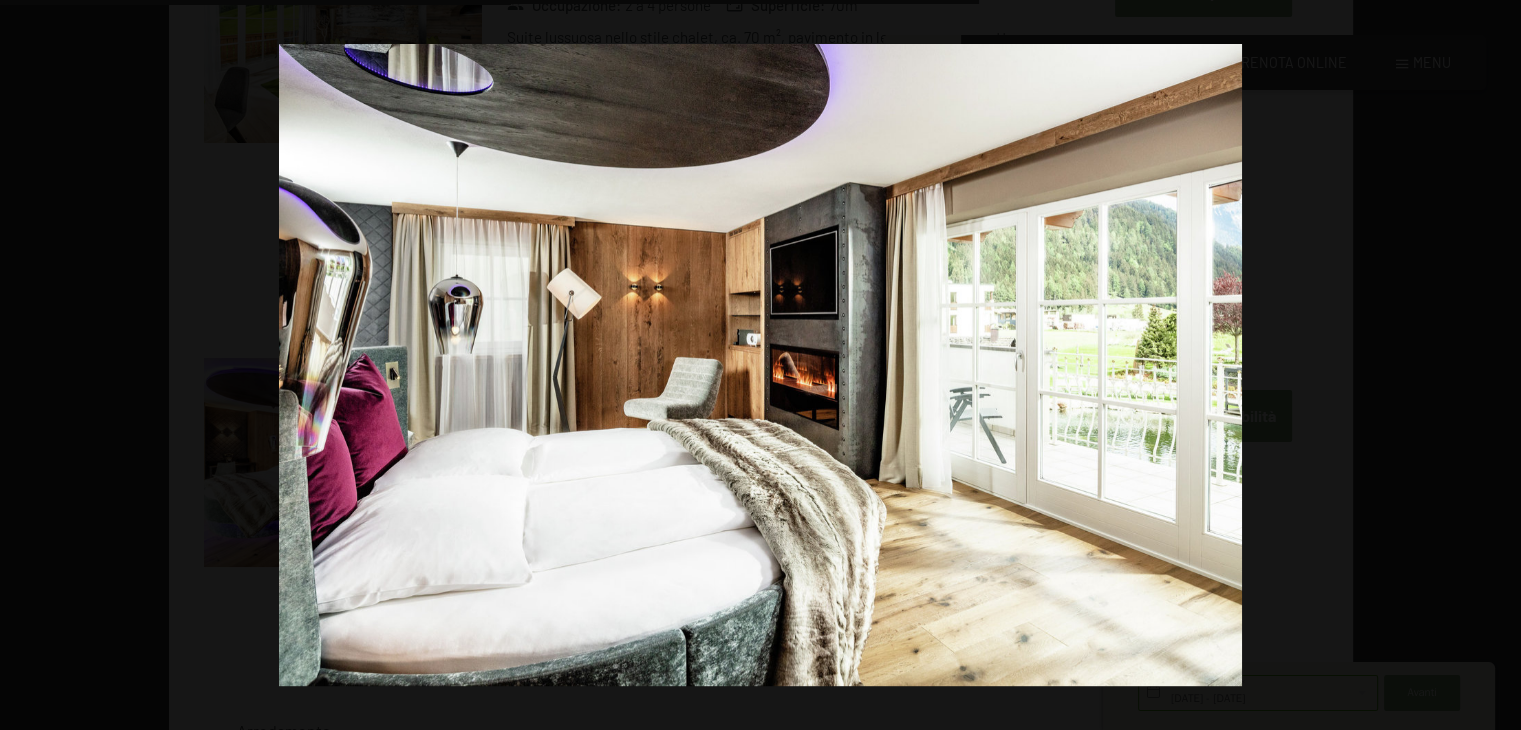 click at bounding box center [1486, 365] 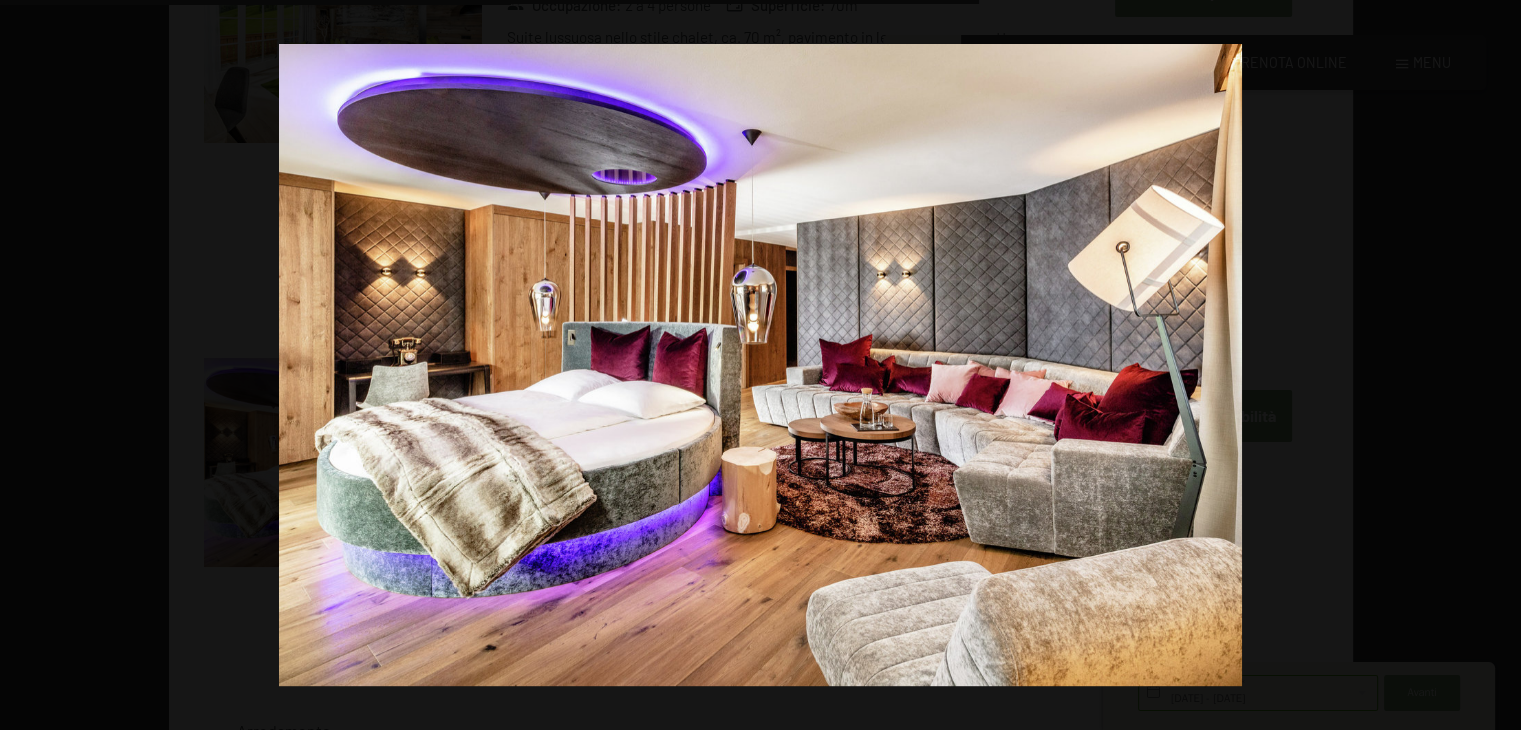 click at bounding box center (1486, 365) 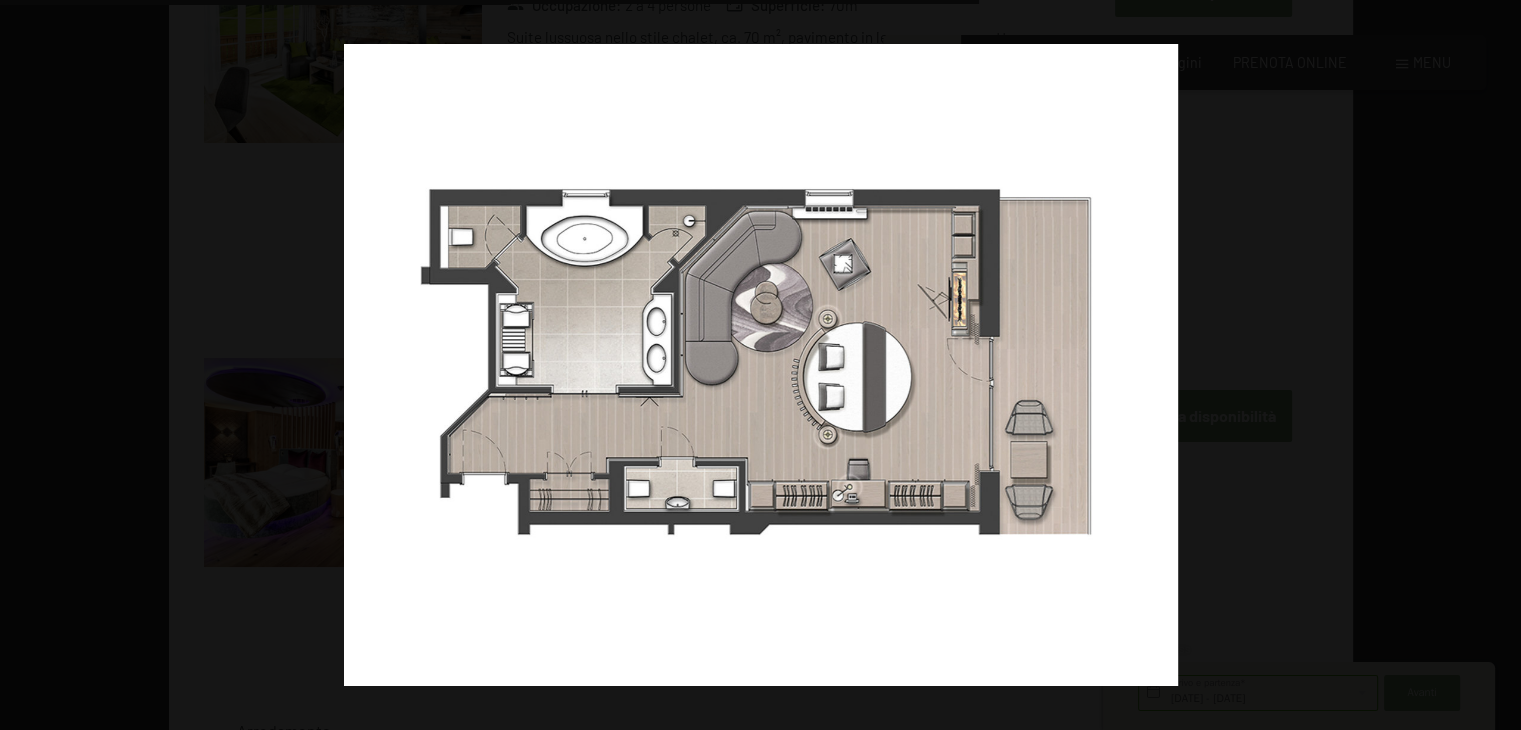 click at bounding box center [1486, 365] 